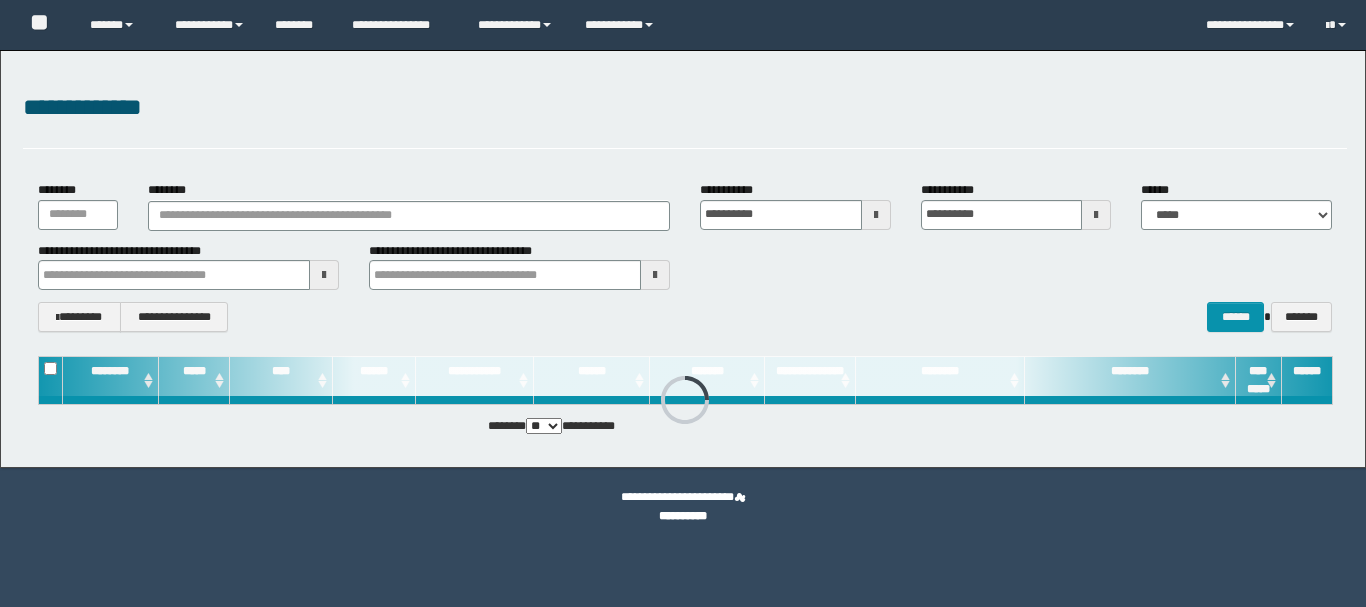 scroll, scrollTop: 0, scrollLeft: 0, axis: both 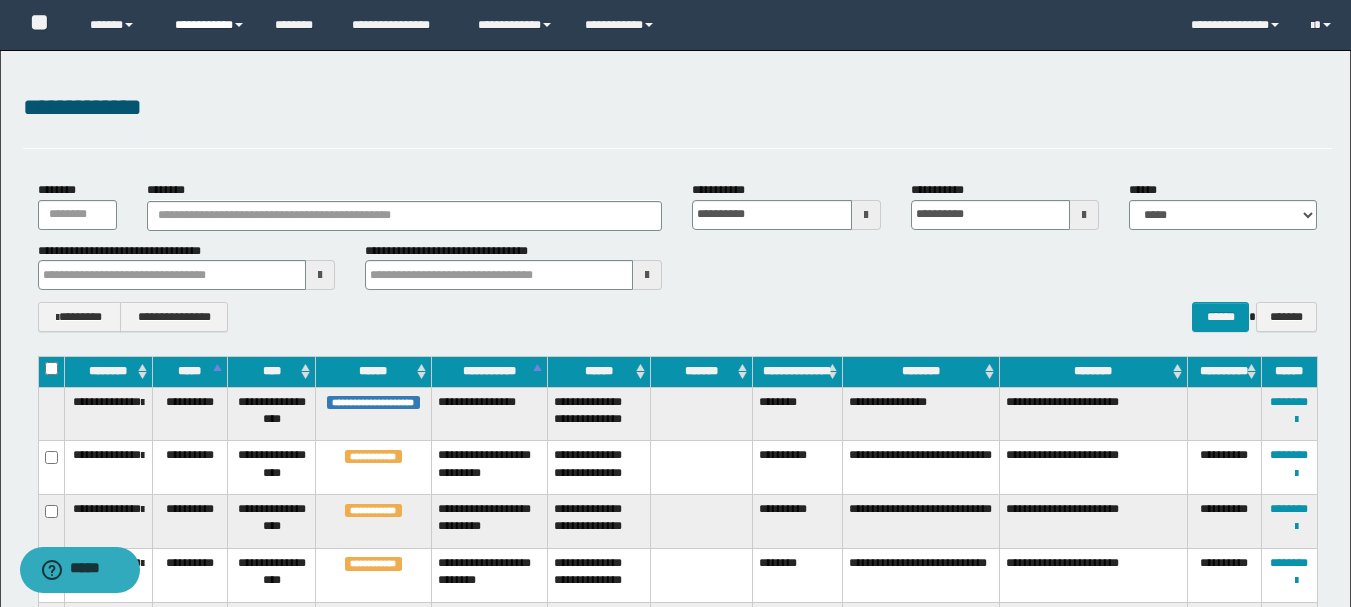 click on "**********" at bounding box center (210, 25) 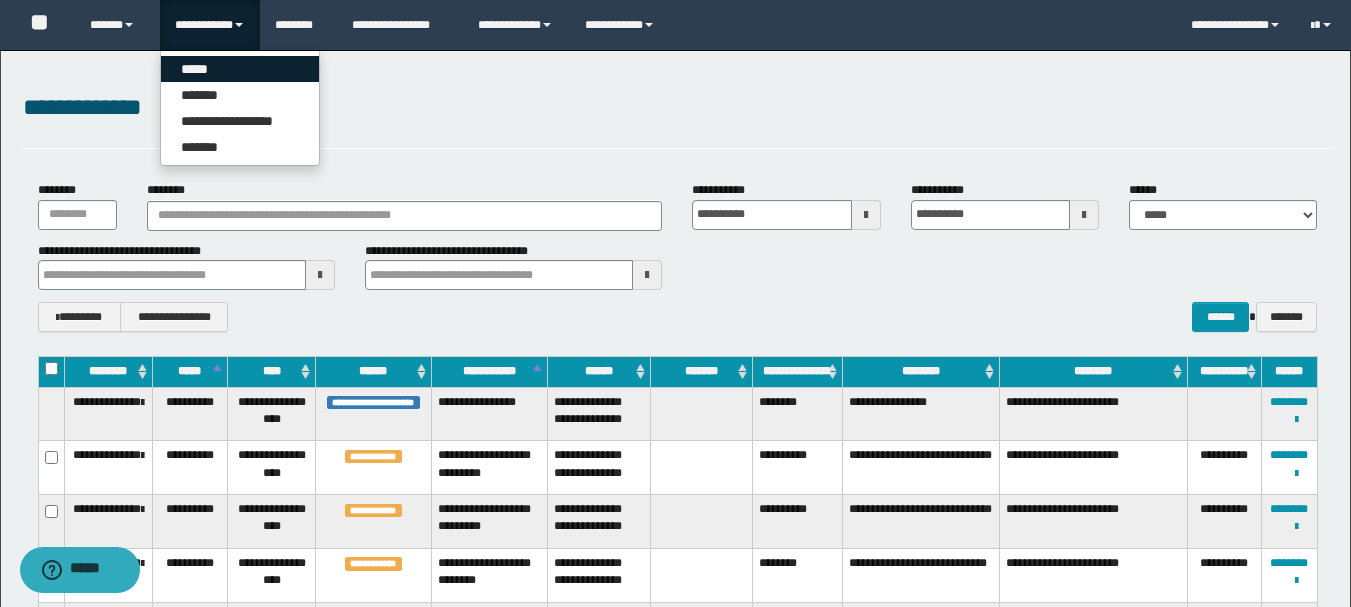 click on "*****" at bounding box center [240, 69] 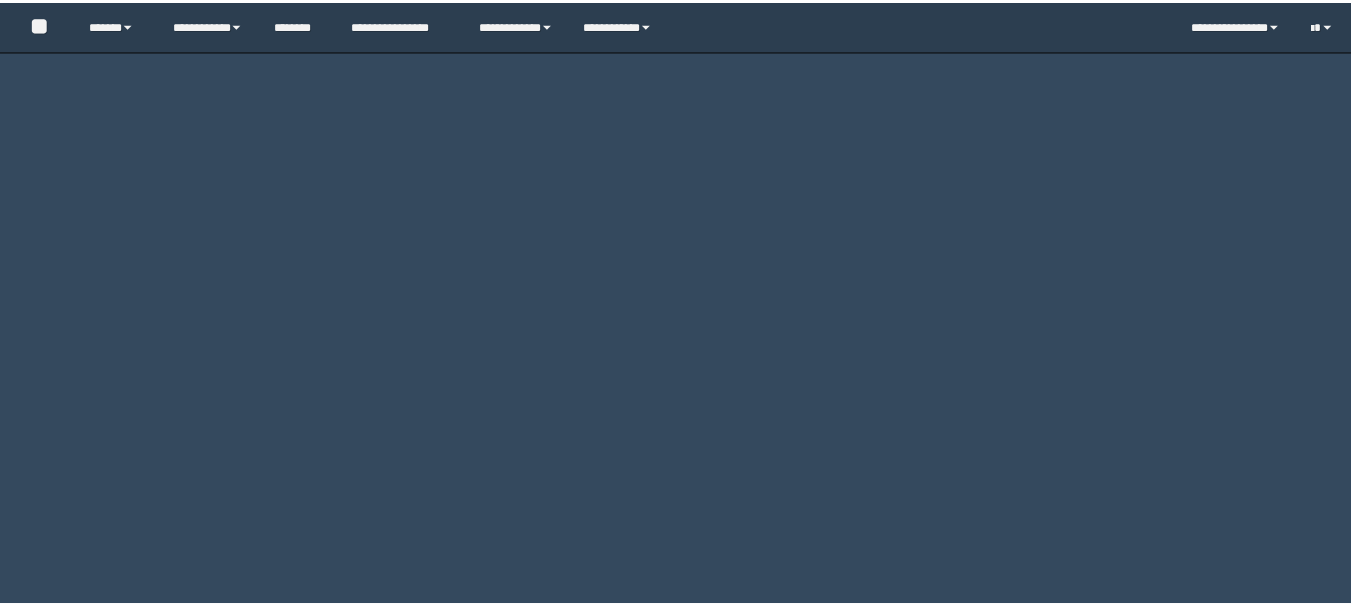 scroll, scrollTop: 0, scrollLeft: 0, axis: both 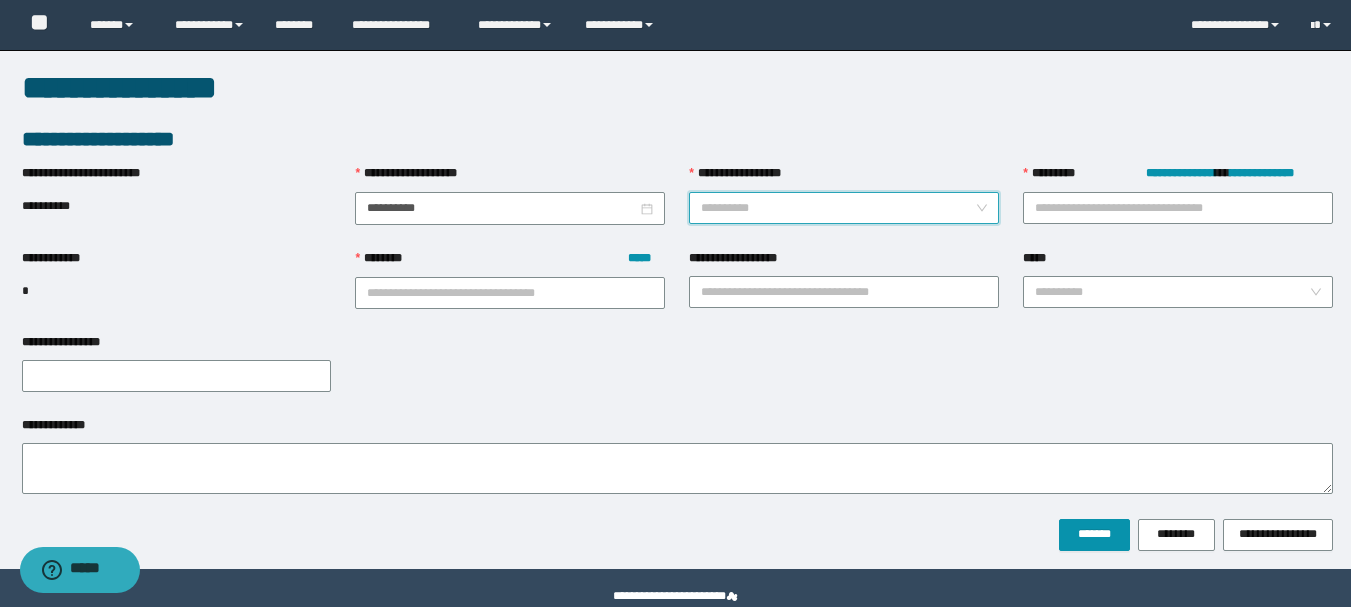 click on "**********" at bounding box center [838, 208] 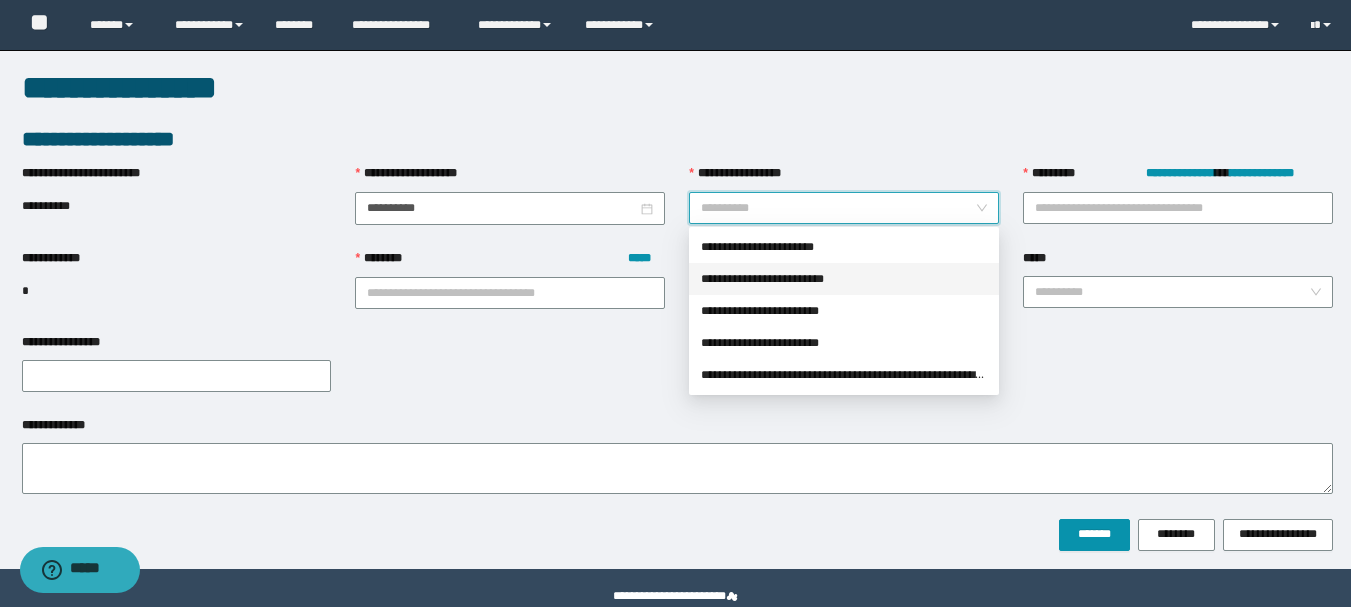 click on "**********" at bounding box center [844, 279] 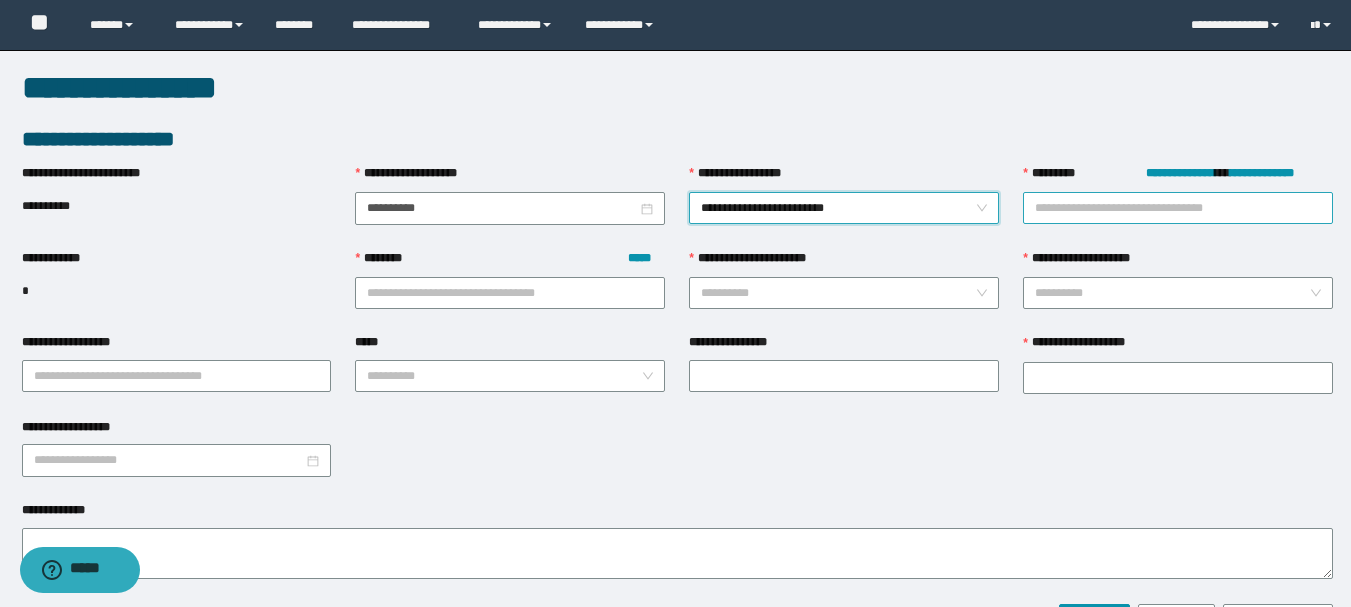 click on "**********" at bounding box center (1178, 208) 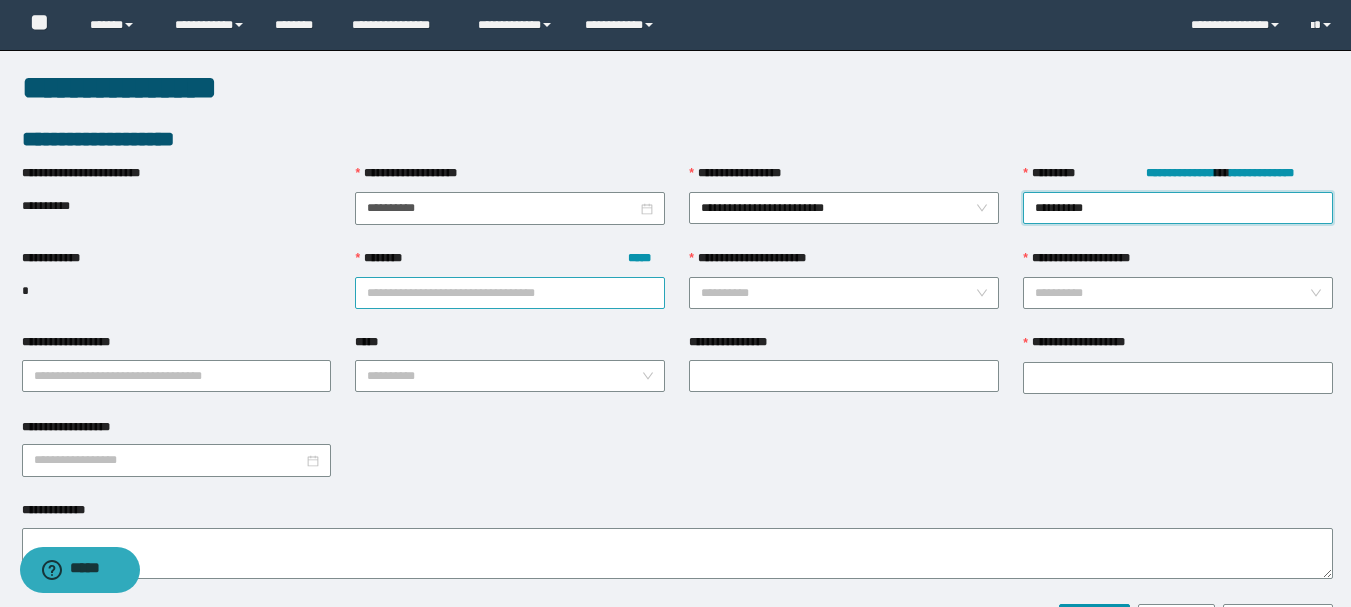 type on "**********" 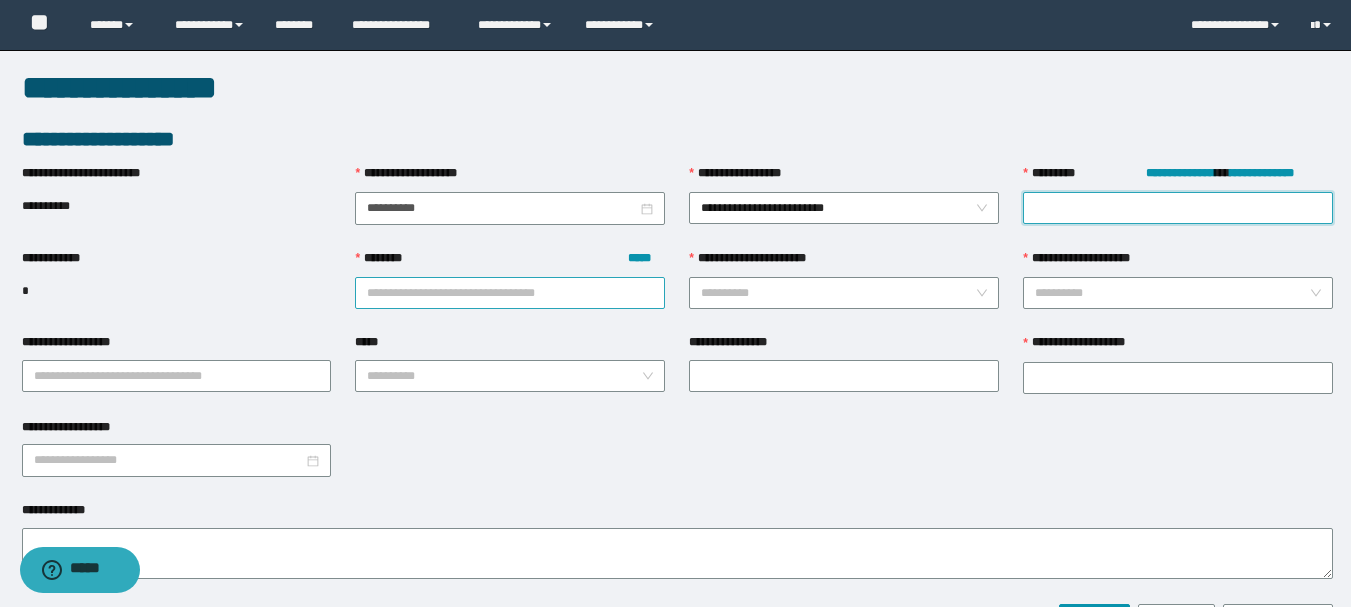 click on "John Doe lives at 123 Main St, Anytown, CA 90210." at bounding box center [510, 279] 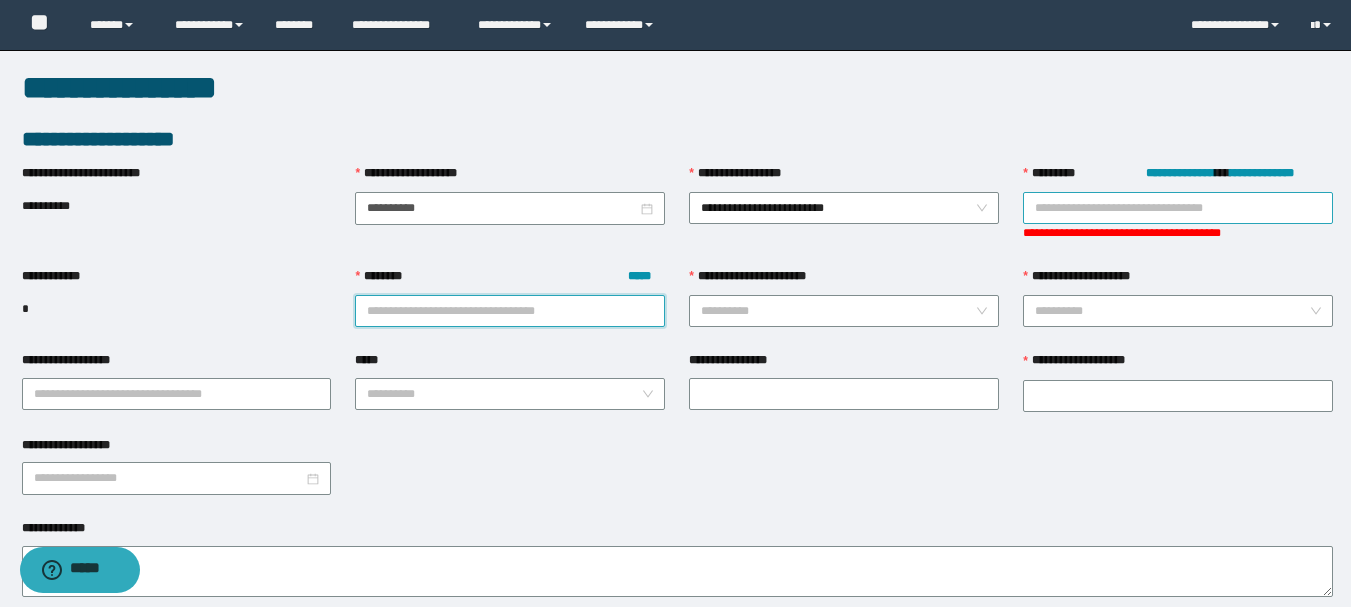 click on "**********" at bounding box center [1178, 208] 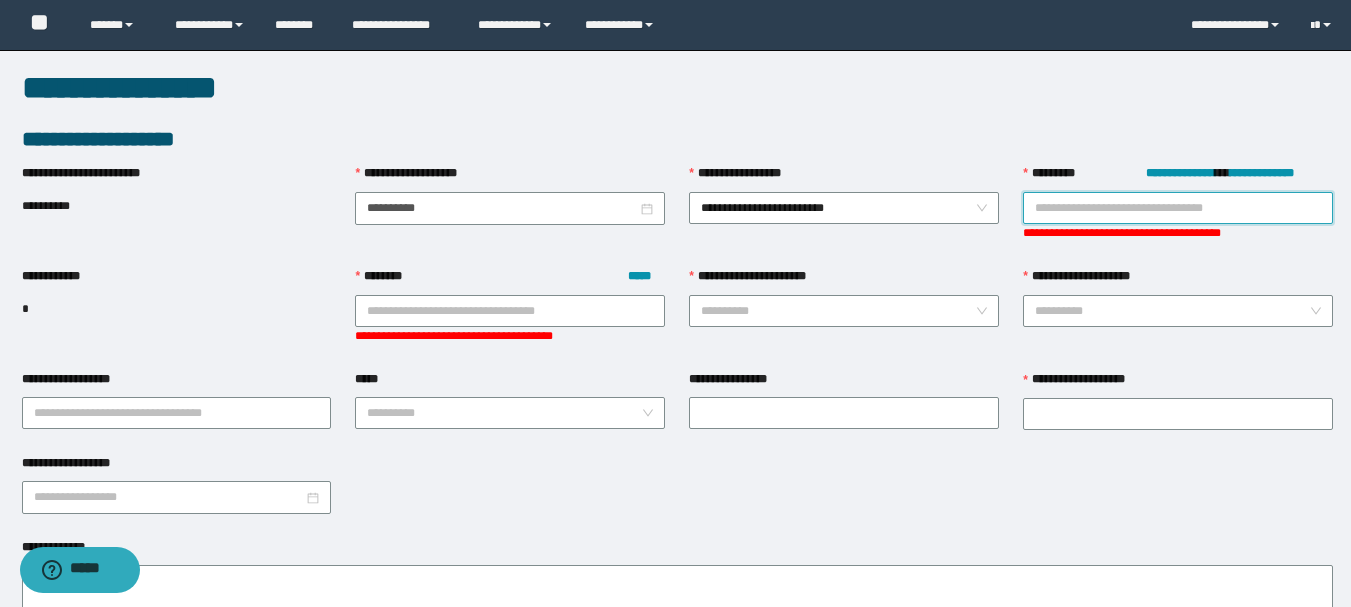 paste on "**********" 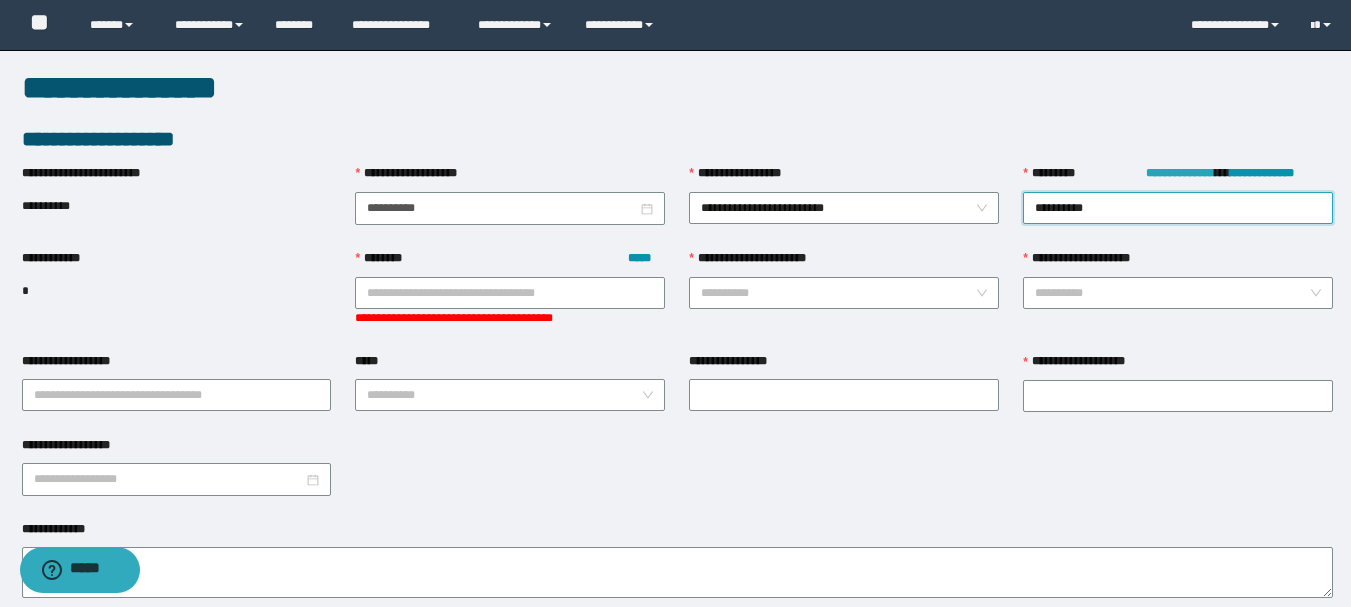 type on "**********" 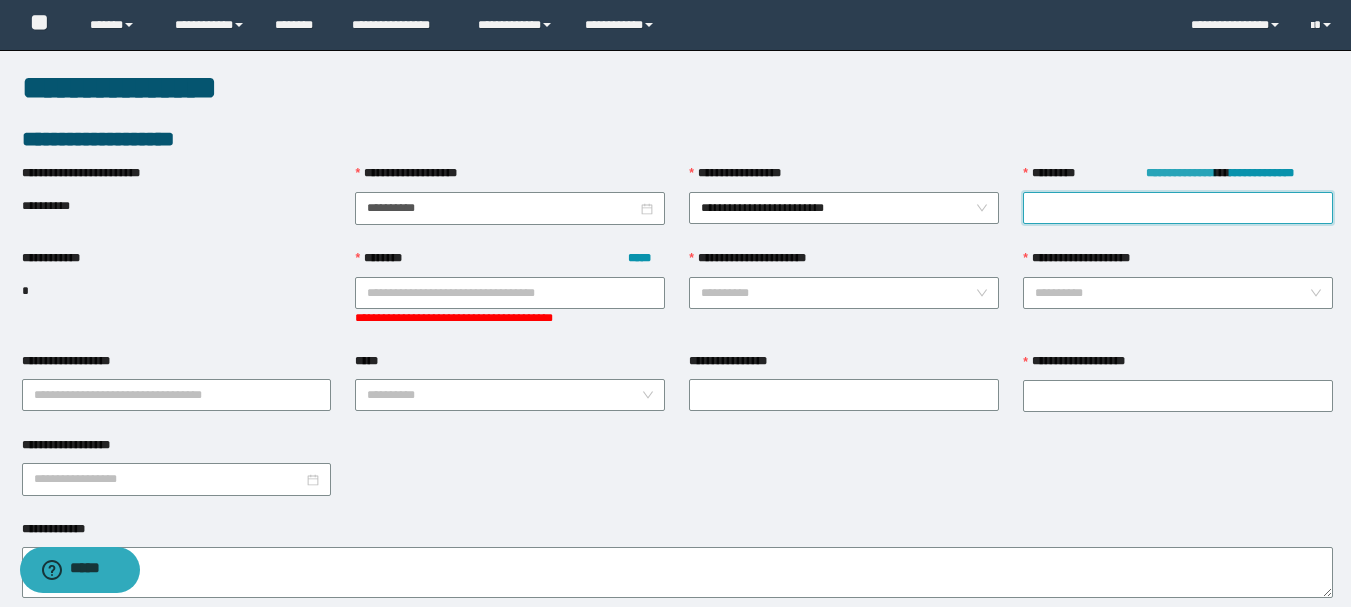 click on "**********" at bounding box center [1180, 173] 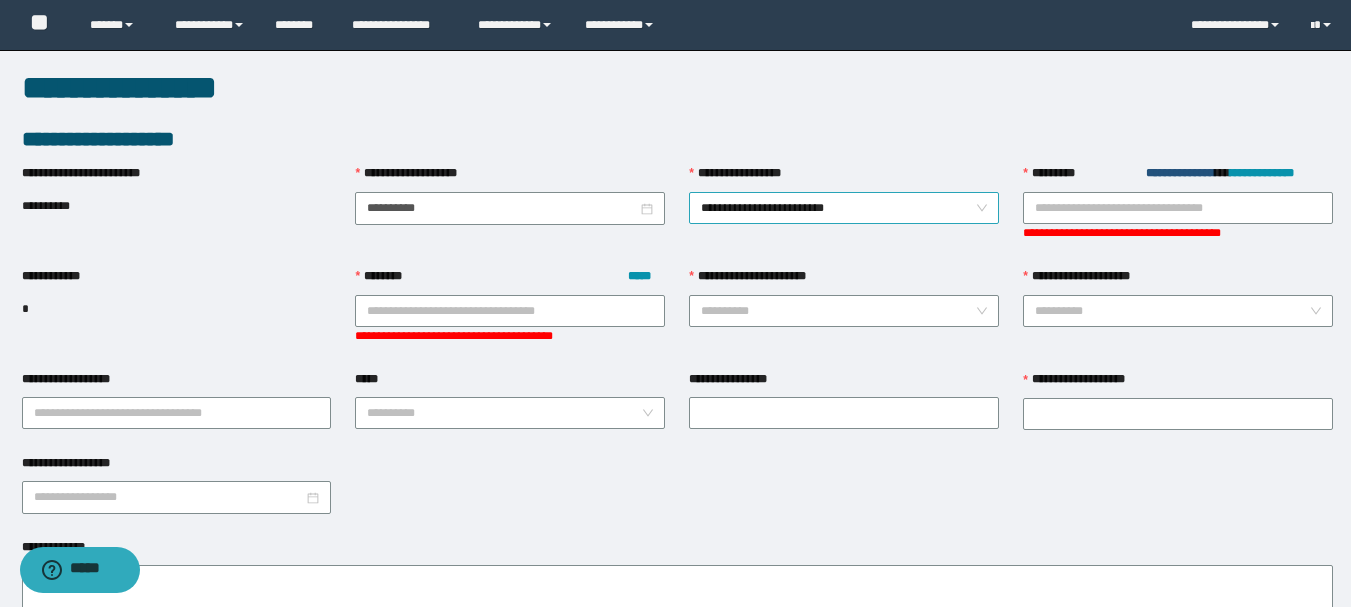 click on "**********" at bounding box center [844, 208] 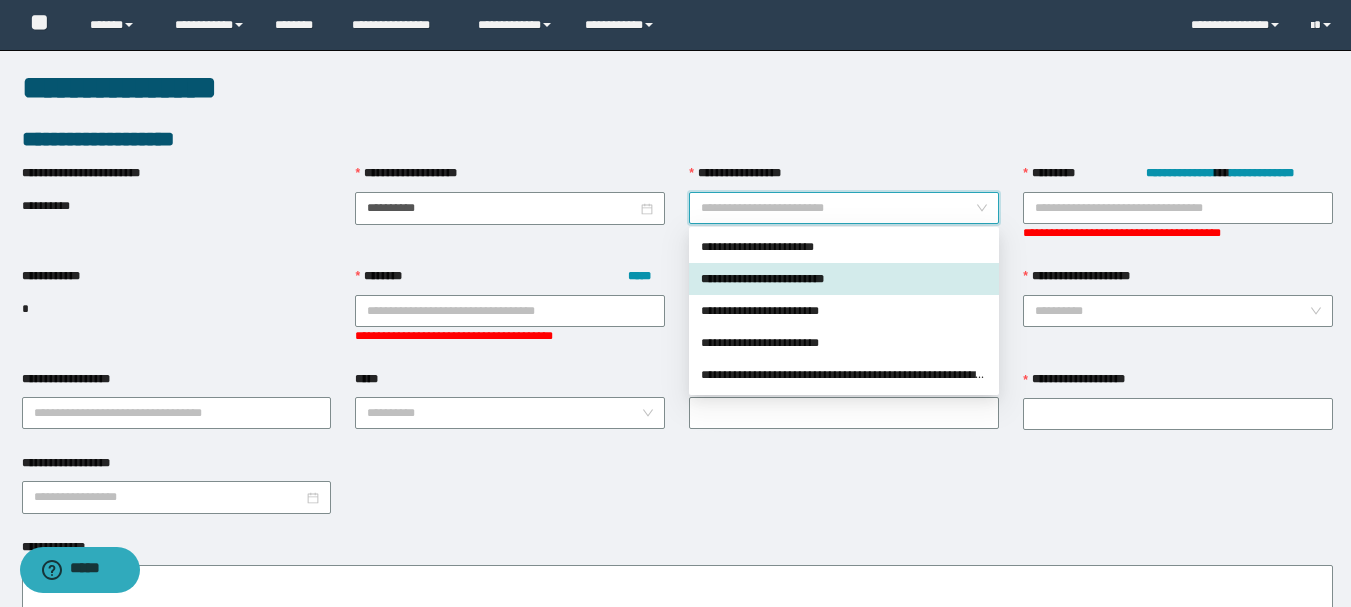 click on "**********" at bounding box center [844, 279] 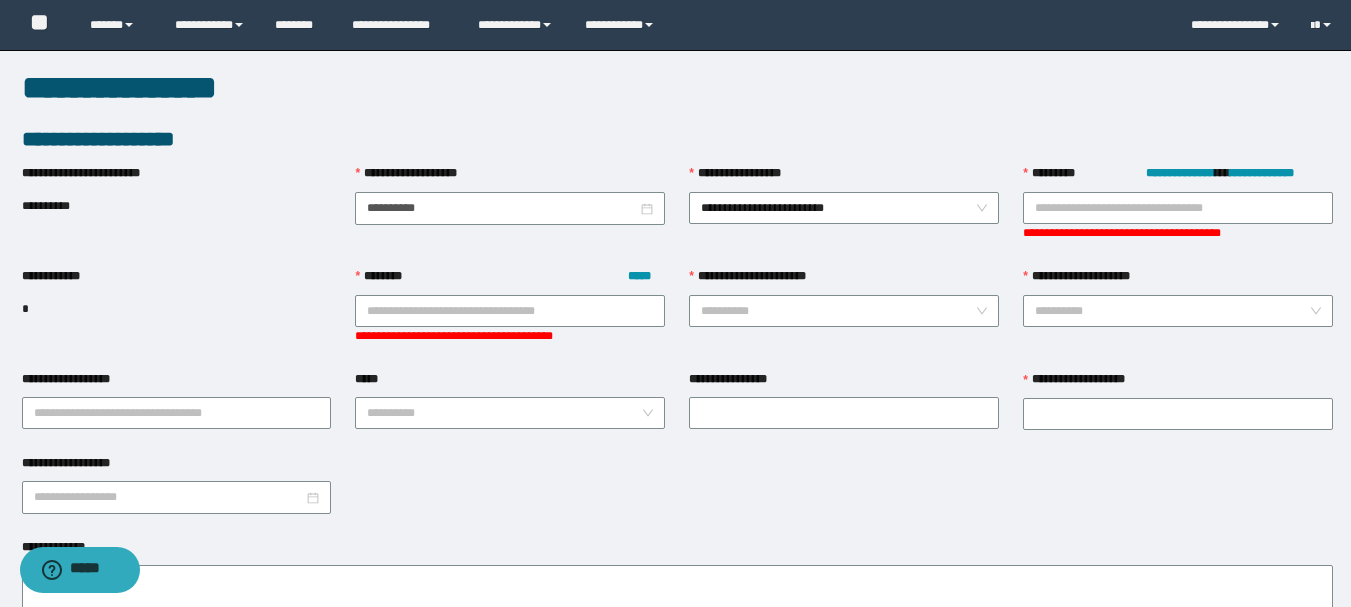 drag, startPoint x: 250, startPoint y: 205, endPoint x: 803, endPoint y: 256, distance: 555.34674 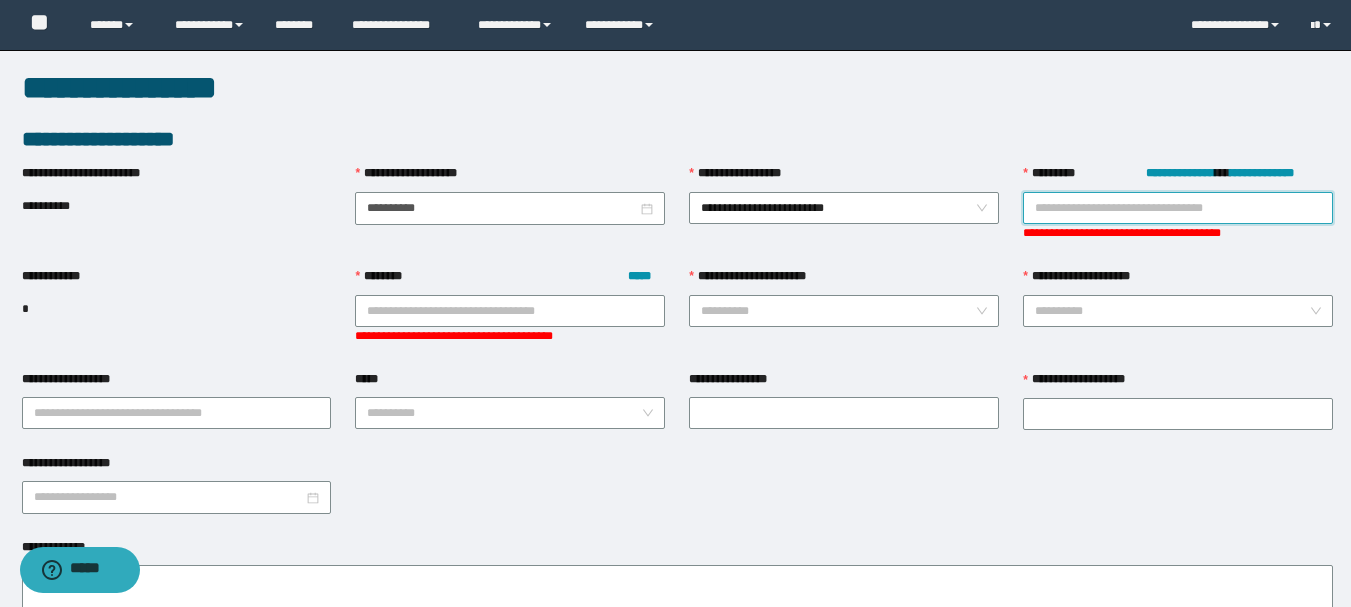 click on "**********" at bounding box center [1178, 208] 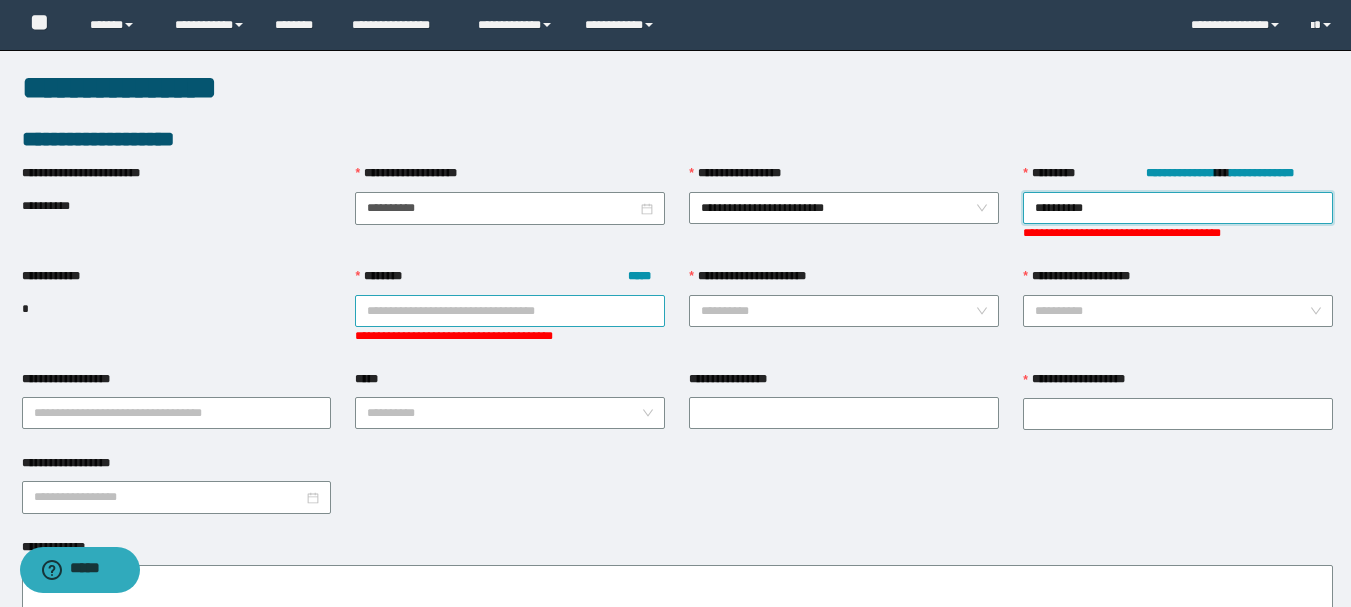 type on "**********" 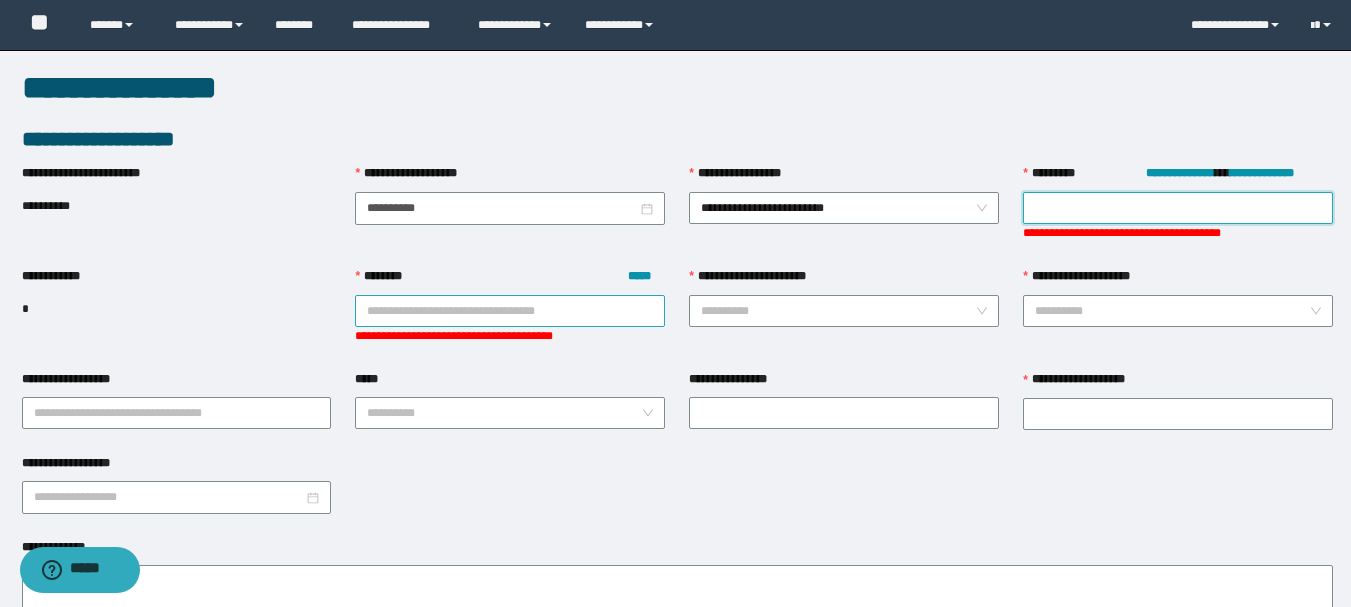 click on "******** *****" at bounding box center (510, 311) 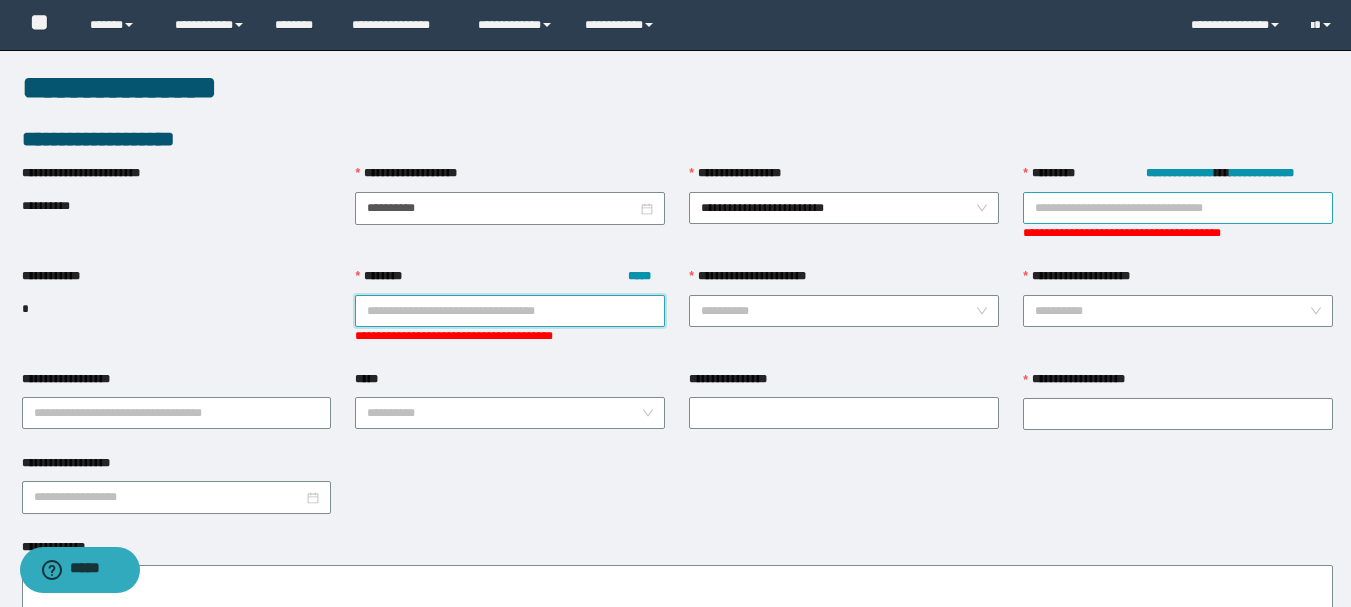 click on "**********" at bounding box center [1178, 208] 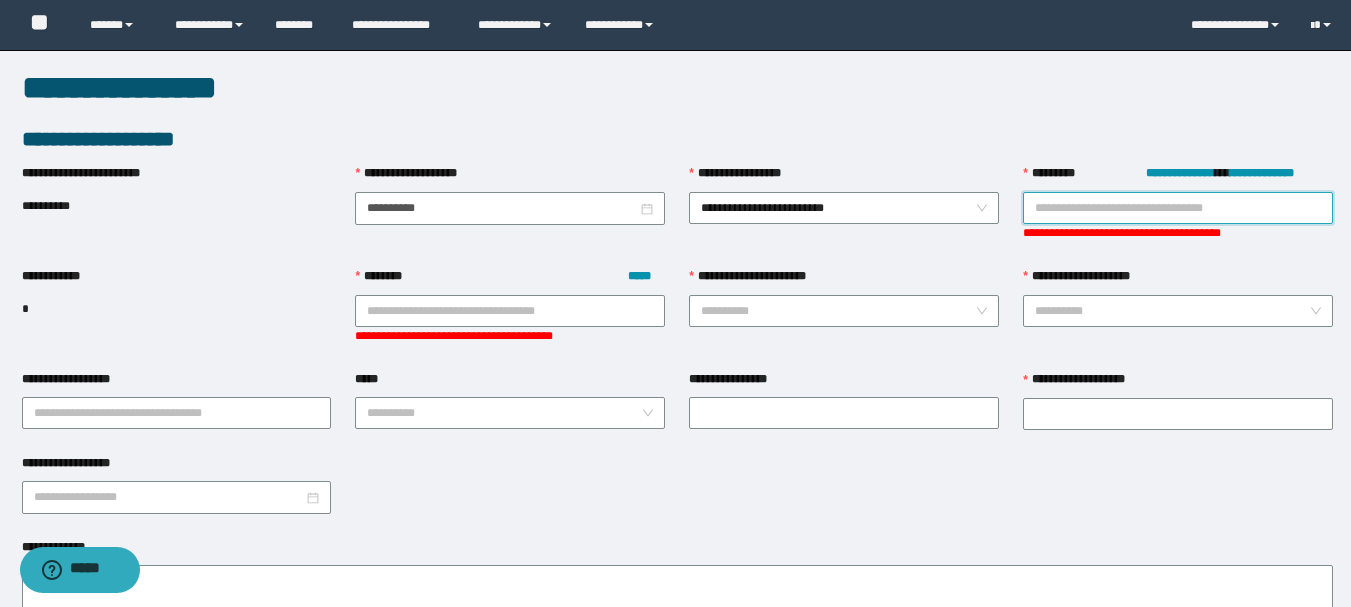 paste on "**********" 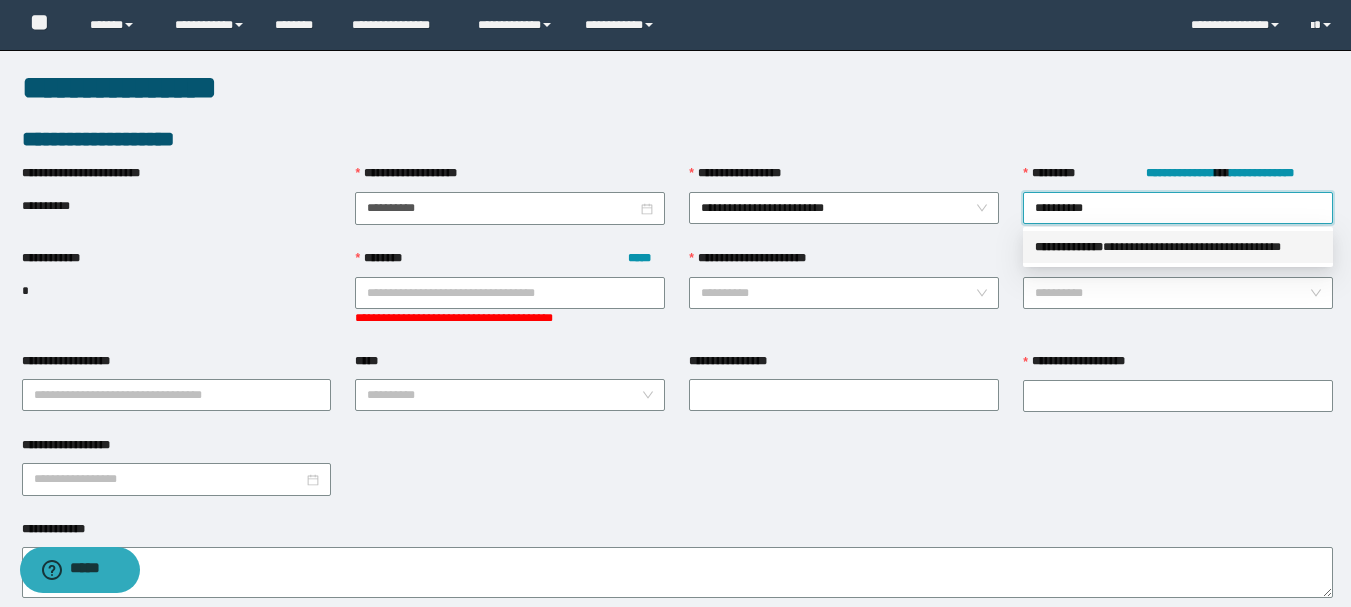 click on "**********" at bounding box center [1069, 247] 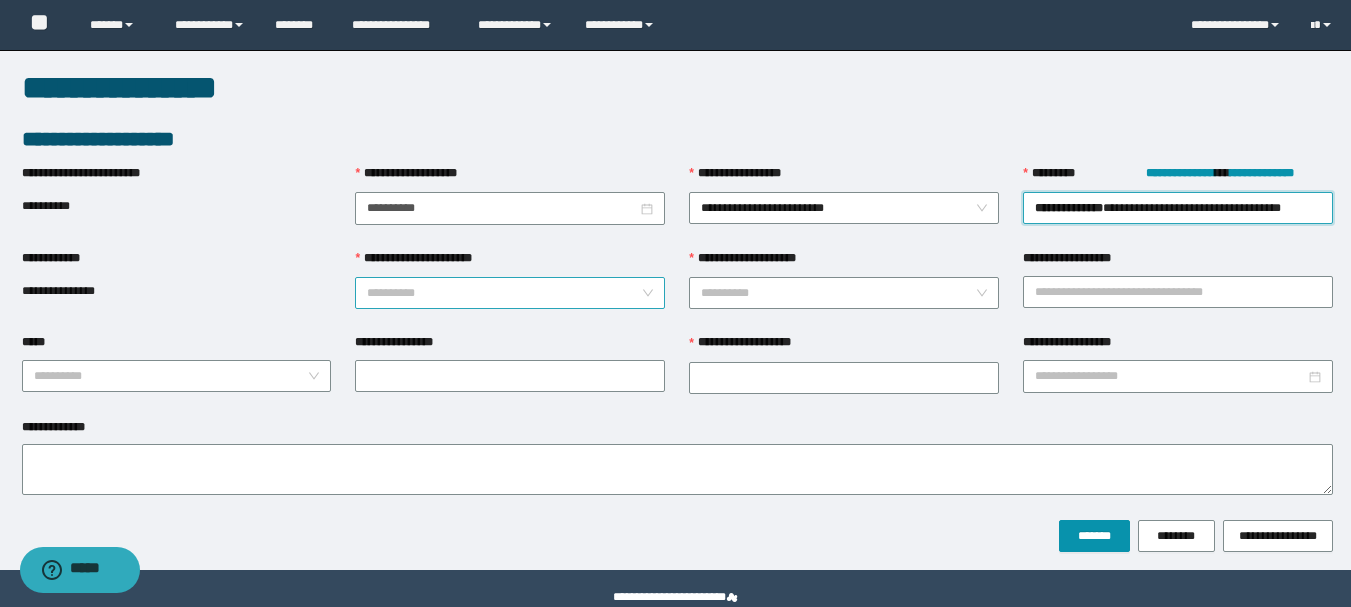 click on "**********" at bounding box center [504, 293] 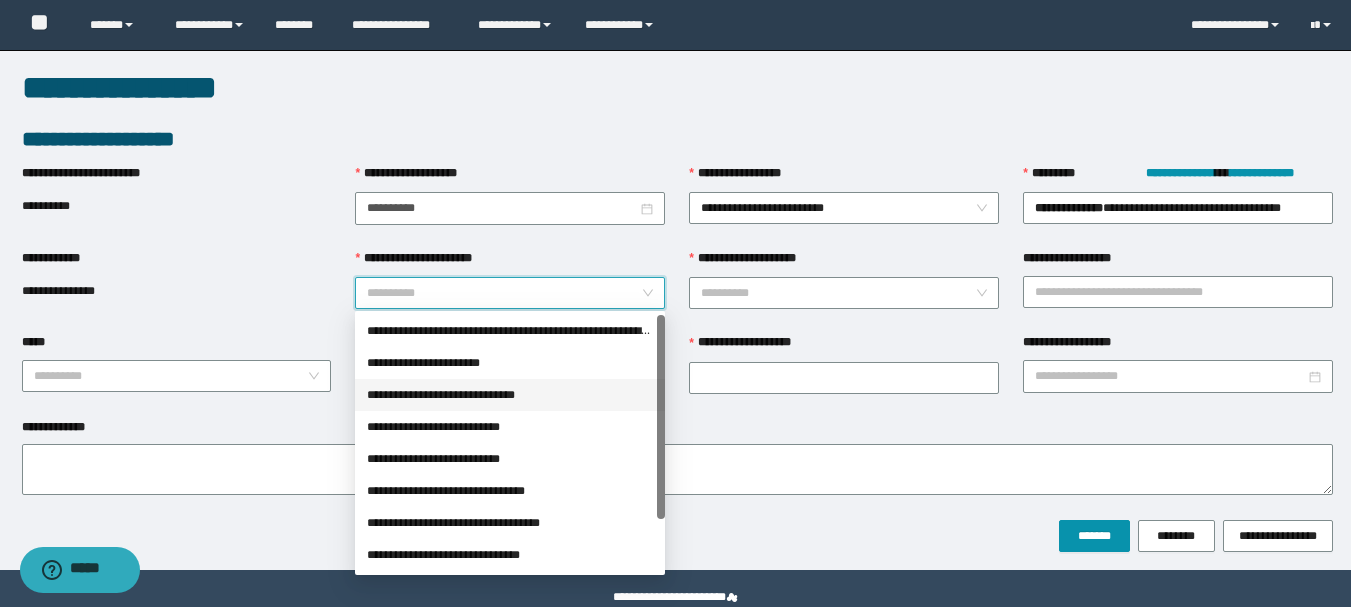 click on "**********" at bounding box center (510, 363) 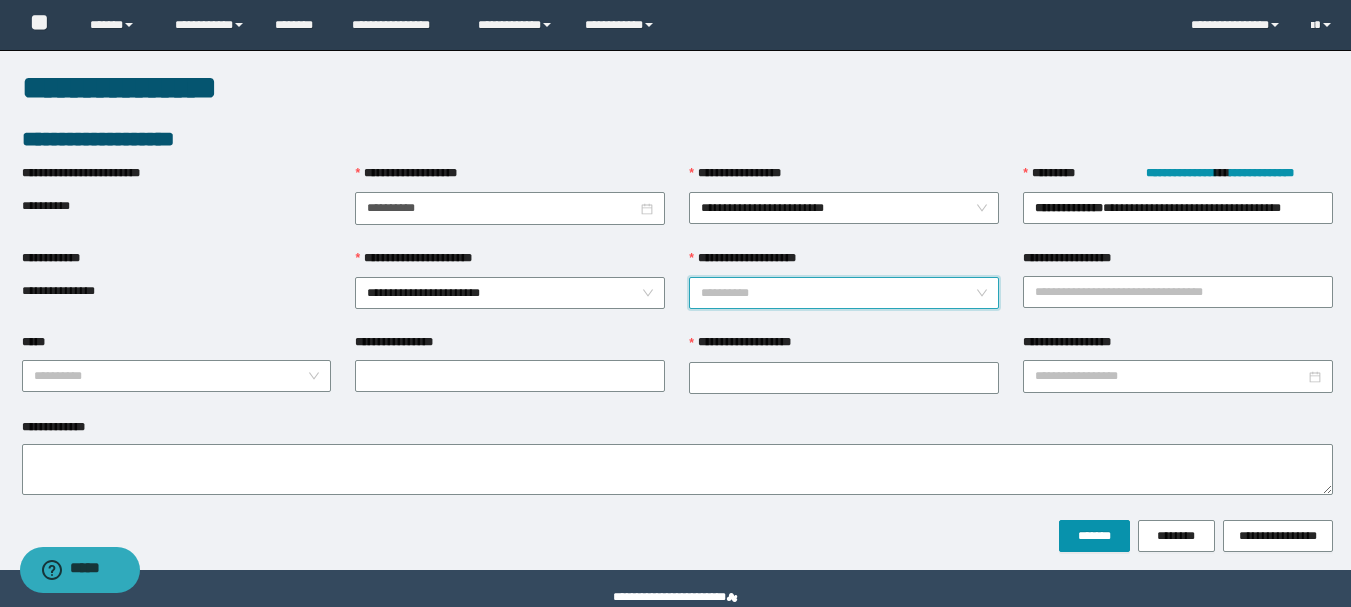 click on "**********" at bounding box center [838, 293] 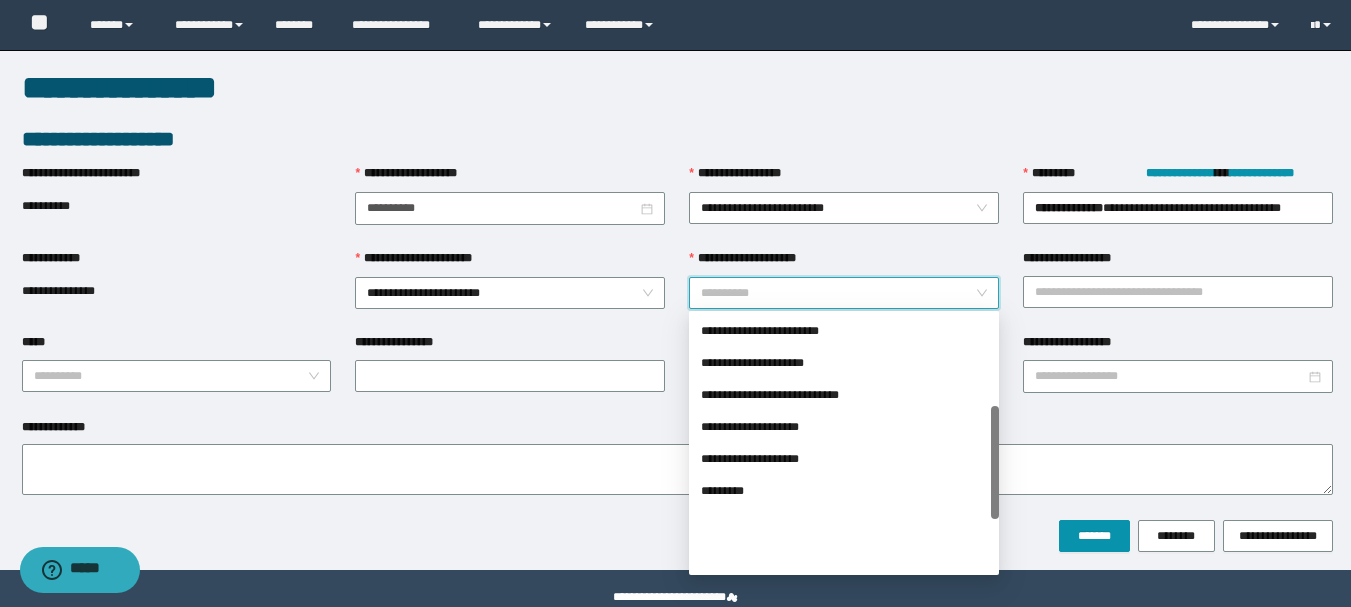 scroll, scrollTop: 320, scrollLeft: 0, axis: vertical 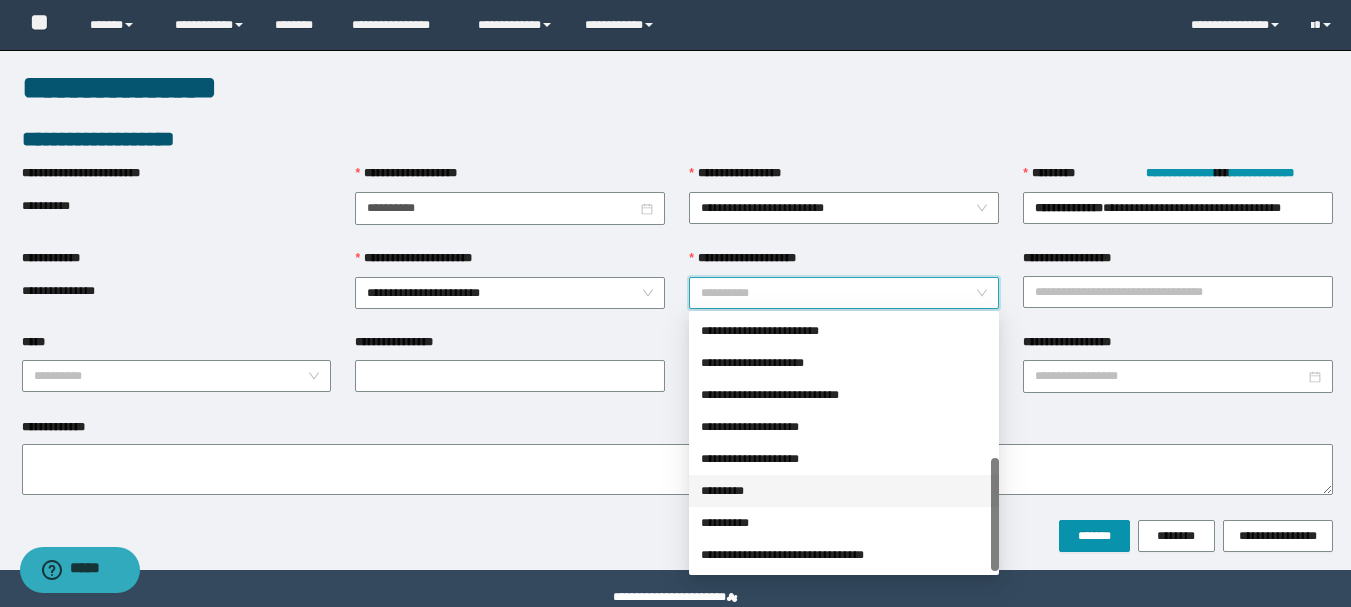 click on "*********" at bounding box center [844, 491] 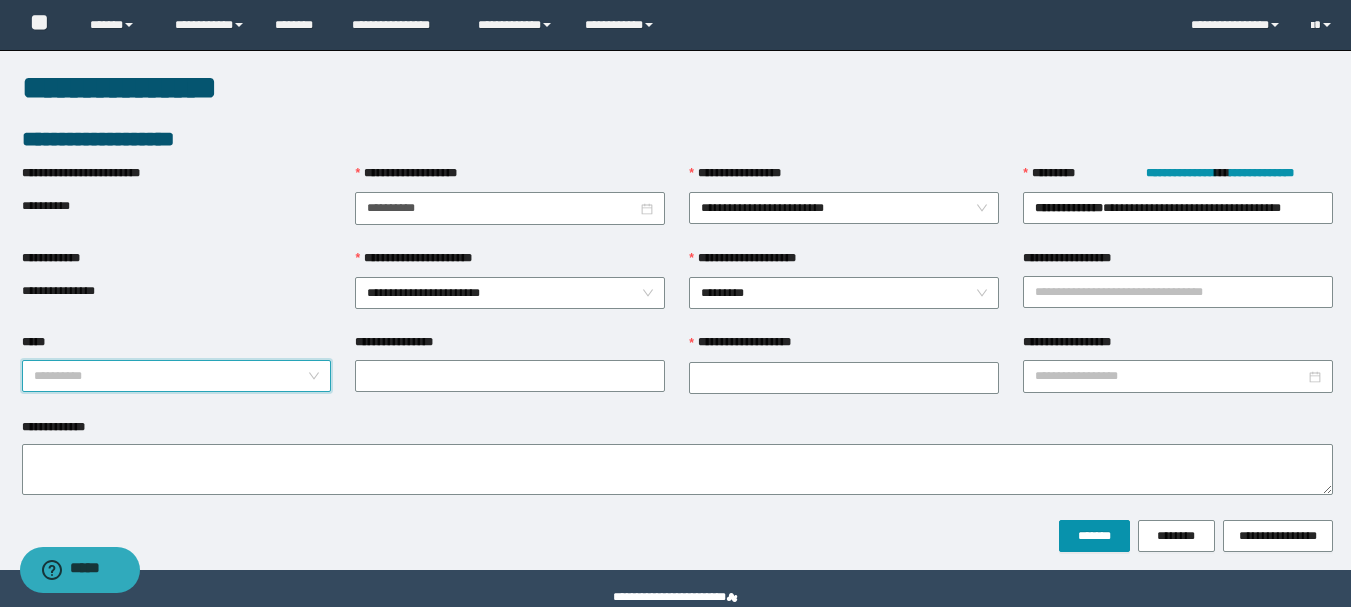 click on "*****" at bounding box center (171, 376) 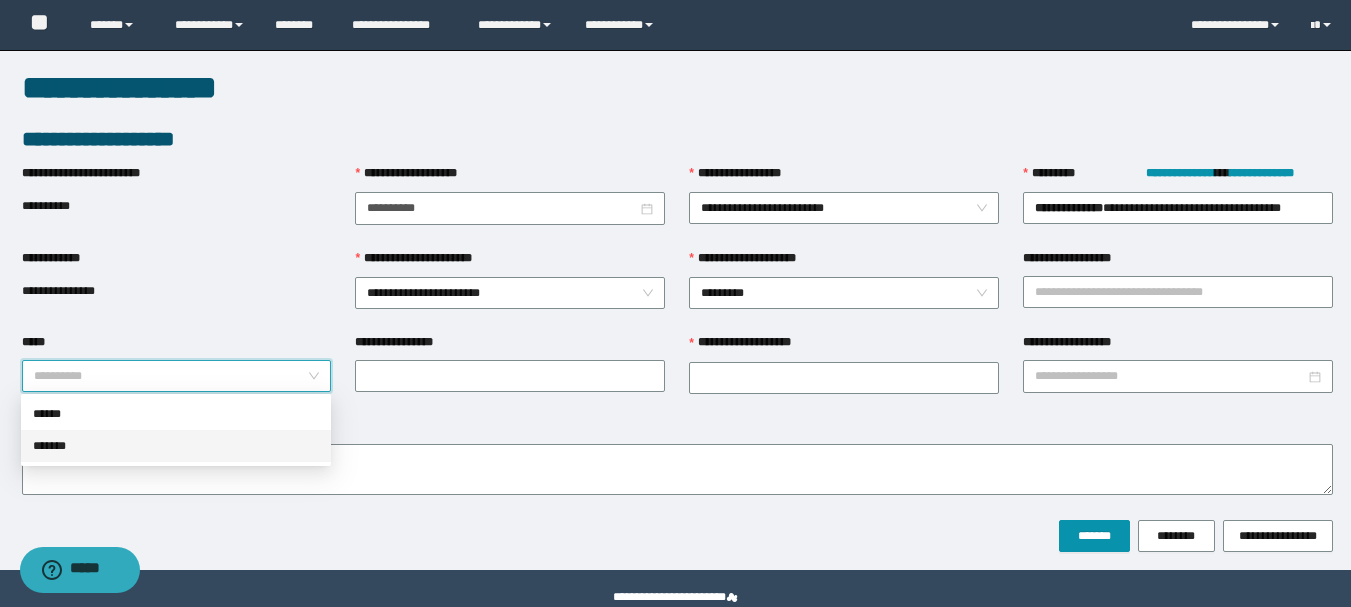 click on "*******" at bounding box center (176, 446) 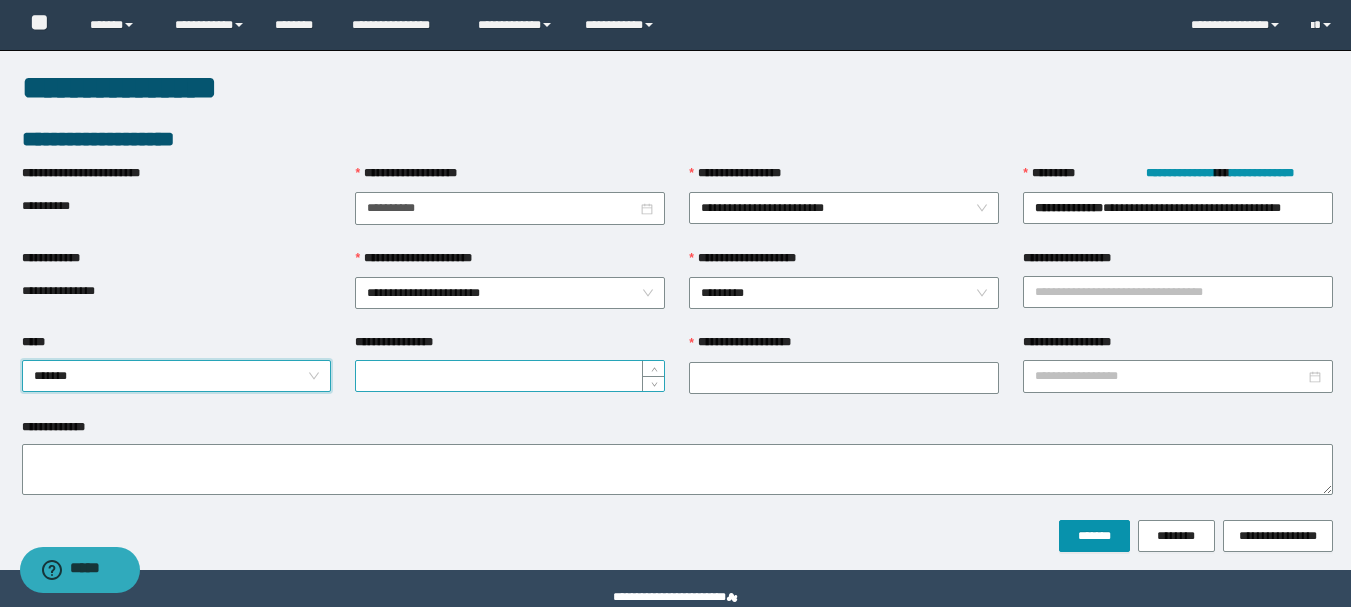 click on "**********" at bounding box center (510, 376) 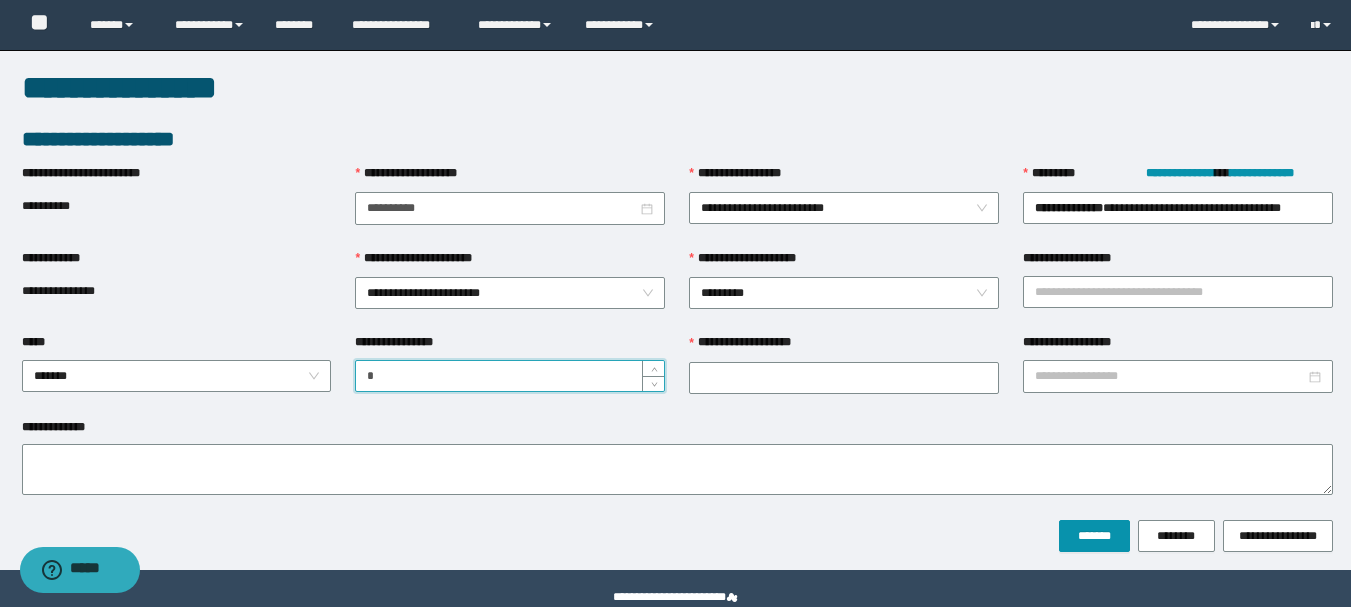 type on "*" 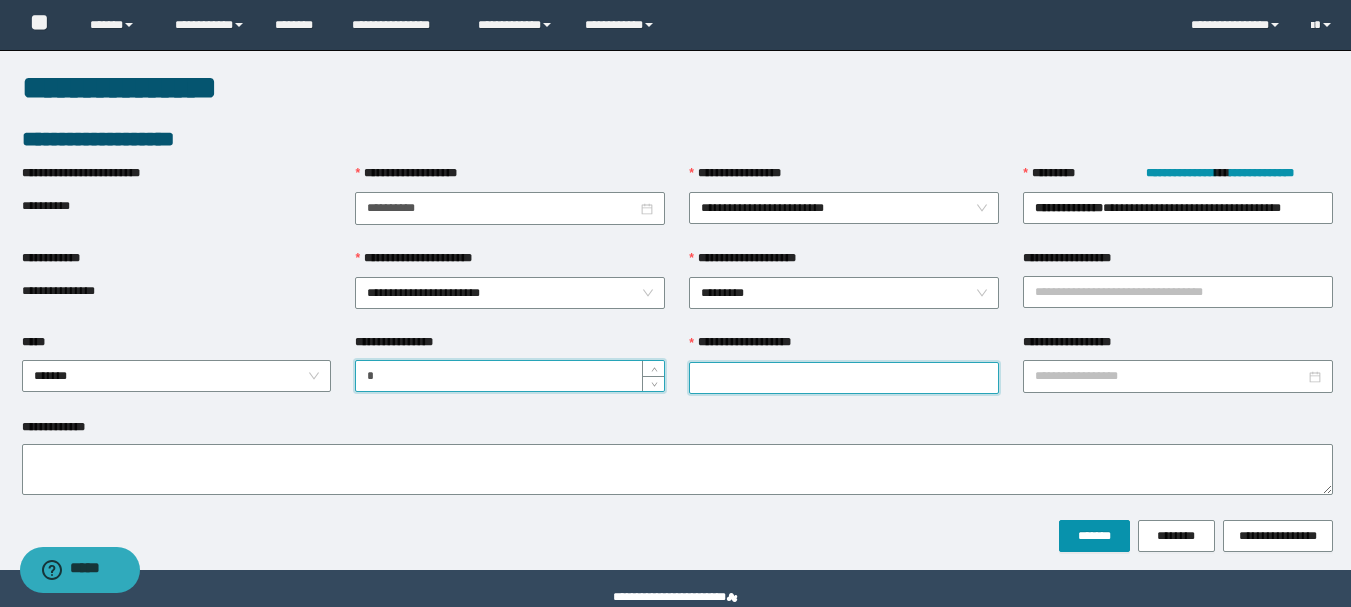 click on "**********" at bounding box center [844, 378] 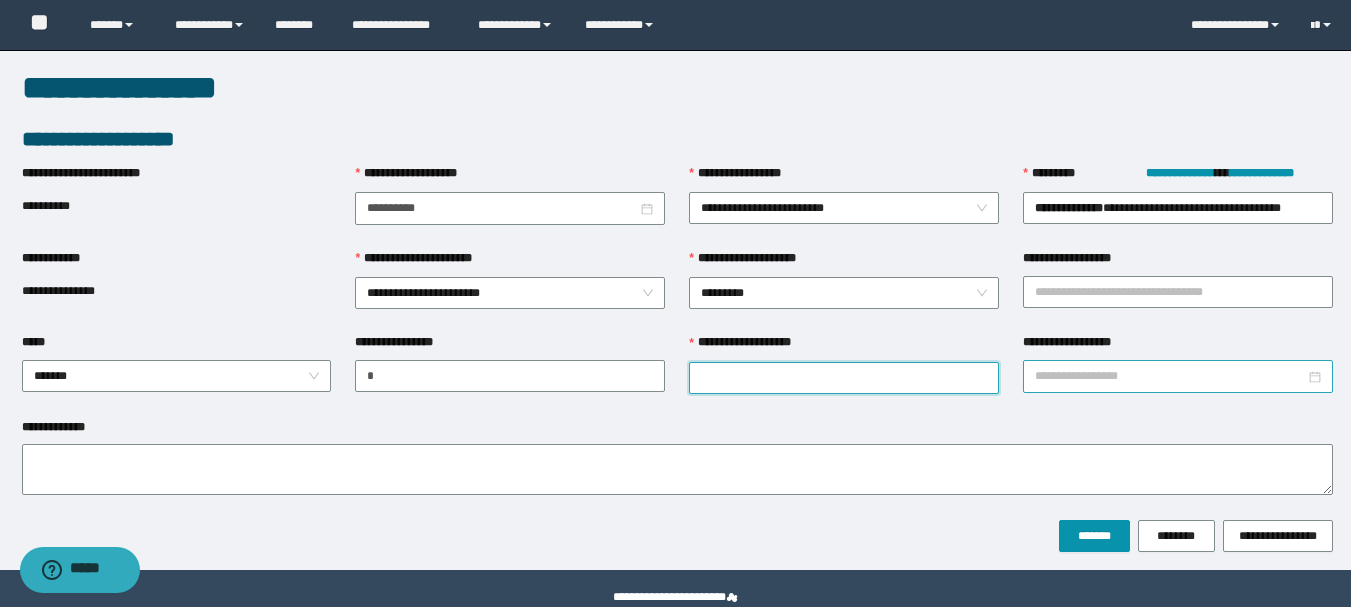 paste on "*********" 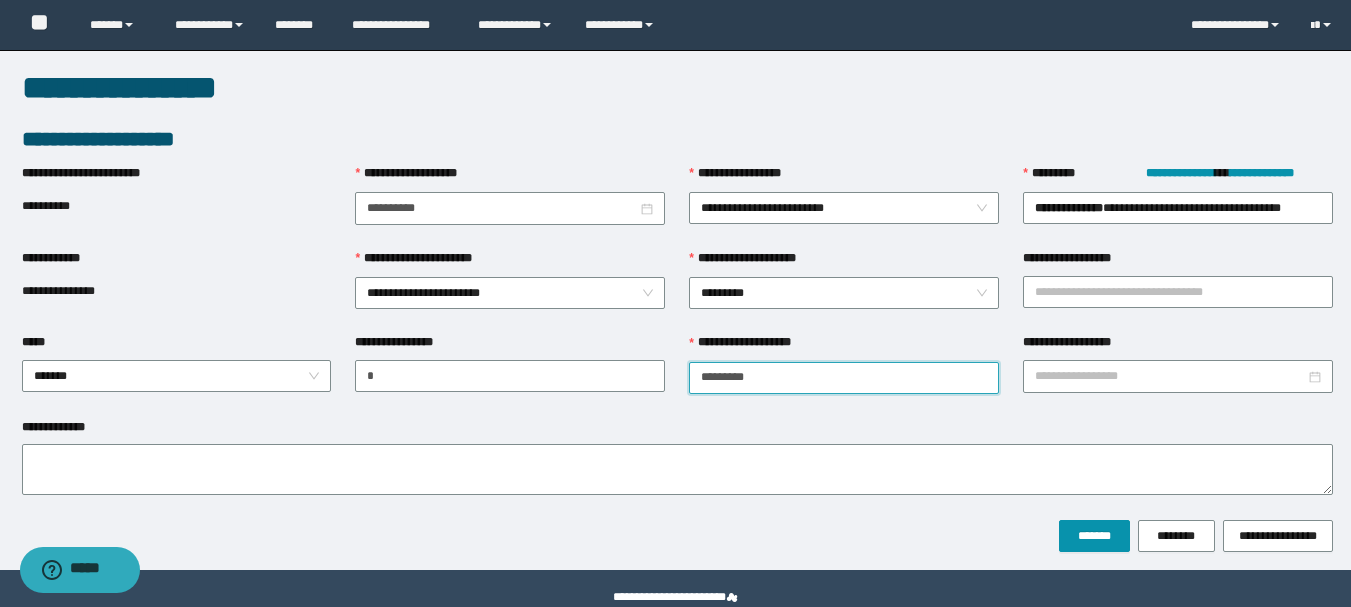type on "*********" 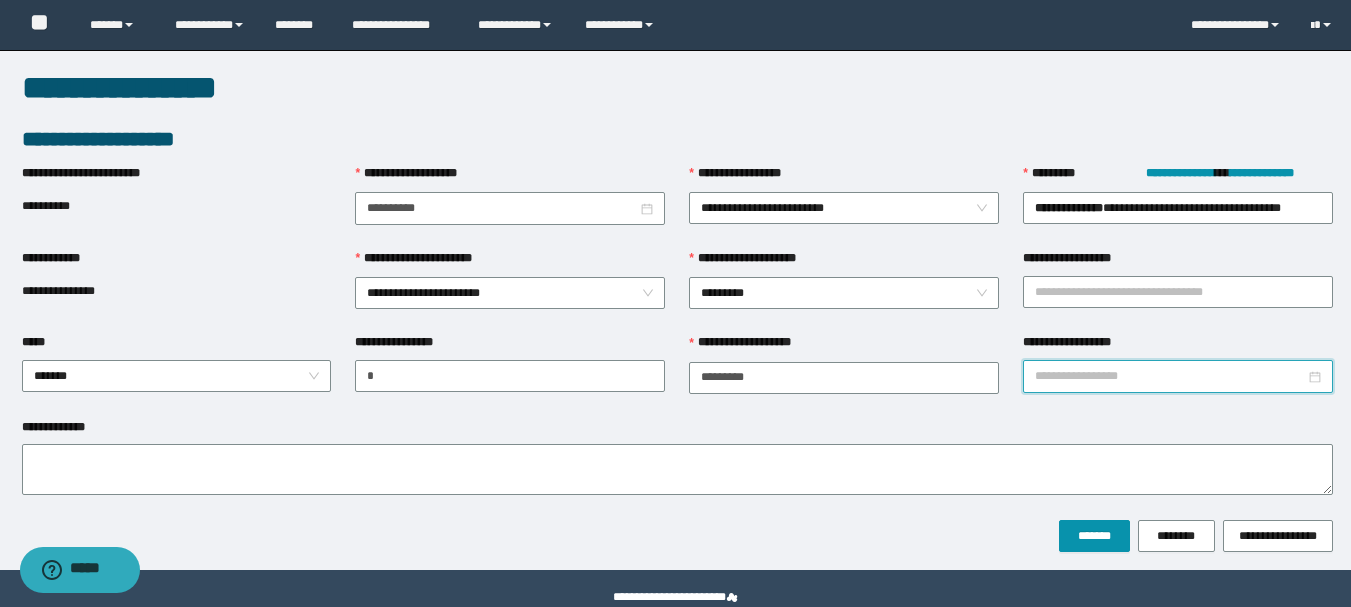 click on "**********" at bounding box center [1170, 376] 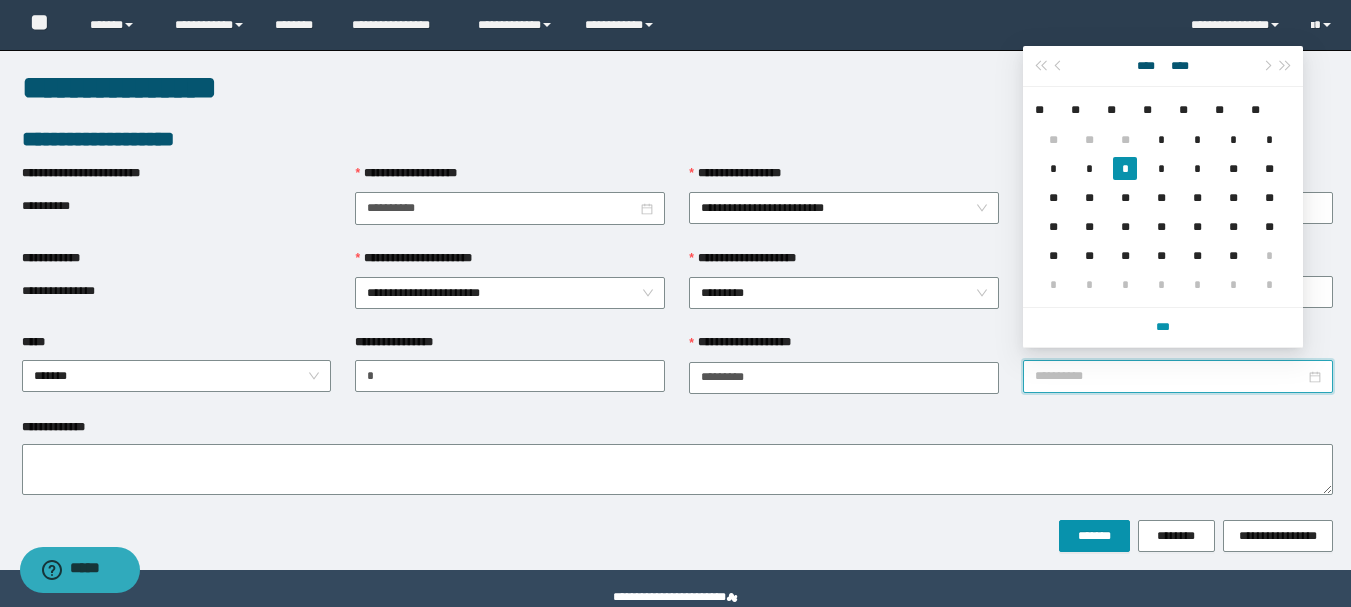 click on "*" at bounding box center [1125, 168] 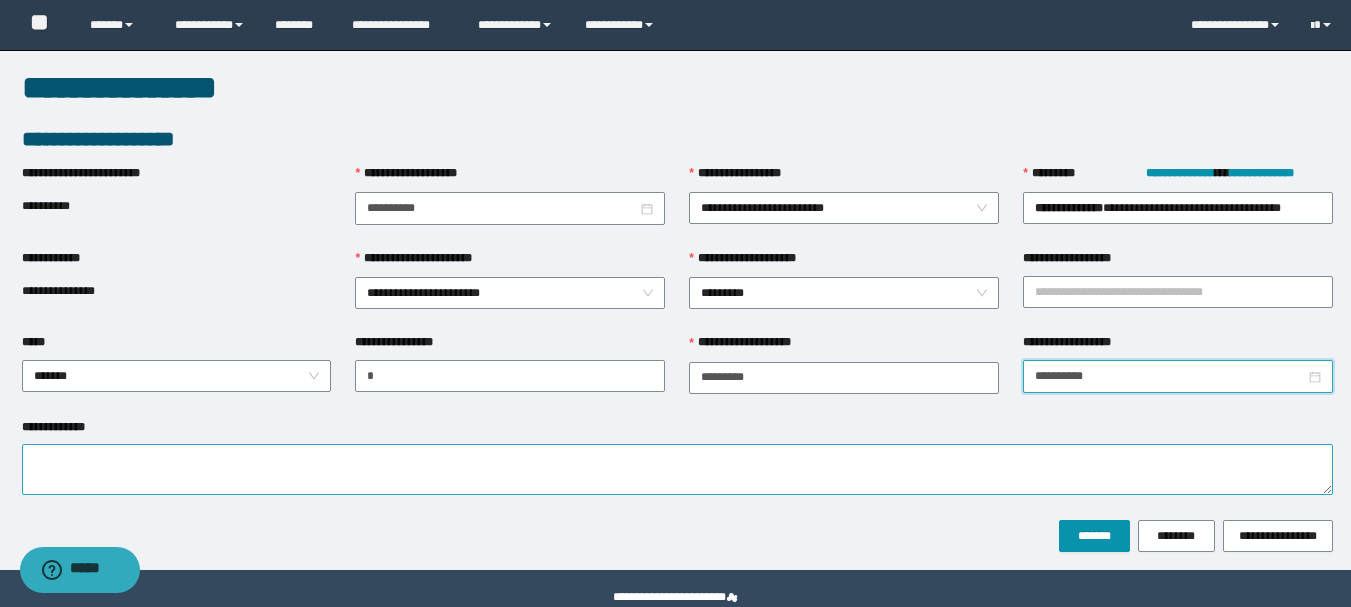 type on "**********" 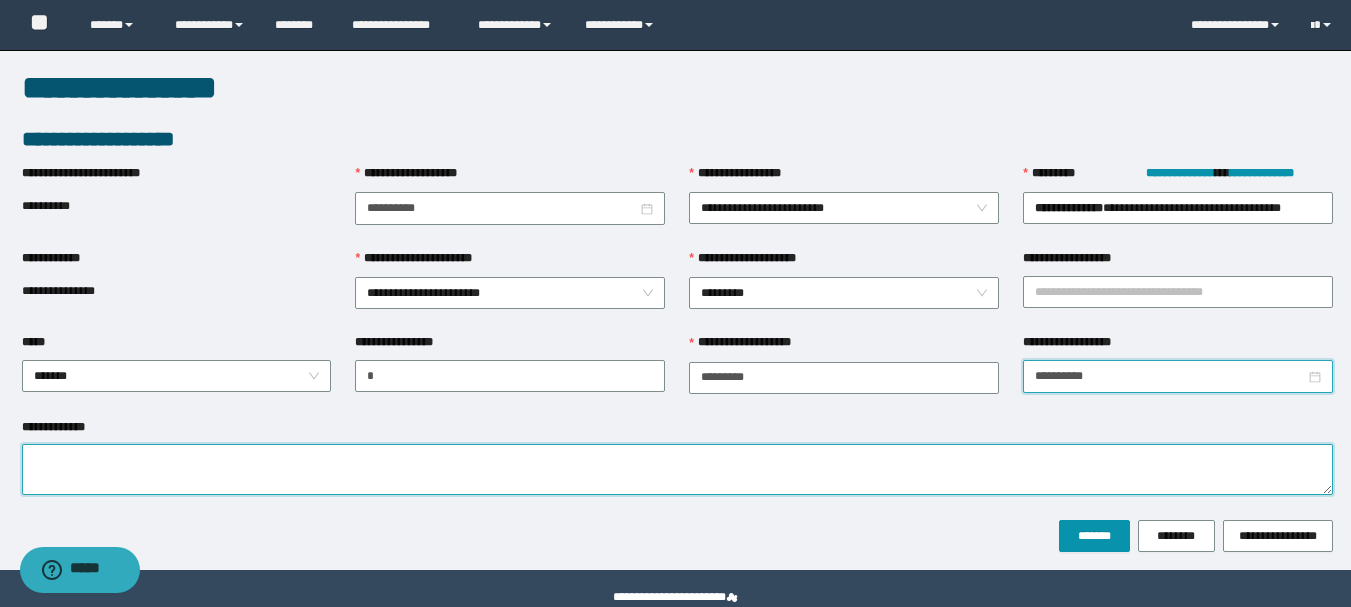 click on "**********" at bounding box center (677, 469) 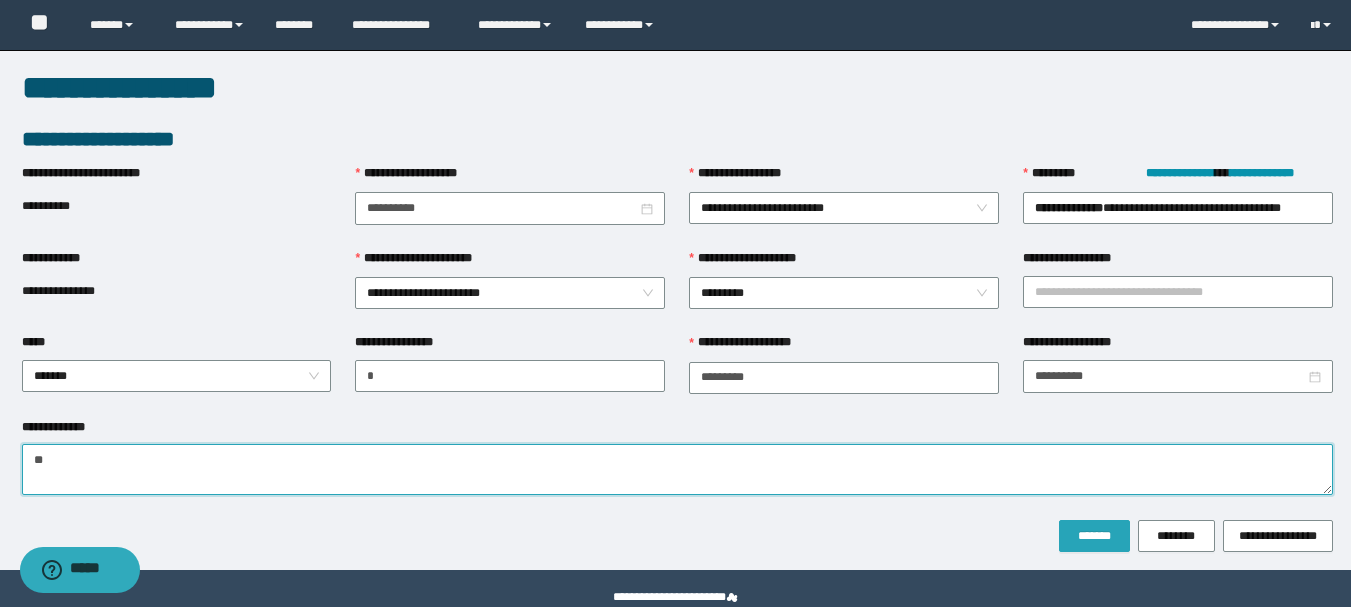 type on "**" 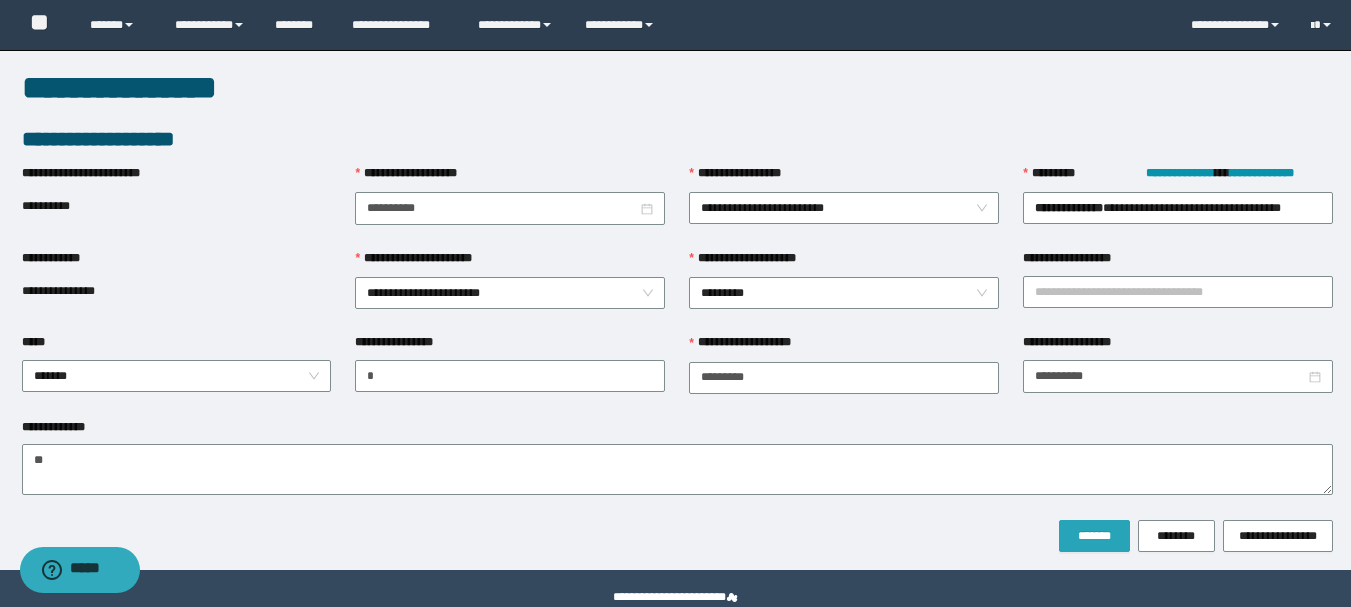 click on "*******" at bounding box center (1094, 536) 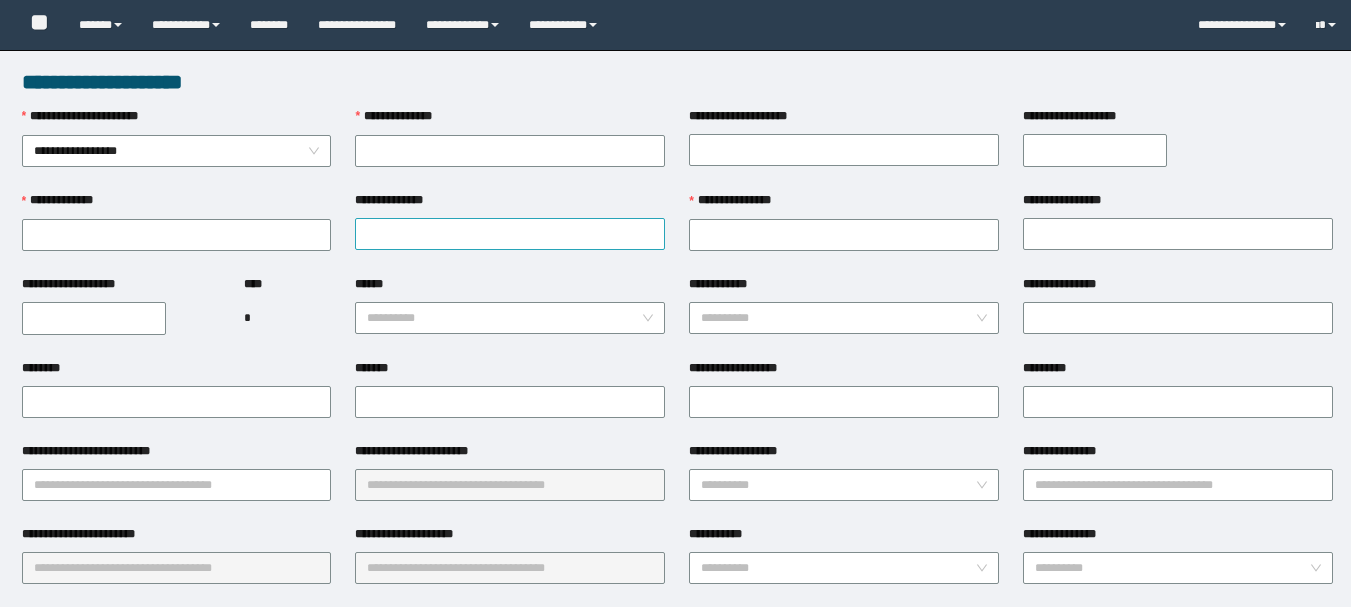 scroll, scrollTop: 0, scrollLeft: 0, axis: both 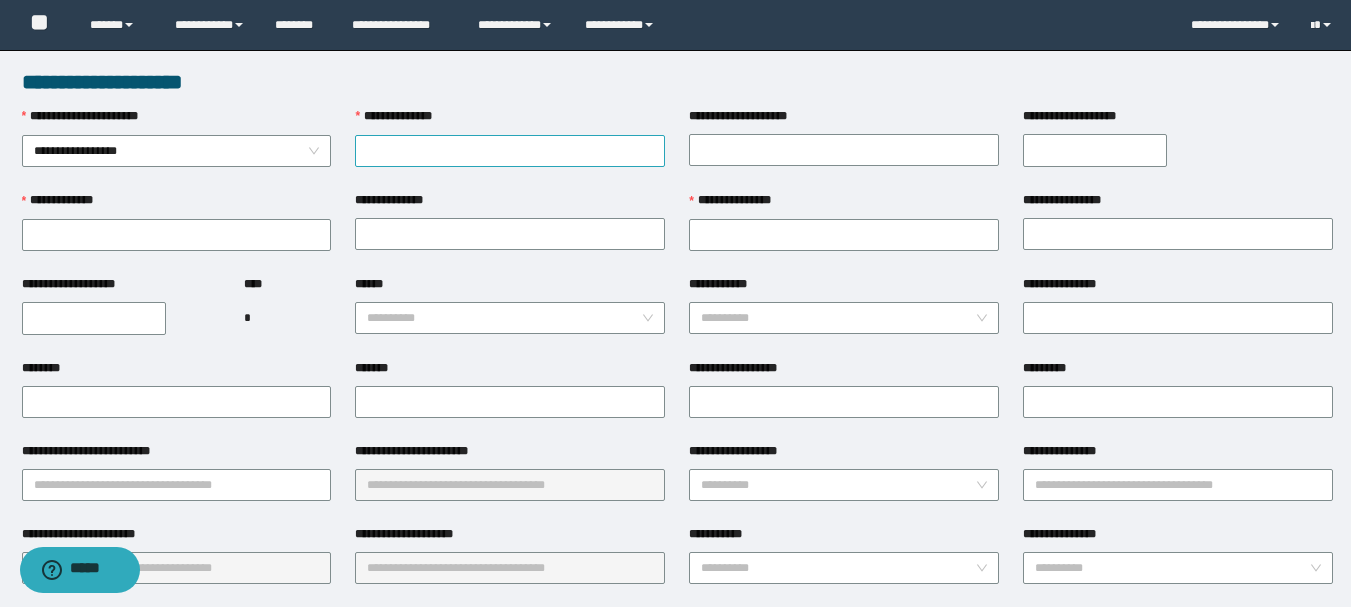 click on "**********" at bounding box center [510, 151] 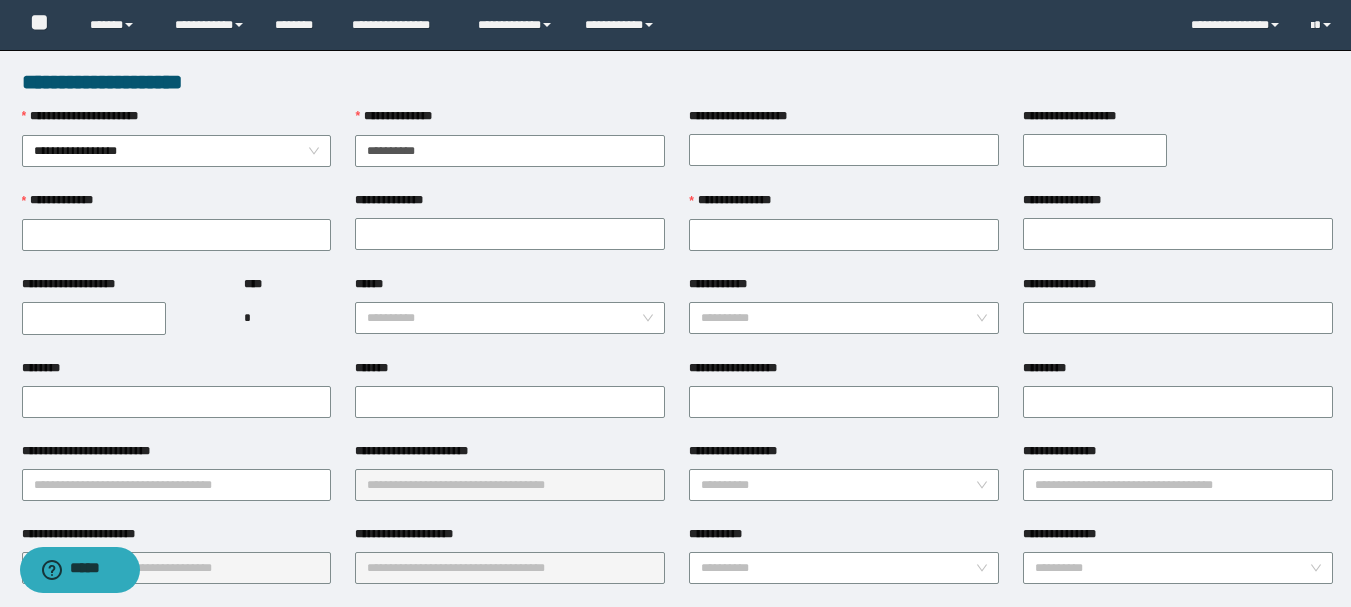 type on "**********" 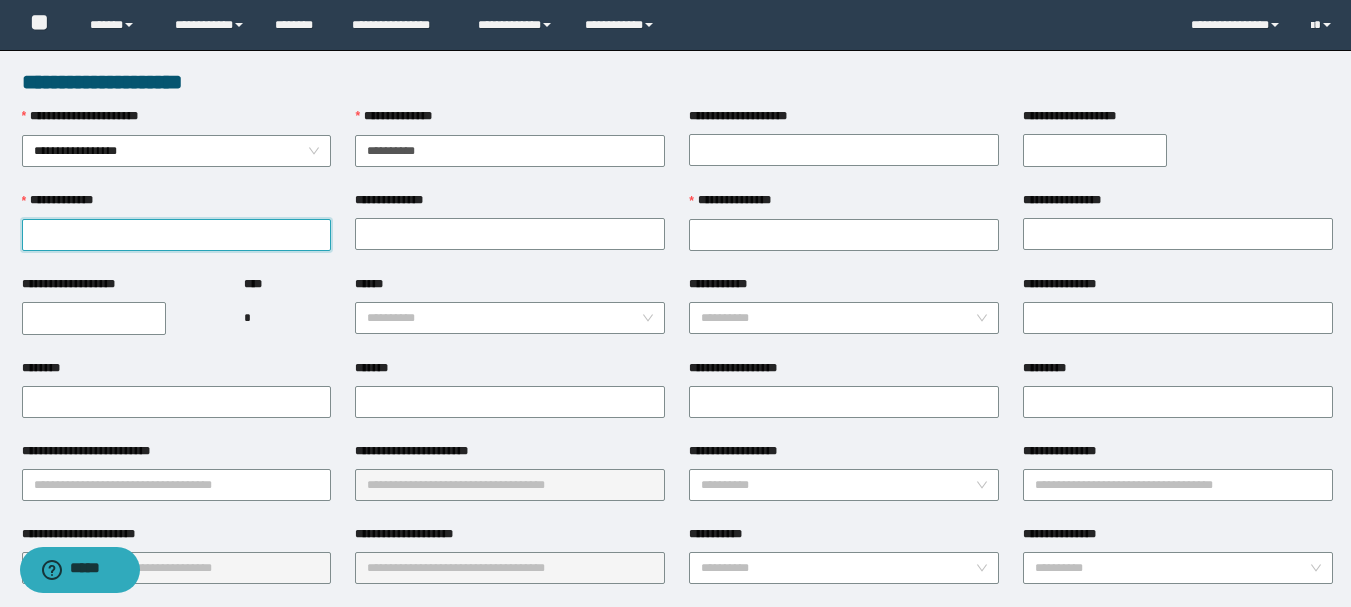 click on "**********" at bounding box center (177, 235) 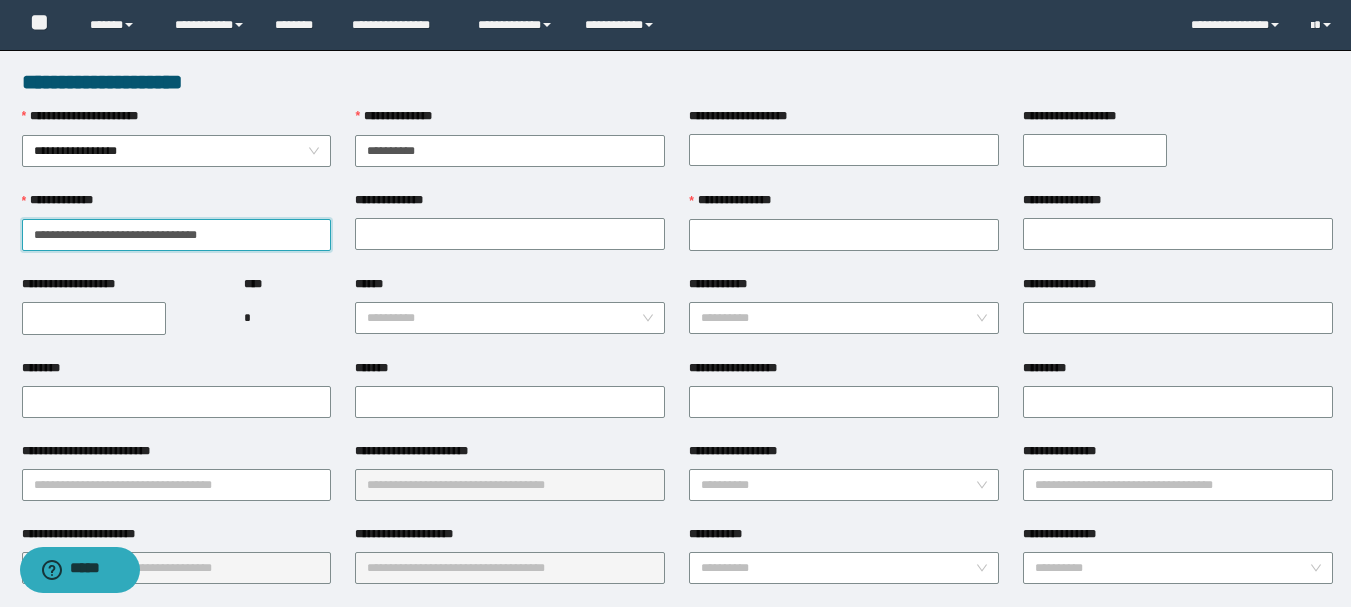 click on "**********" at bounding box center [177, 235] 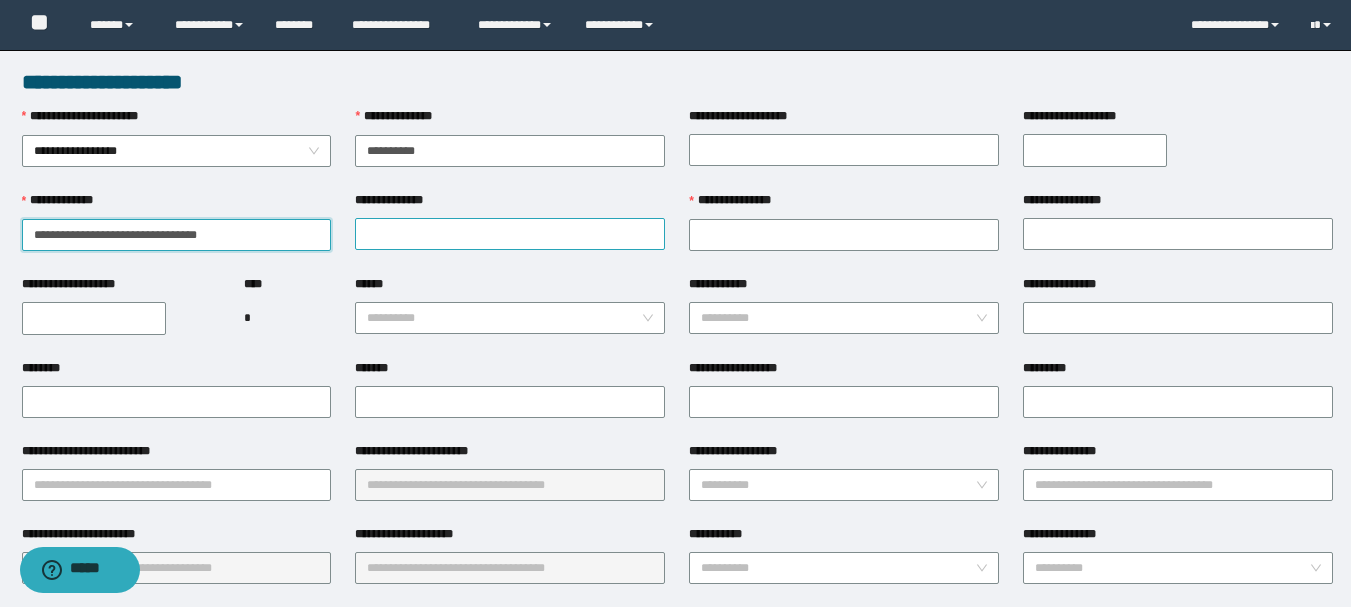 type on "**********" 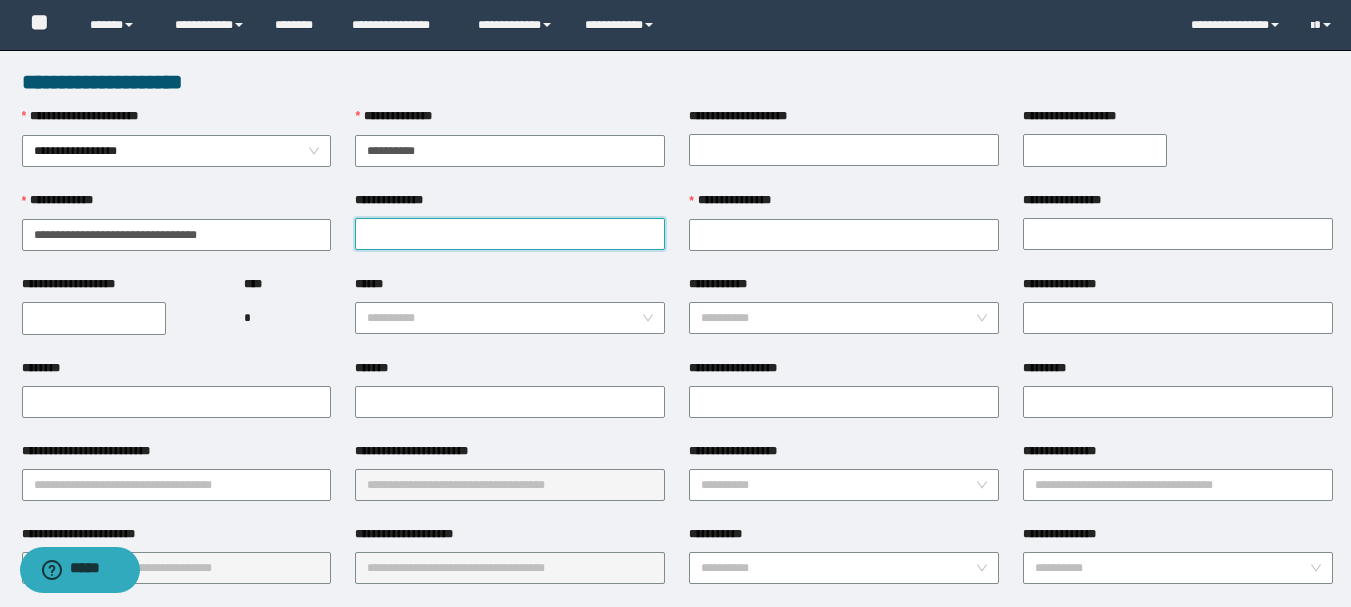 paste on "******" 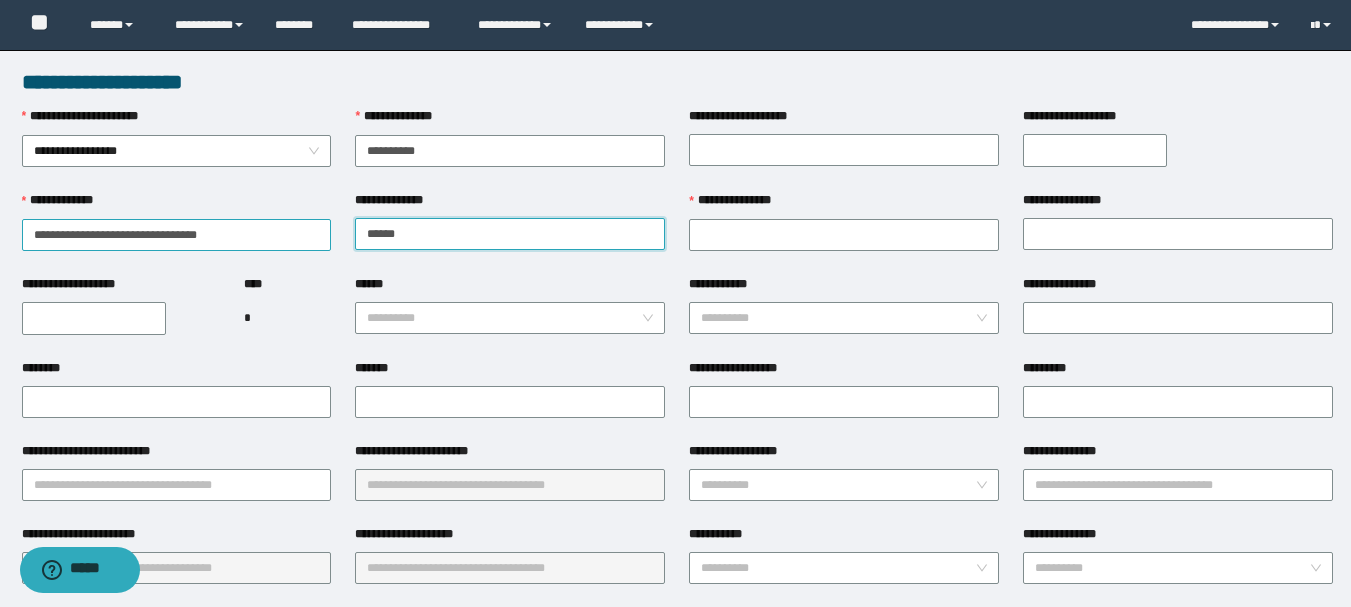 type on "******" 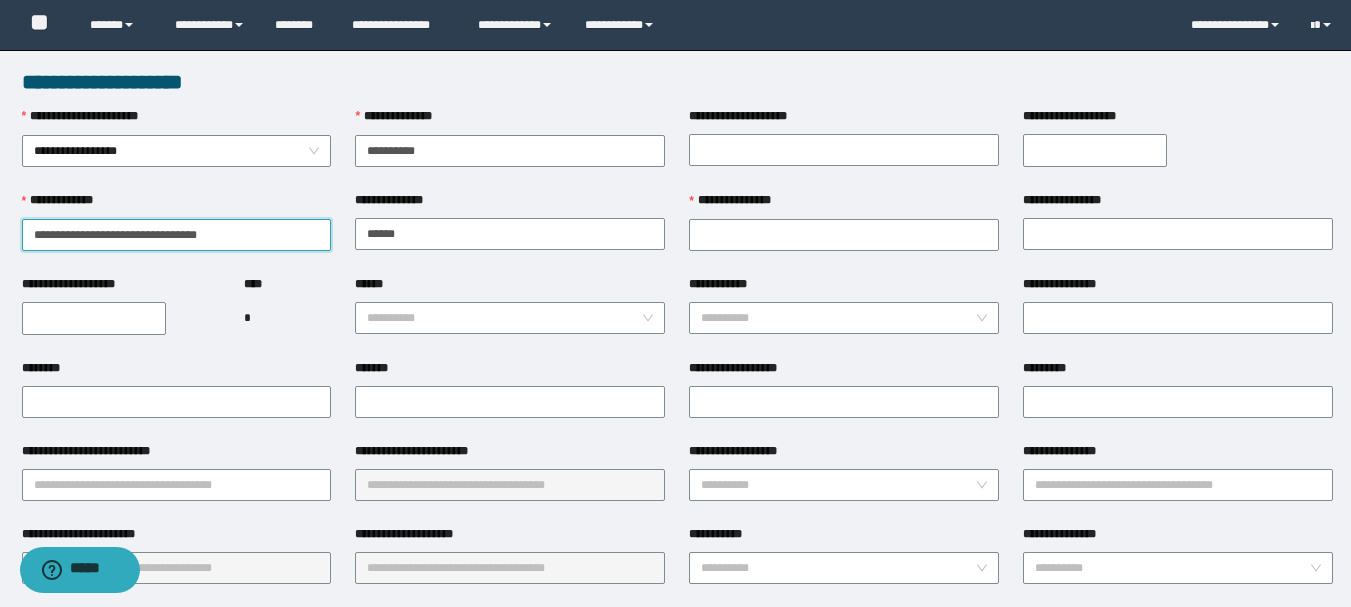 click on "**********" at bounding box center (177, 235) 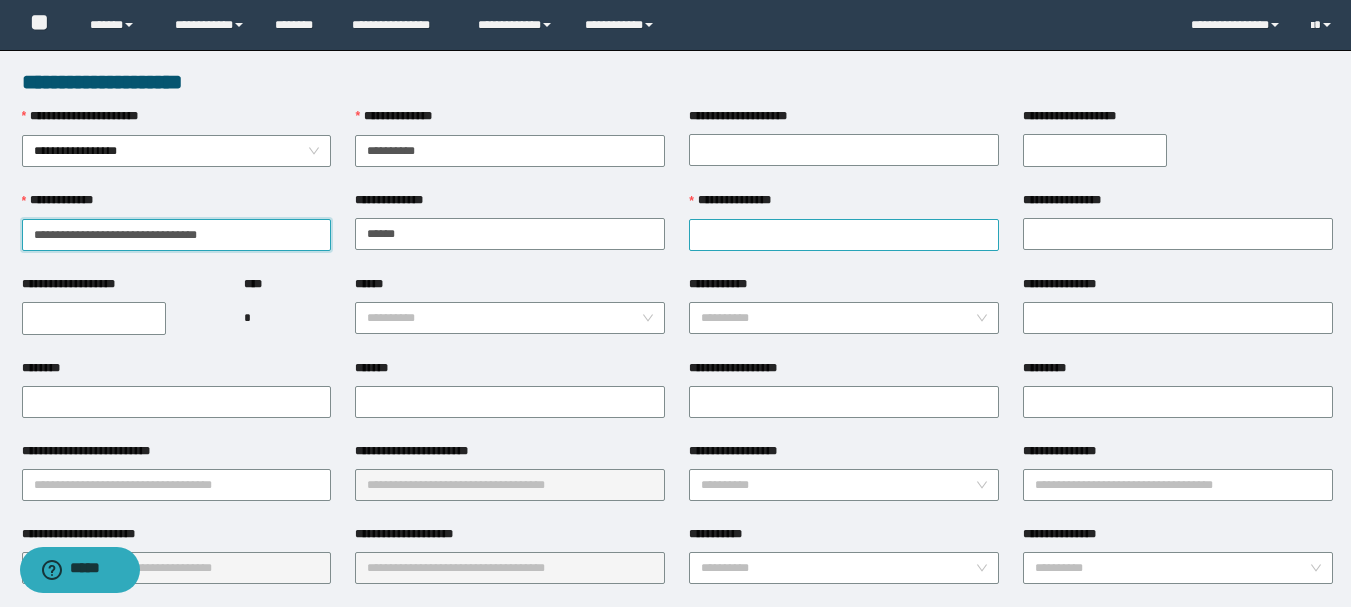 drag, startPoint x: 138, startPoint y: 237, endPoint x: 763, endPoint y: 237, distance: 625 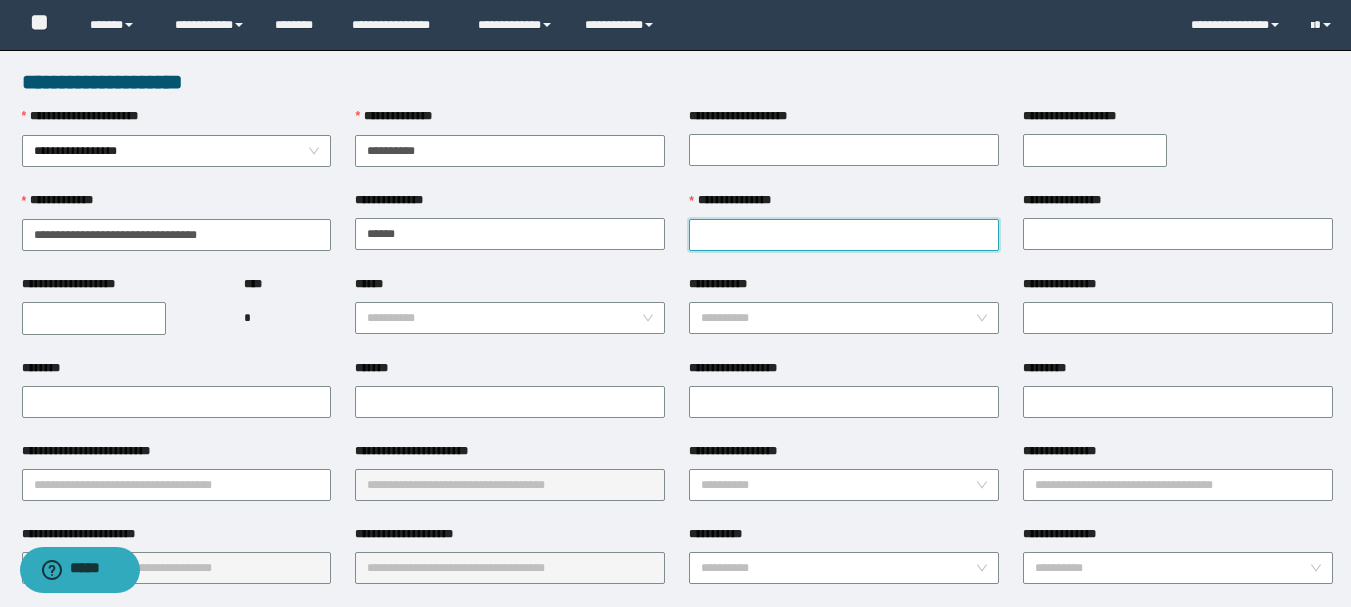 drag, startPoint x: 890, startPoint y: 222, endPoint x: 893, endPoint y: 234, distance: 12.369317 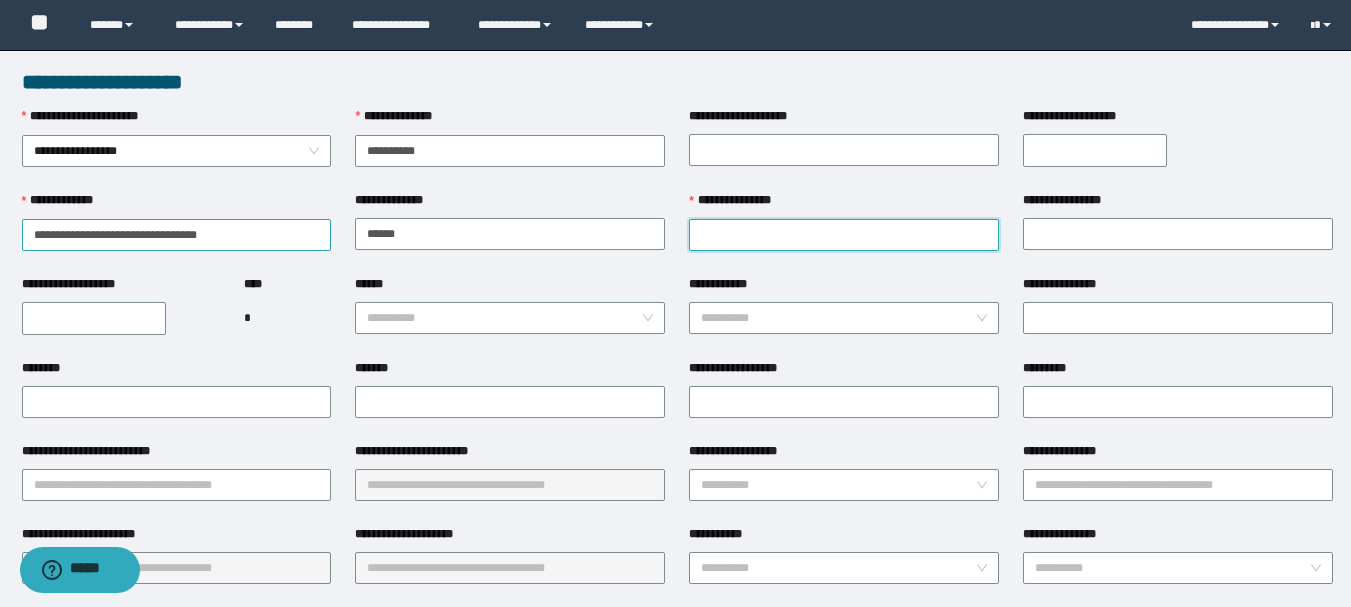 paste on "********" 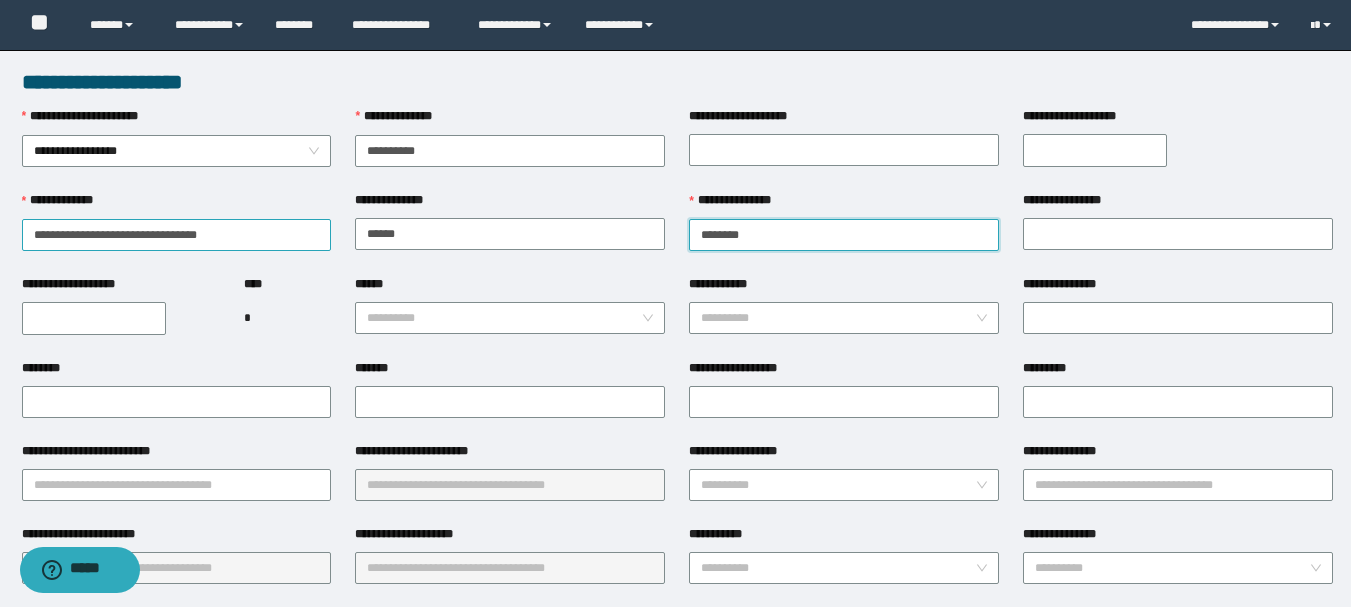 type on "********" 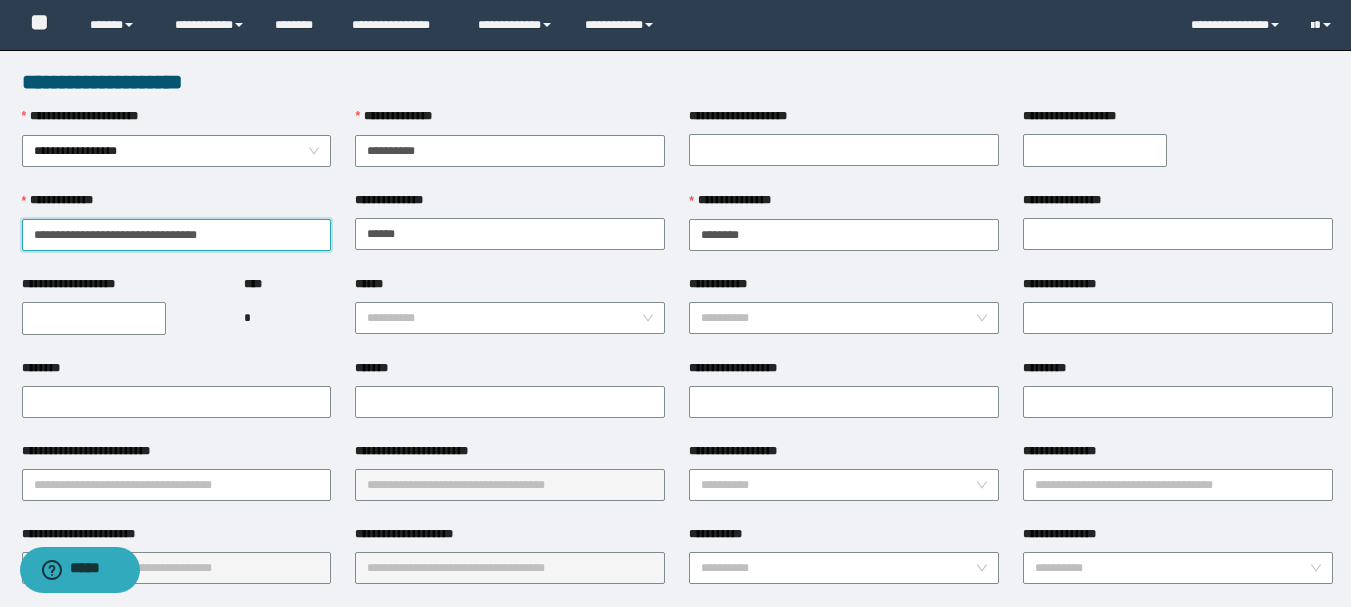 click on "**********" at bounding box center [177, 235] 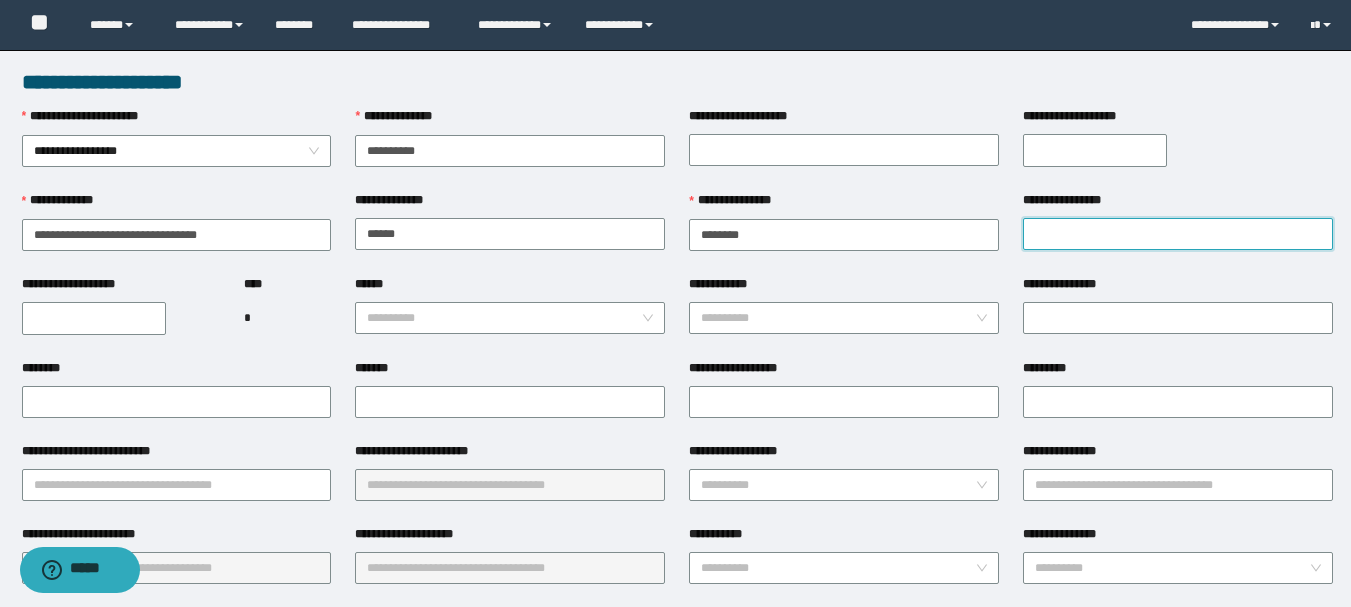 click on "**********" at bounding box center (1178, 234) 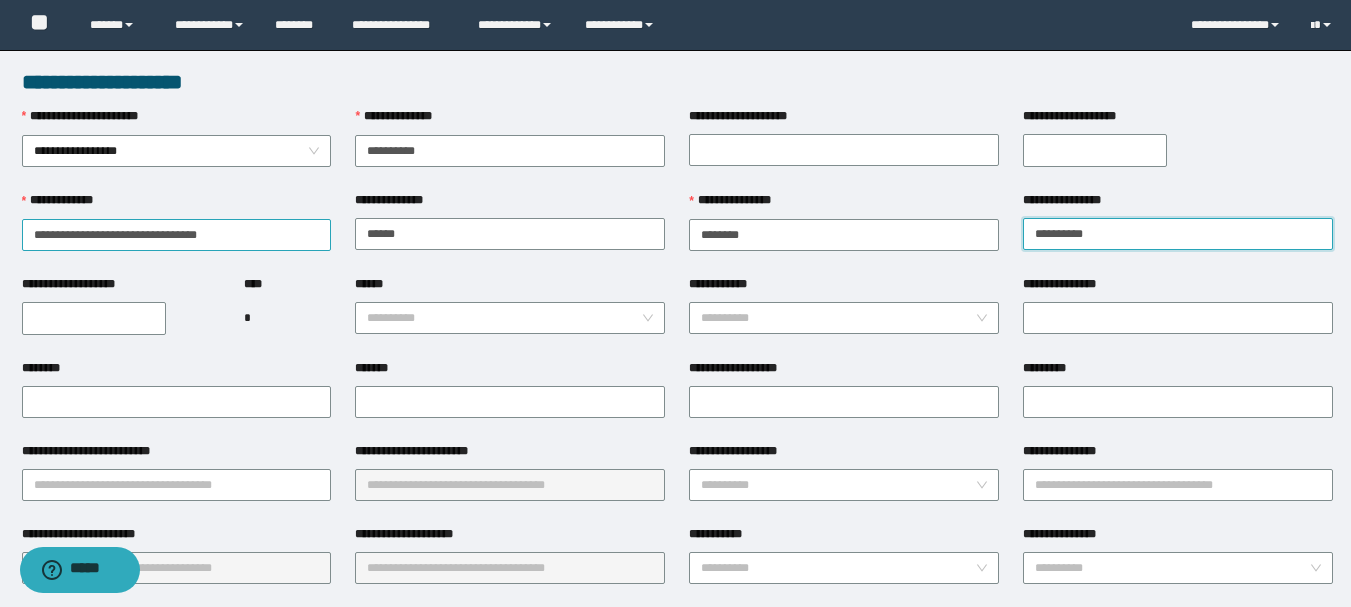 type on "**********" 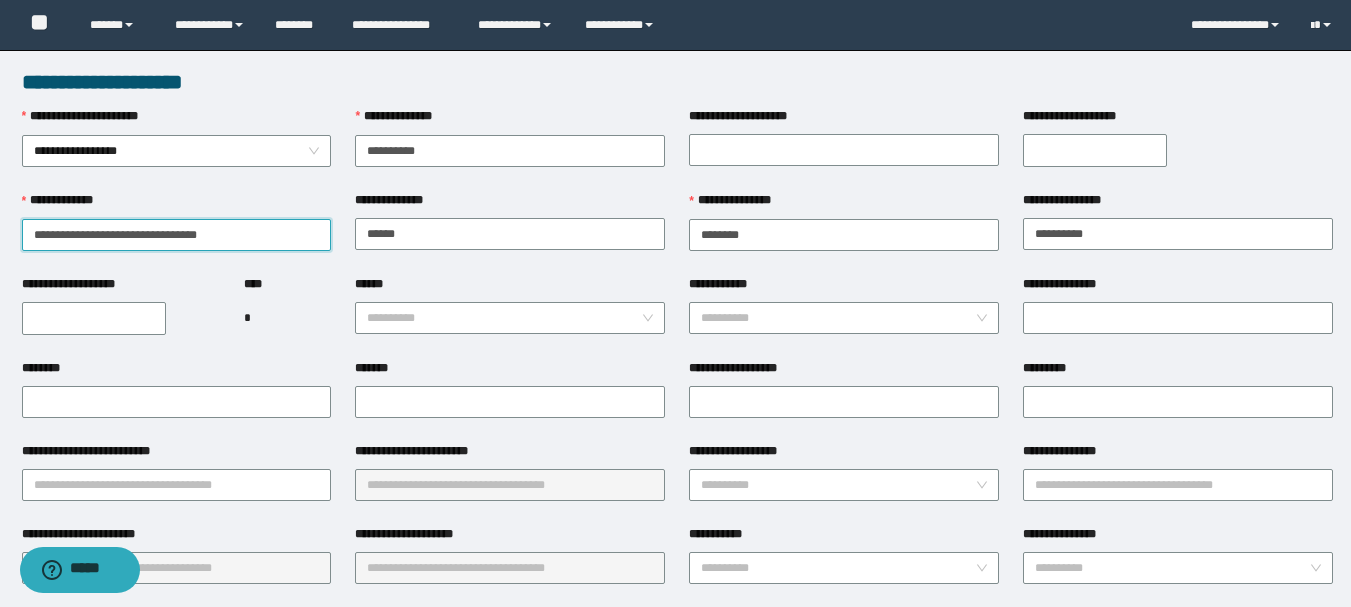drag, startPoint x: 235, startPoint y: 248, endPoint x: 85, endPoint y: 242, distance: 150.11995 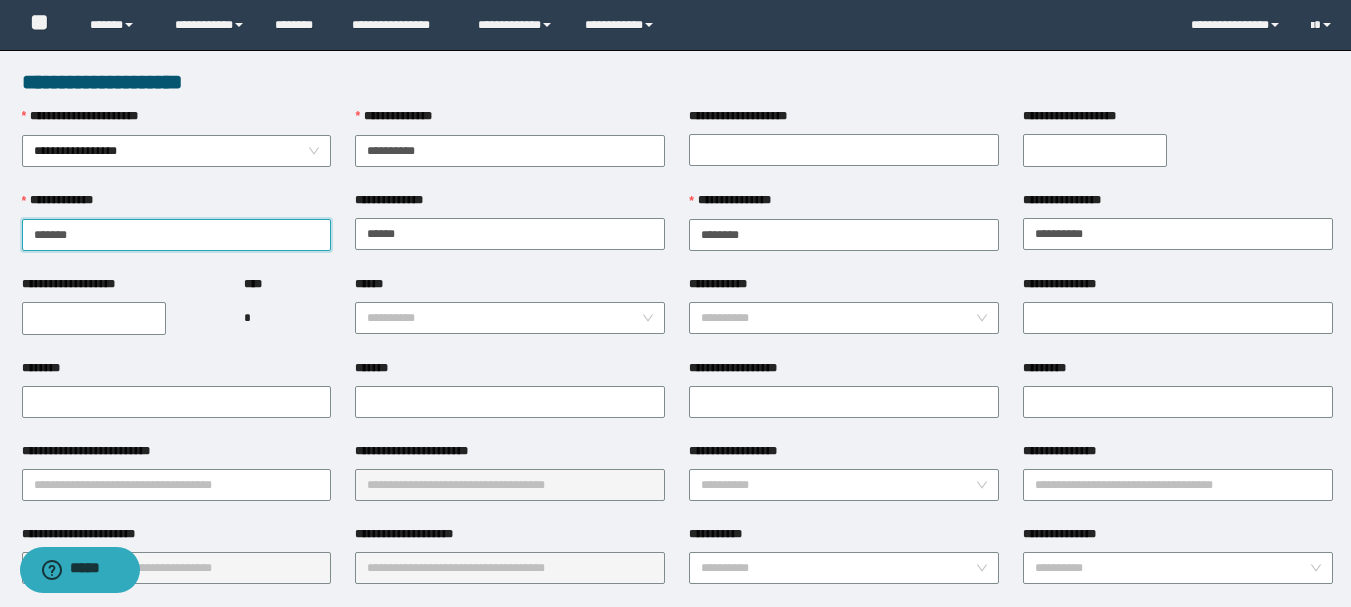 type on "******" 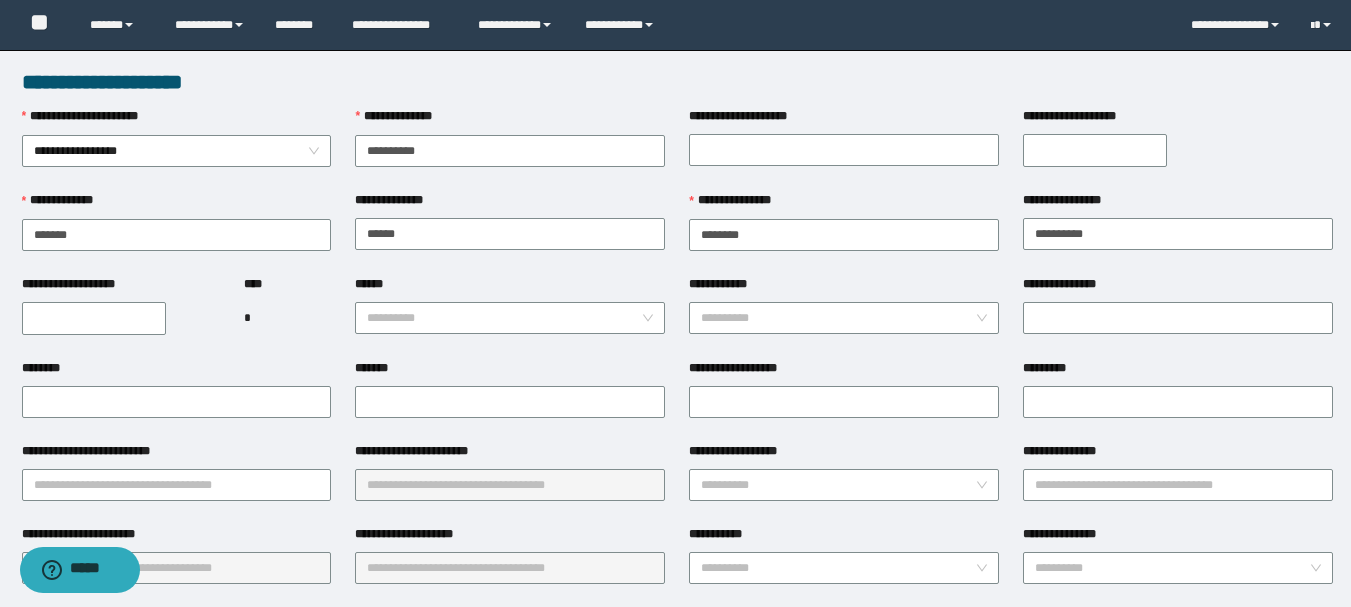 click on "**********" at bounding box center [94, 318] 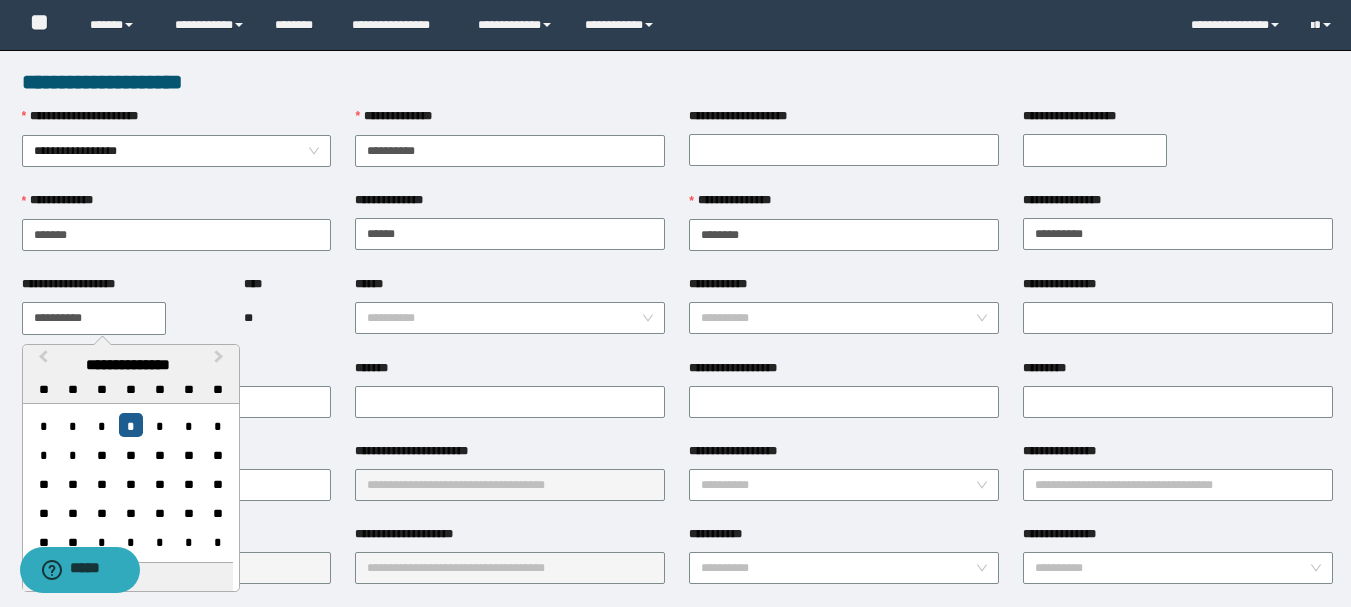 type on "**********" 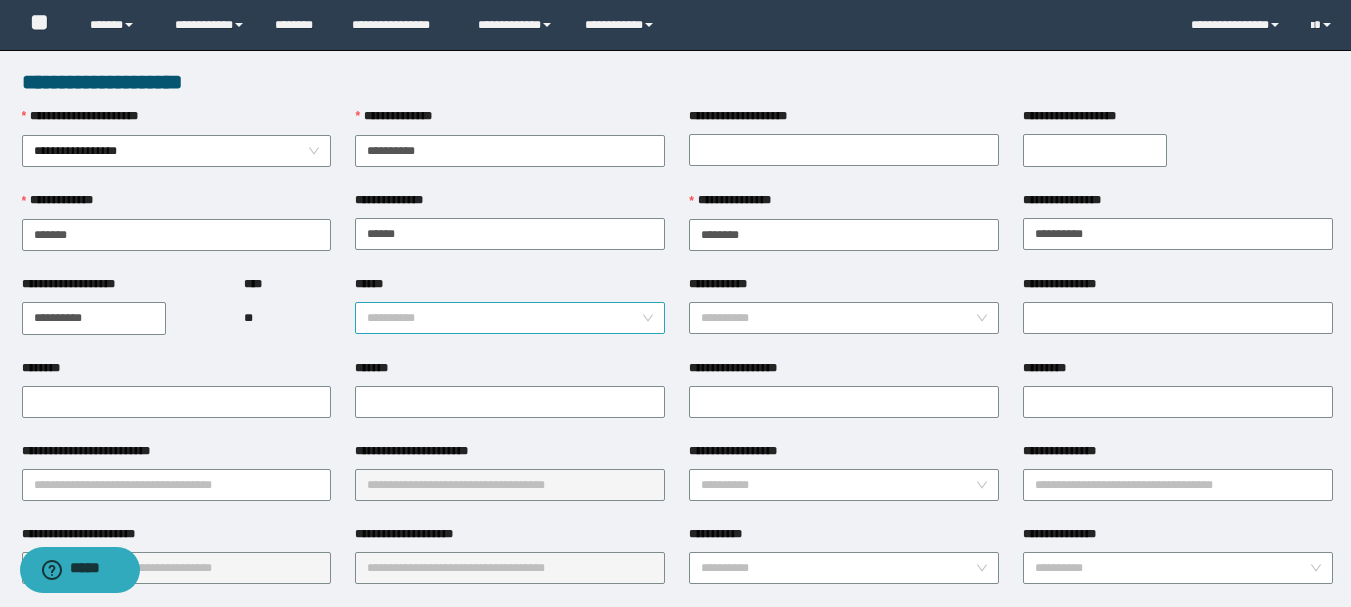 click on "******" at bounding box center (504, 318) 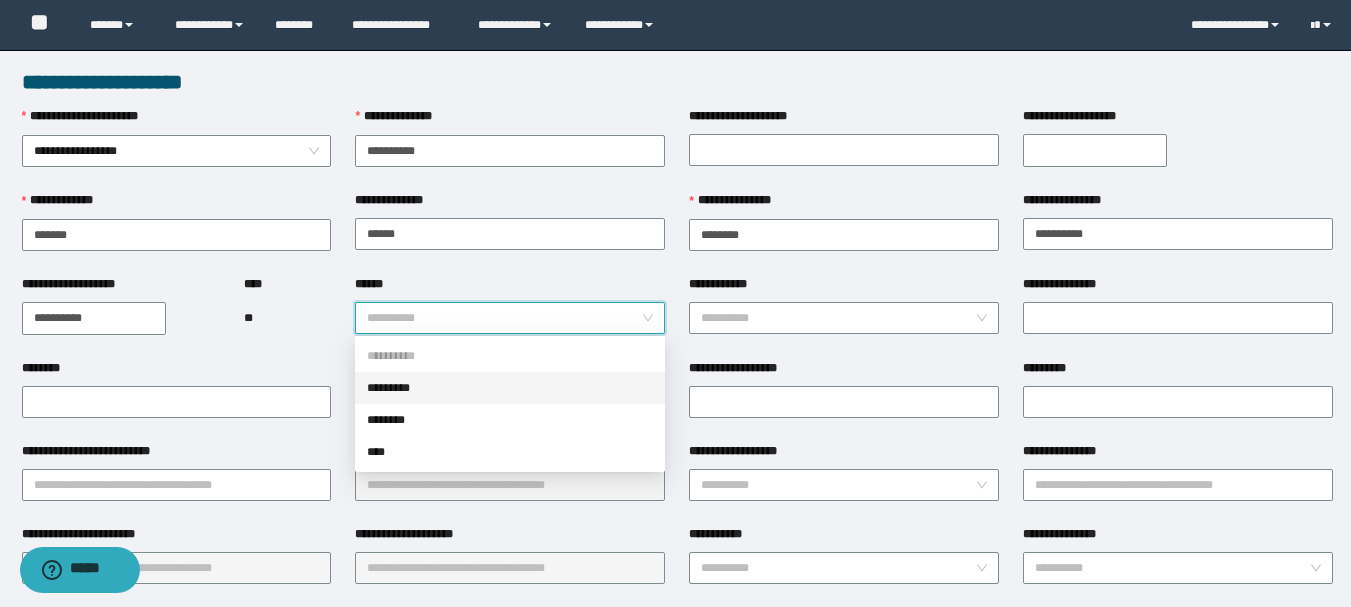 click on "*********" at bounding box center [510, 388] 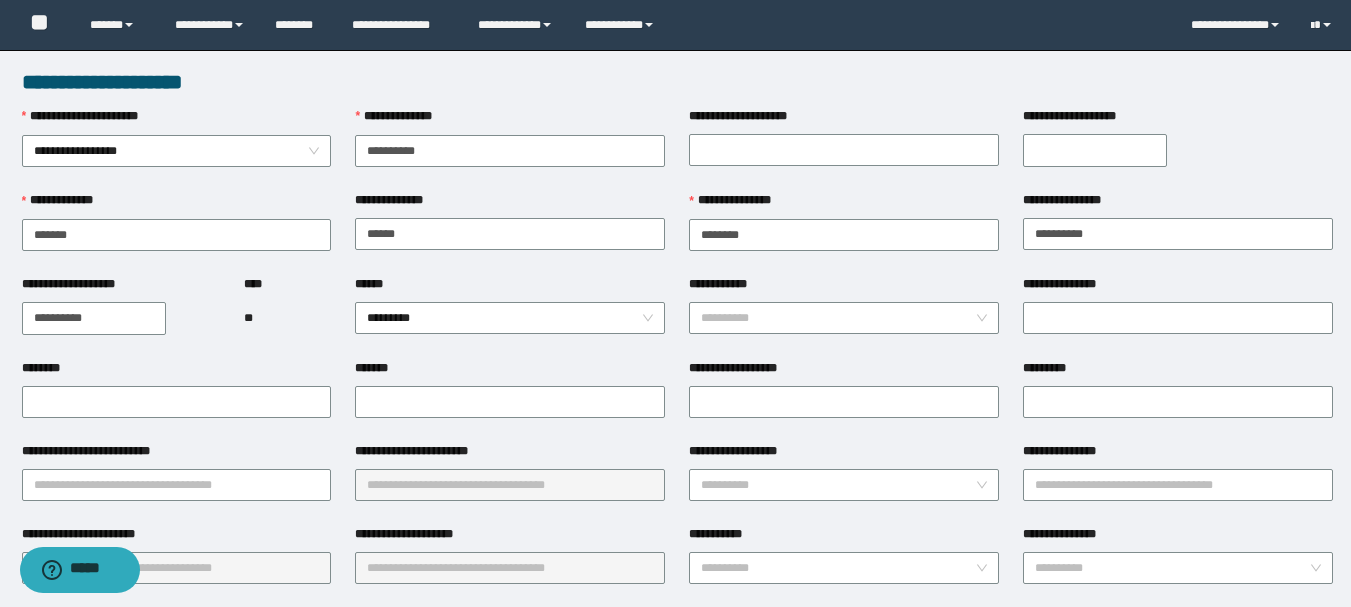 drag, startPoint x: 0, startPoint y: 281, endPoint x: 536, endPoint y: 187, distance: 544.1801 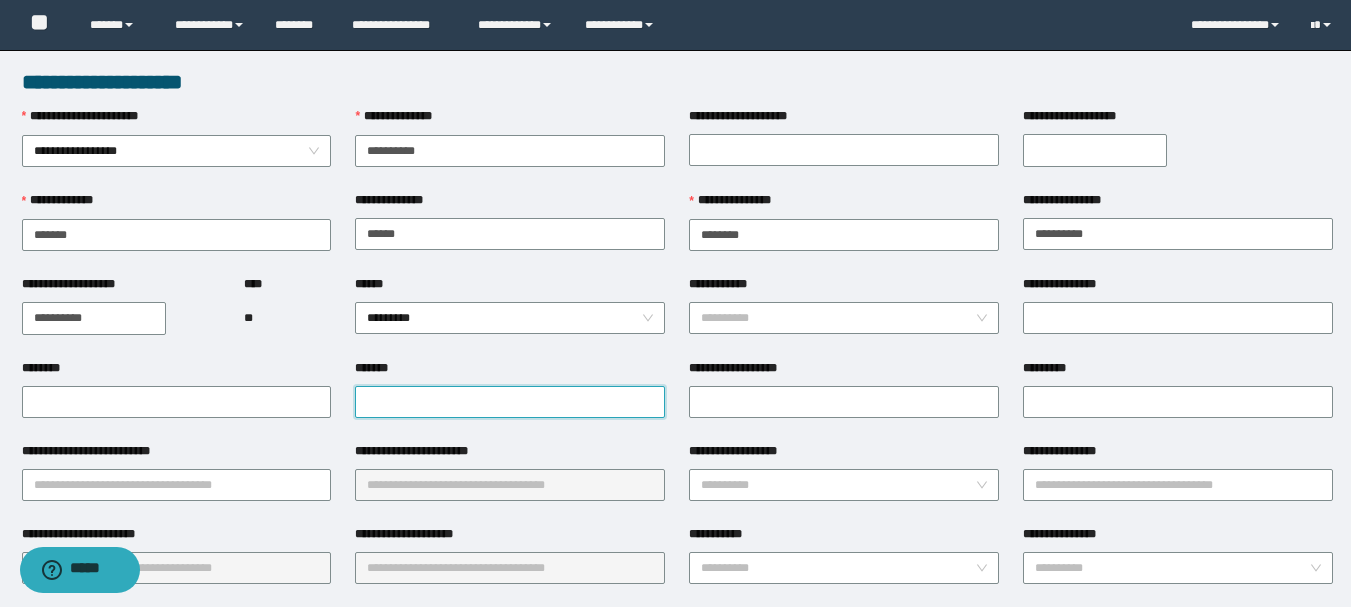 click on "*******" at bounding box center (510, 402) 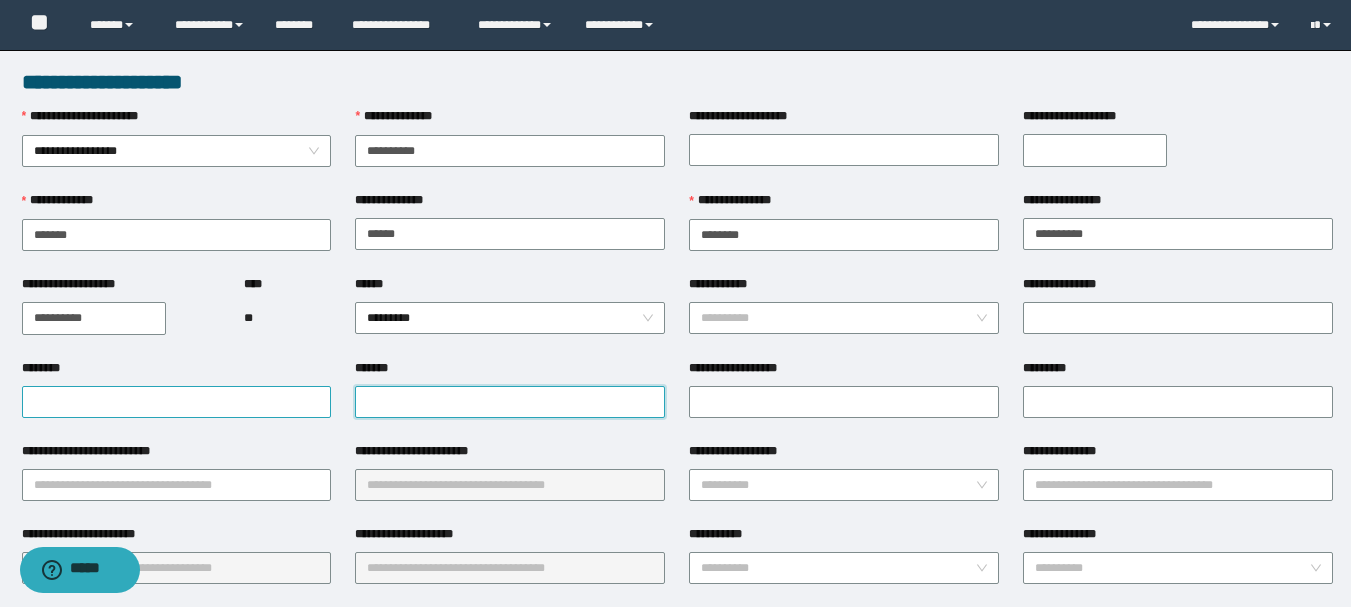 paste on "**********" 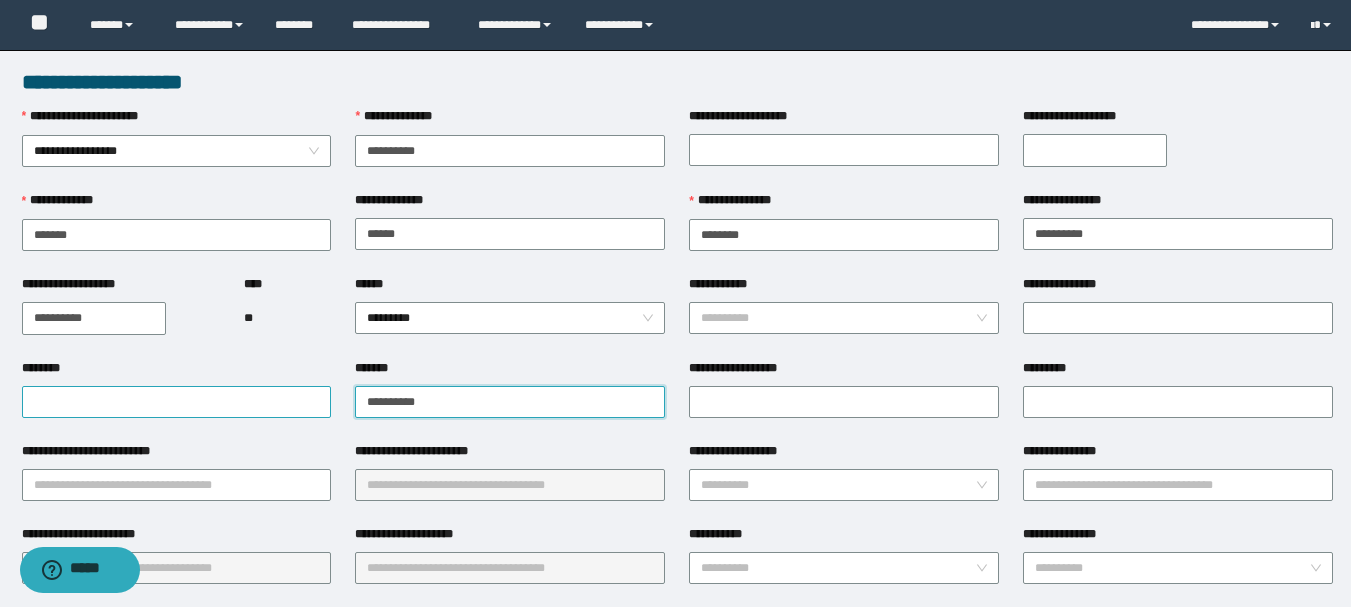type on "**********" 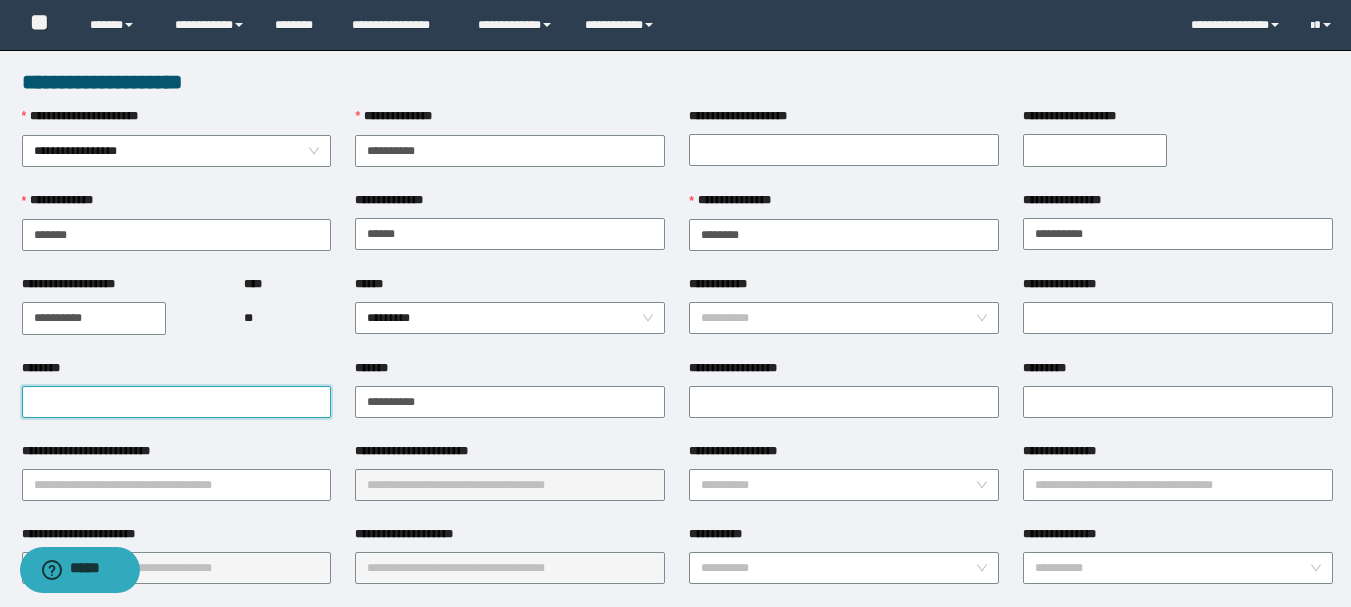 click on "********" at bounding box center (177, 402) 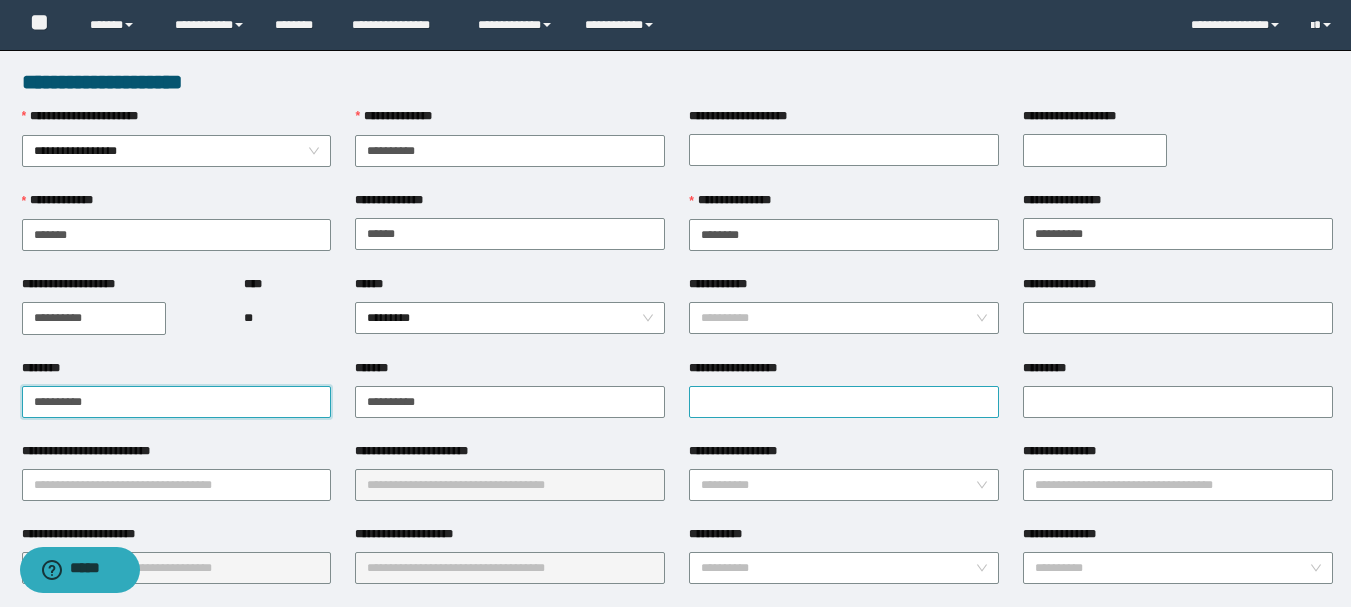 type on "**********" 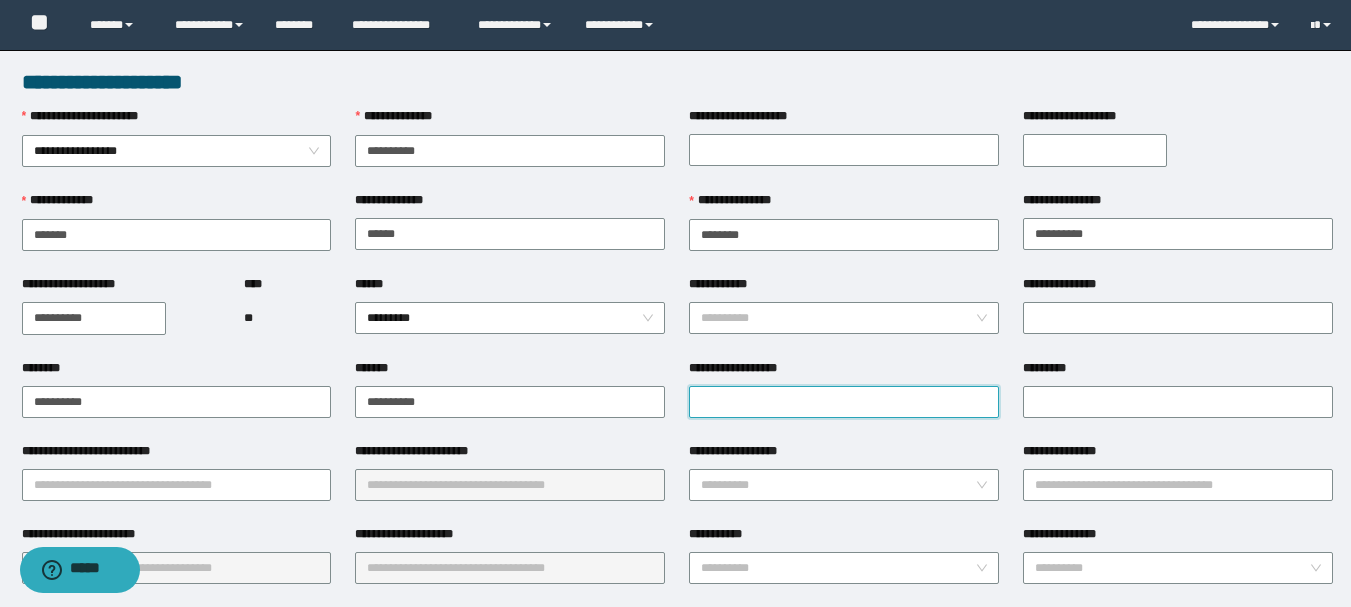 click on "**********" at bounding box center [844, 402] 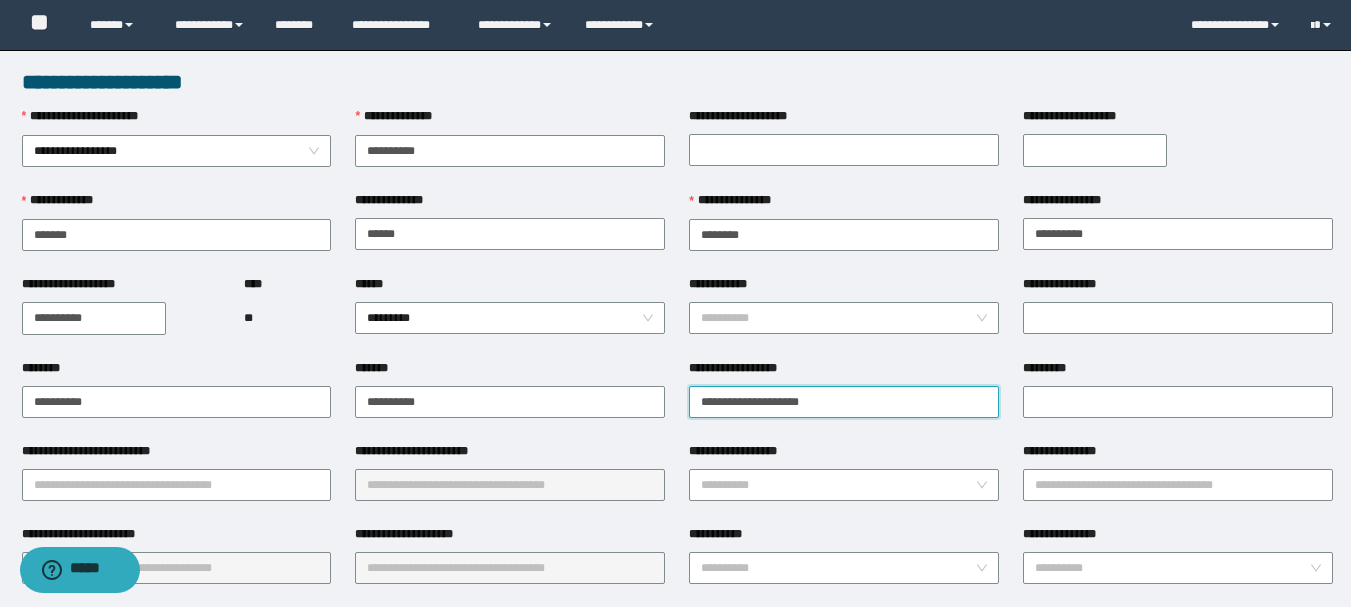 type on "**********" 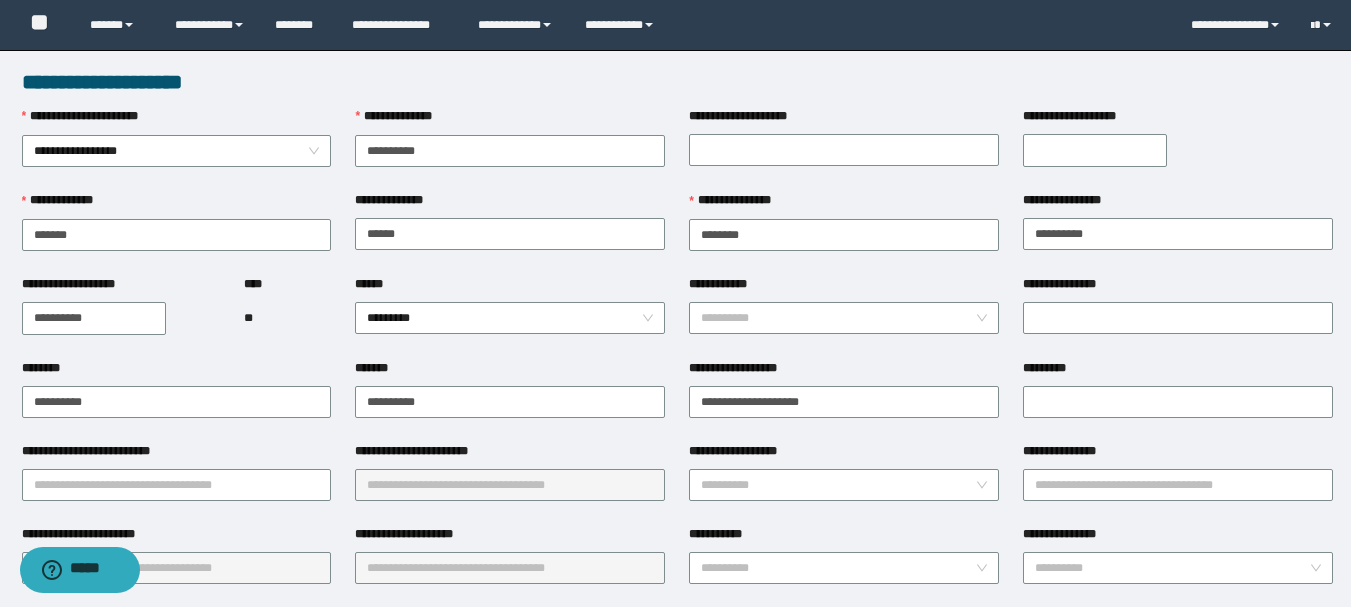 click on "*********" at bounding box center [1178, 372] 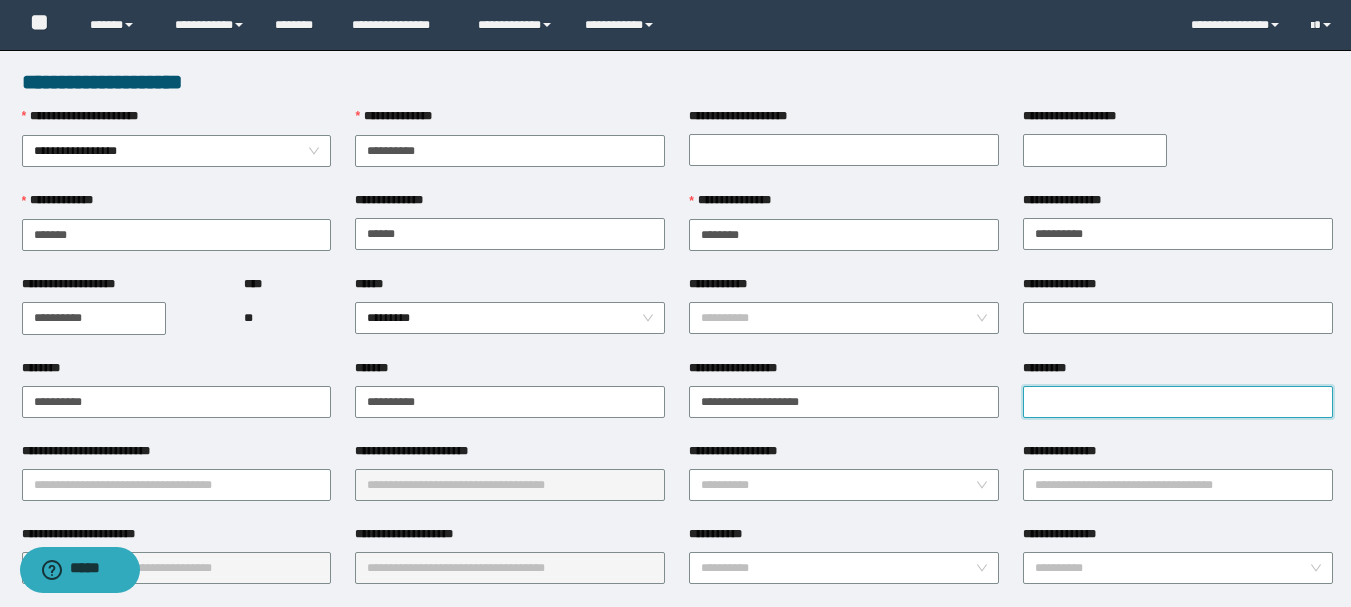 click on "*********" at bounding box center [1178, 402] 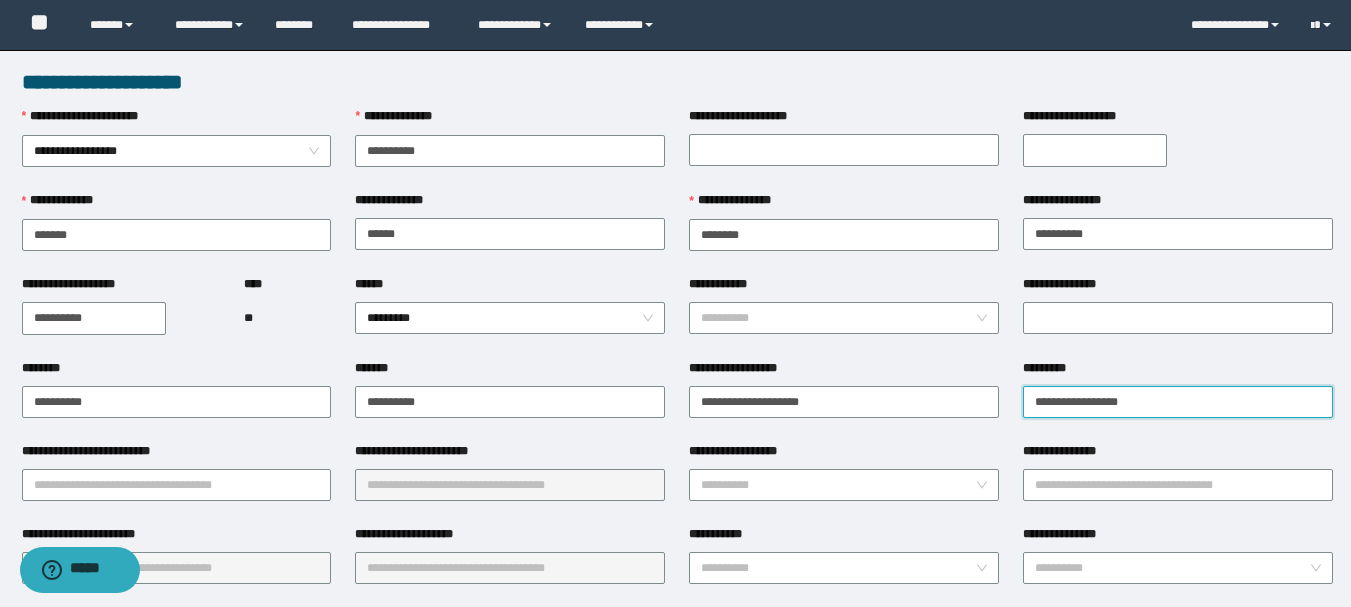 type on "**********" 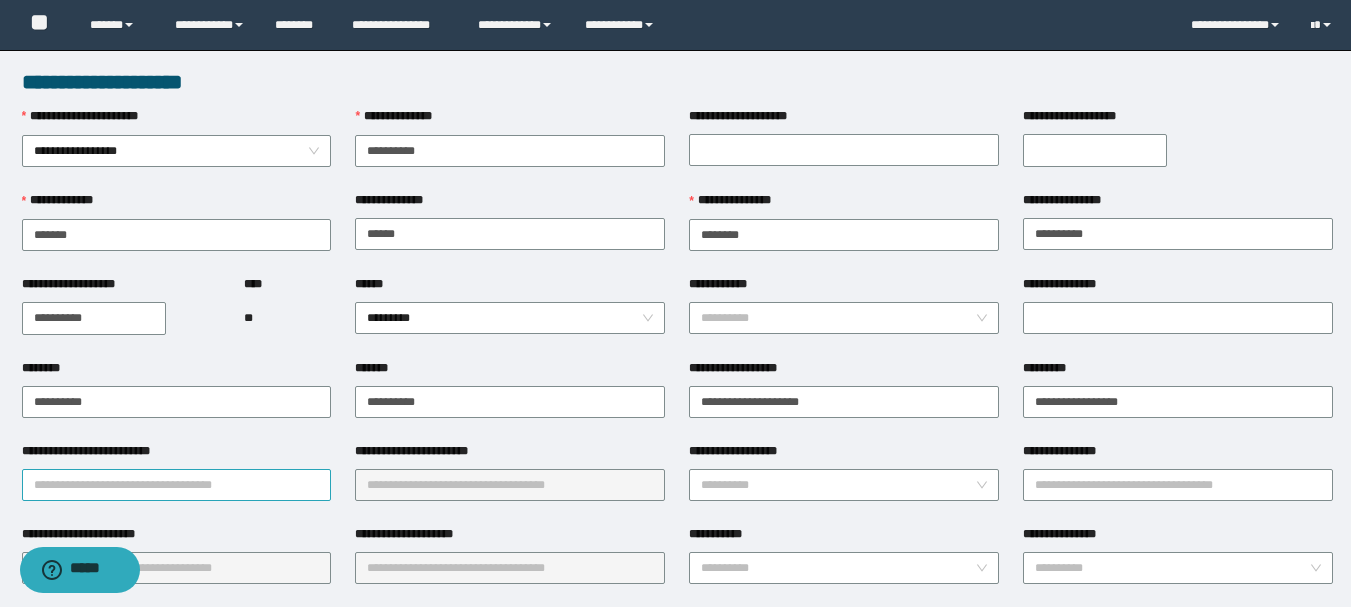click on "**********" at bounding box center (177, 485) 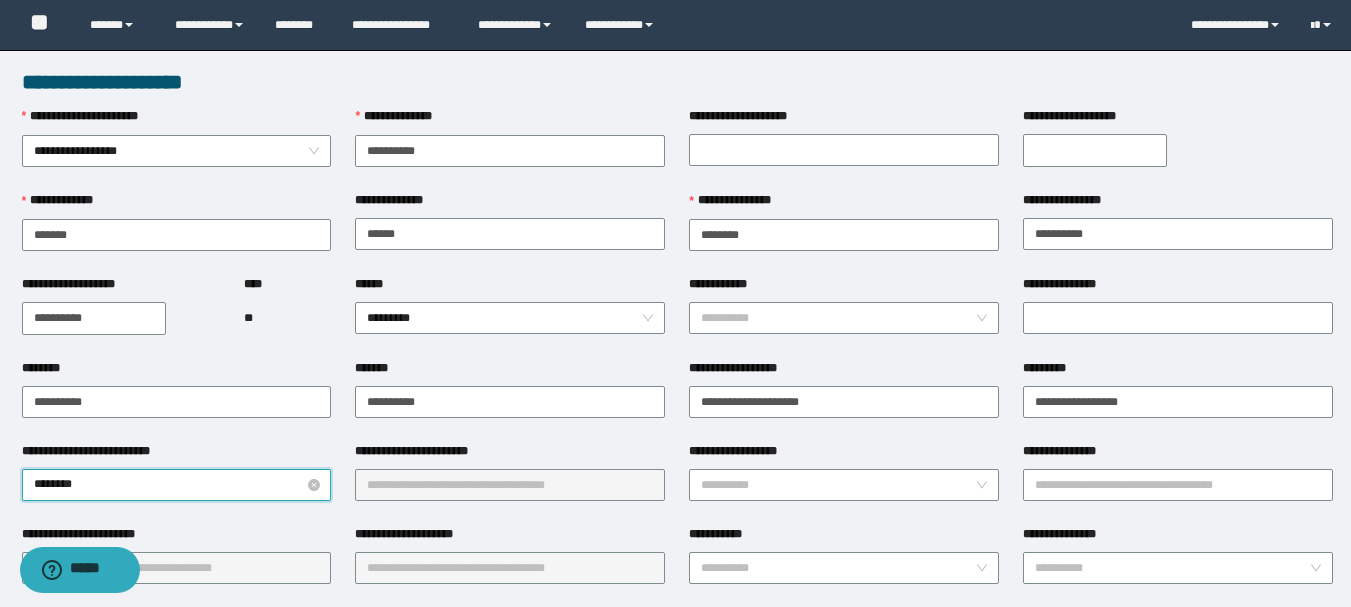 type on "*********" 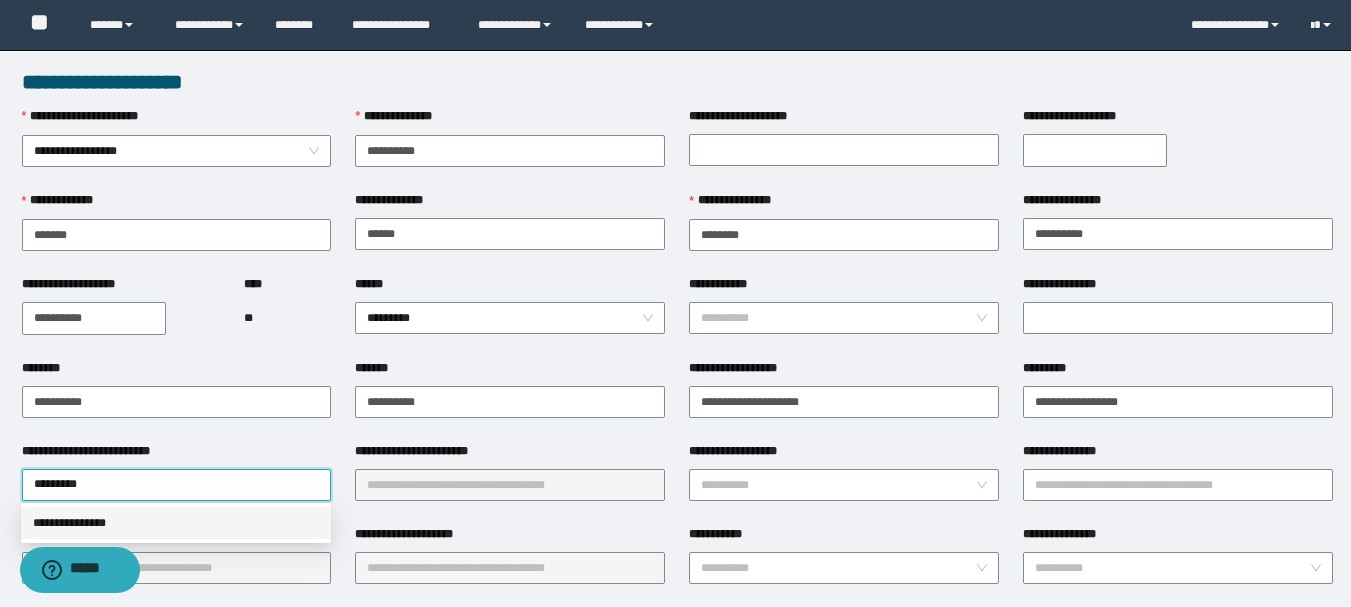 click on "**********" at bounding box center [176, 523] 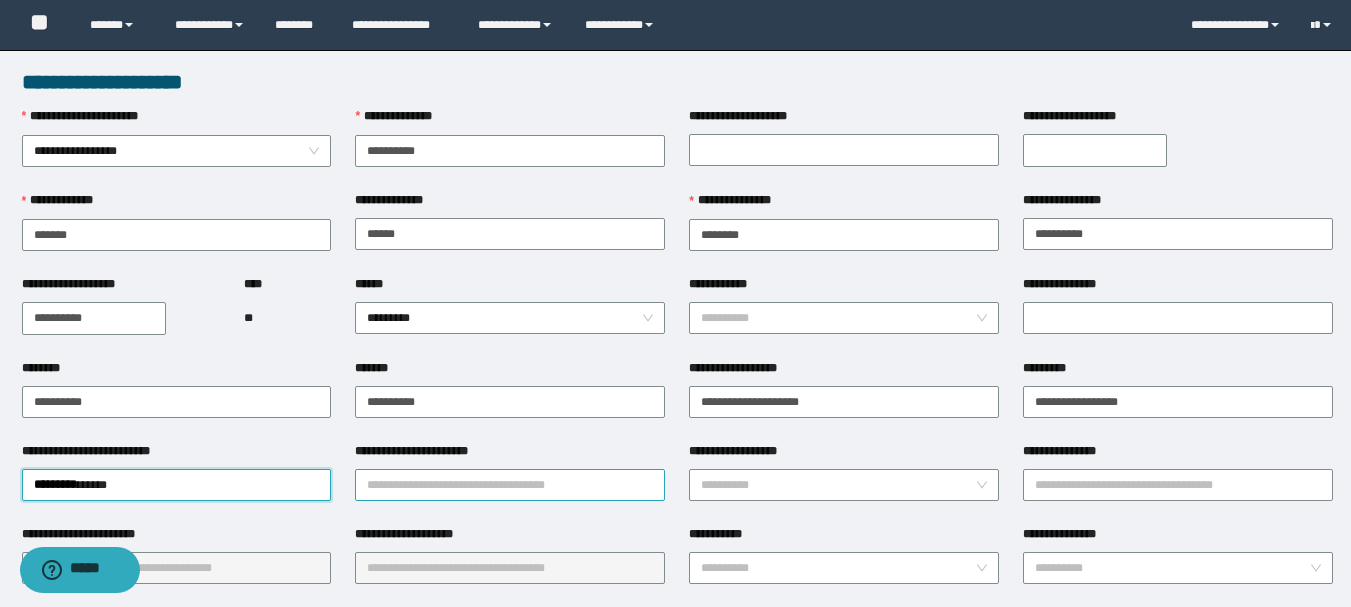 click on "**********" at bounding box center [510, 485] 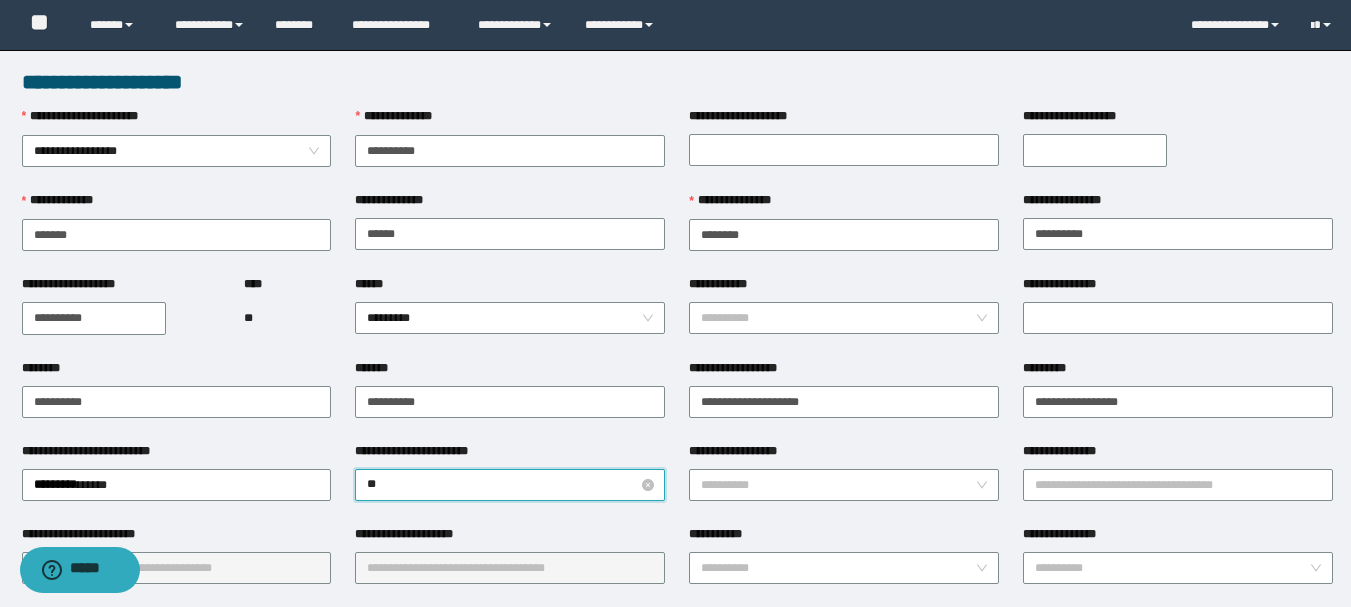 type on "*" 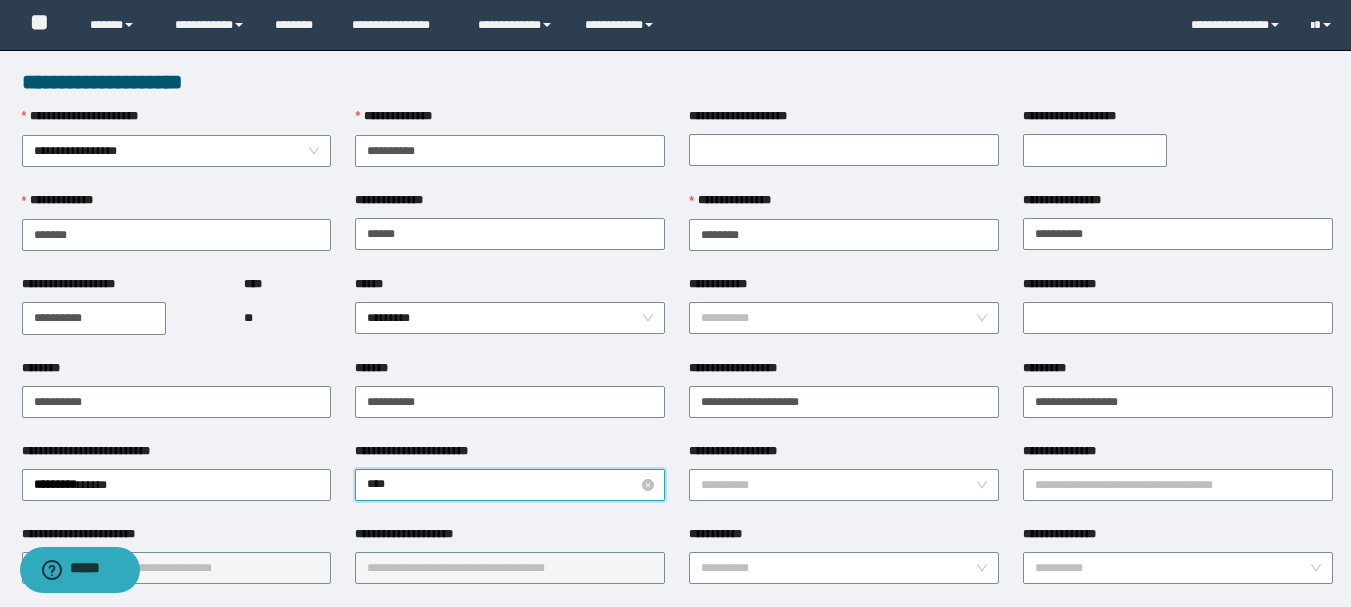 type on "*****" 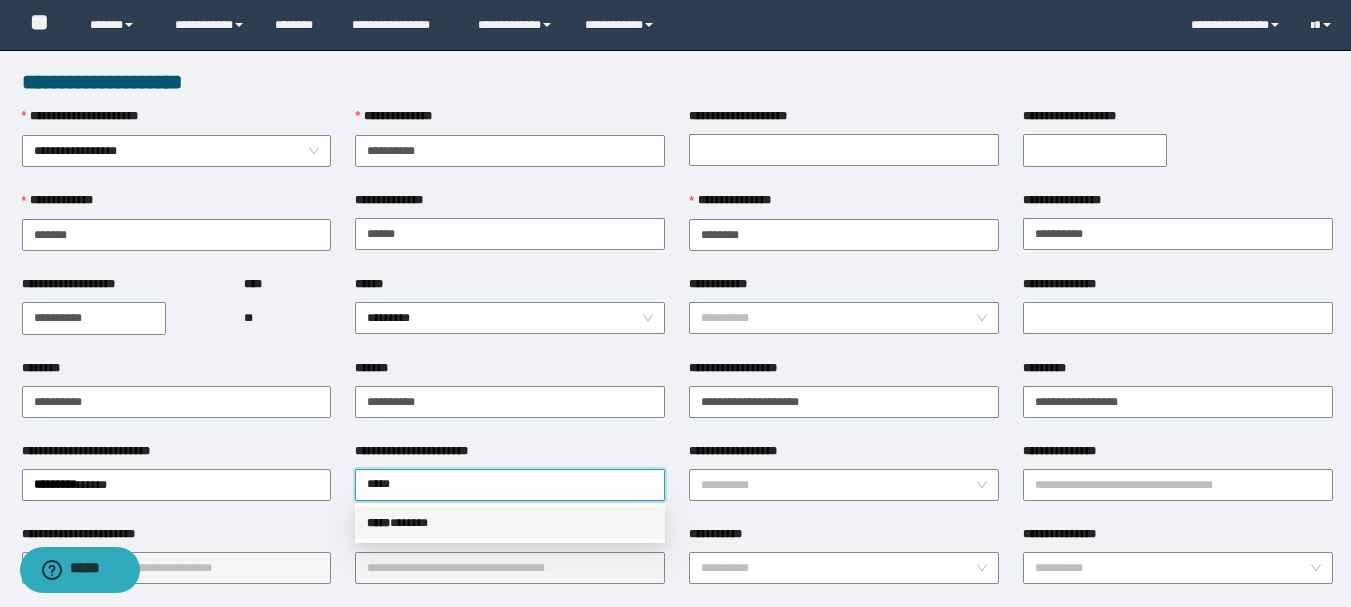 drag, startPoint x: 502, startPoint y: 531, endPoint x: 845, endPoint y: 487, distance: 345.81064 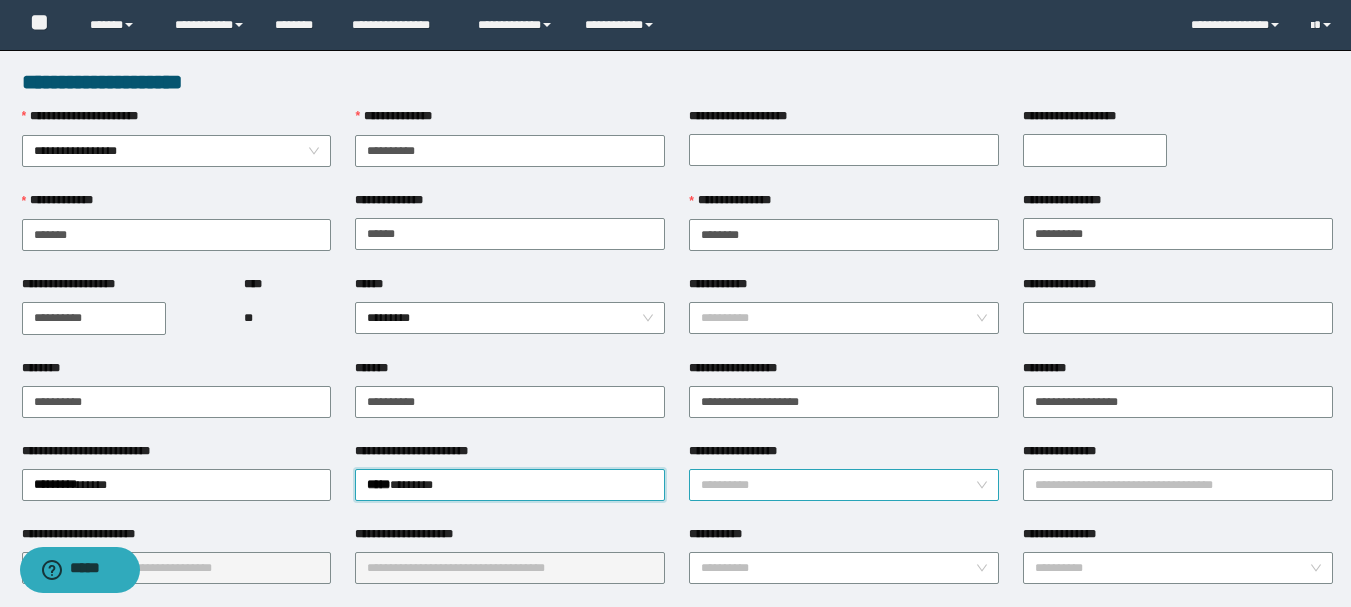 click on "**********" at bounding box center (838, 485) 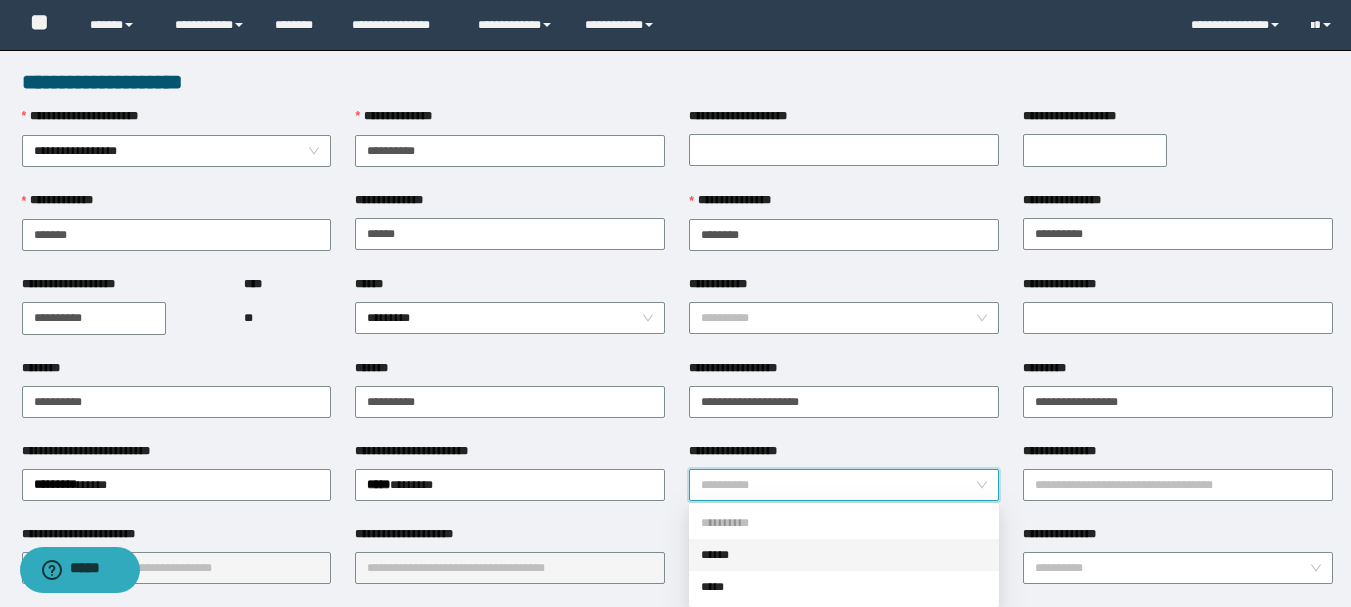 drag, startPoint x: 759, startPoint y: 554, endPoint x: 1121, endPoint y: 360, distance: 410.7067 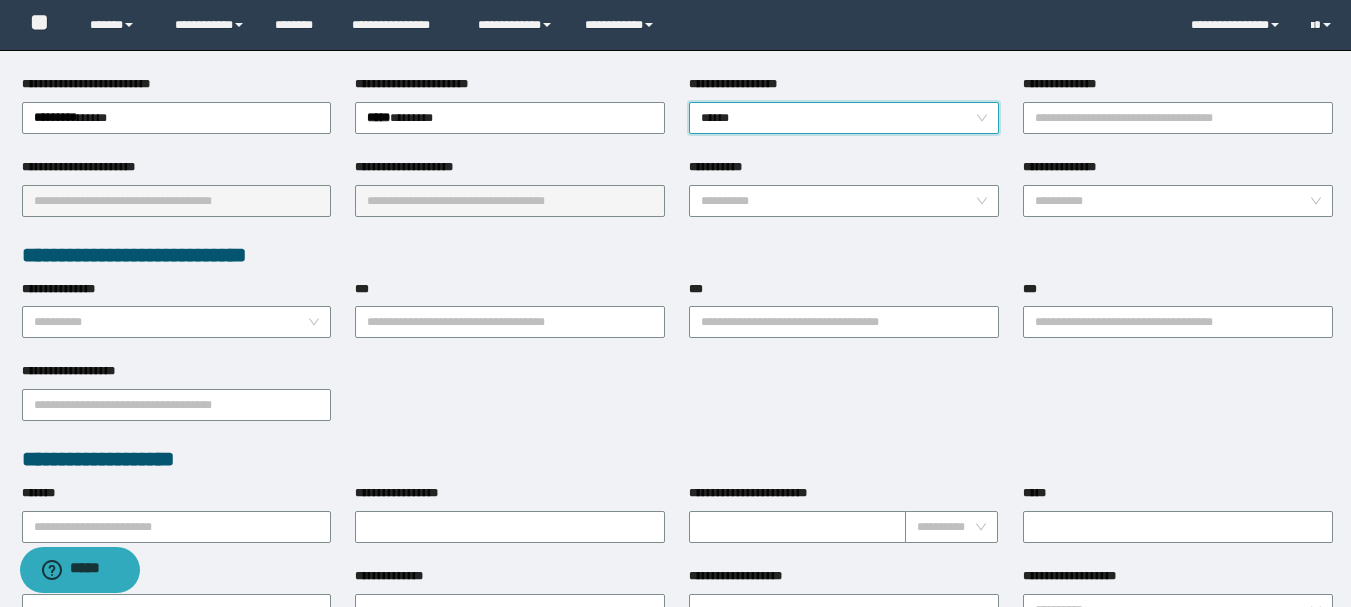 scroll, scrollTop: 400, scrollLeft: 0, axis: vertical 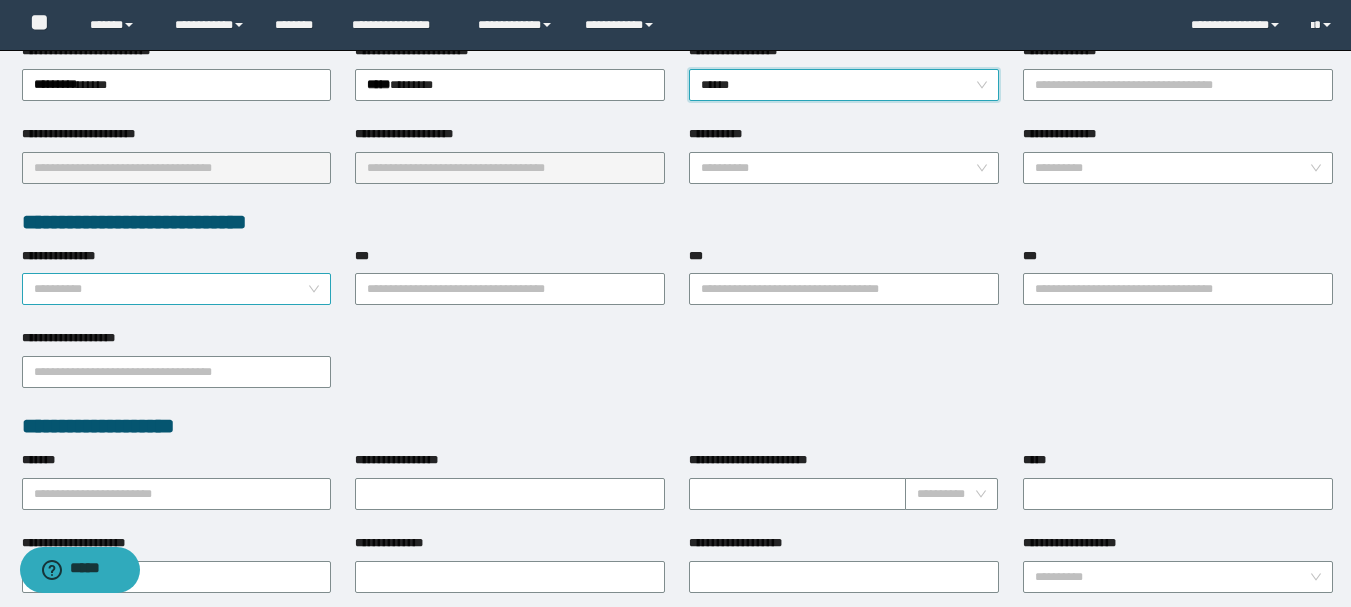 click on "**********" at bounding box center [171, 289] 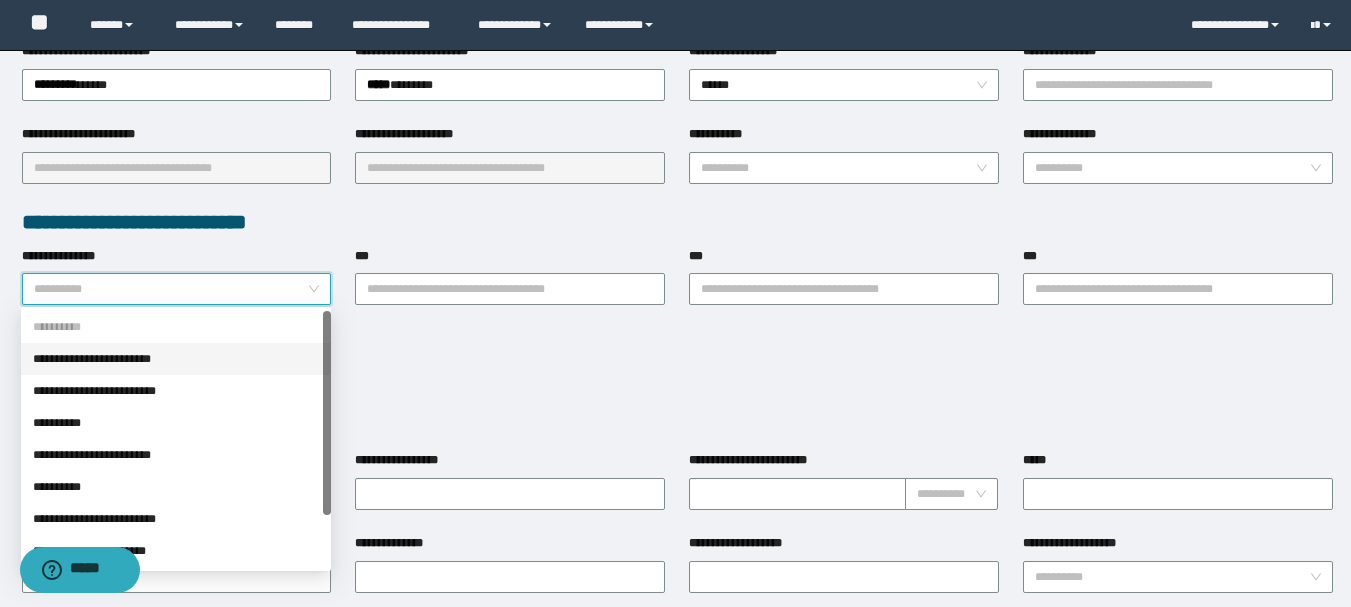 click on "**********" at bounding box center [176, 359] 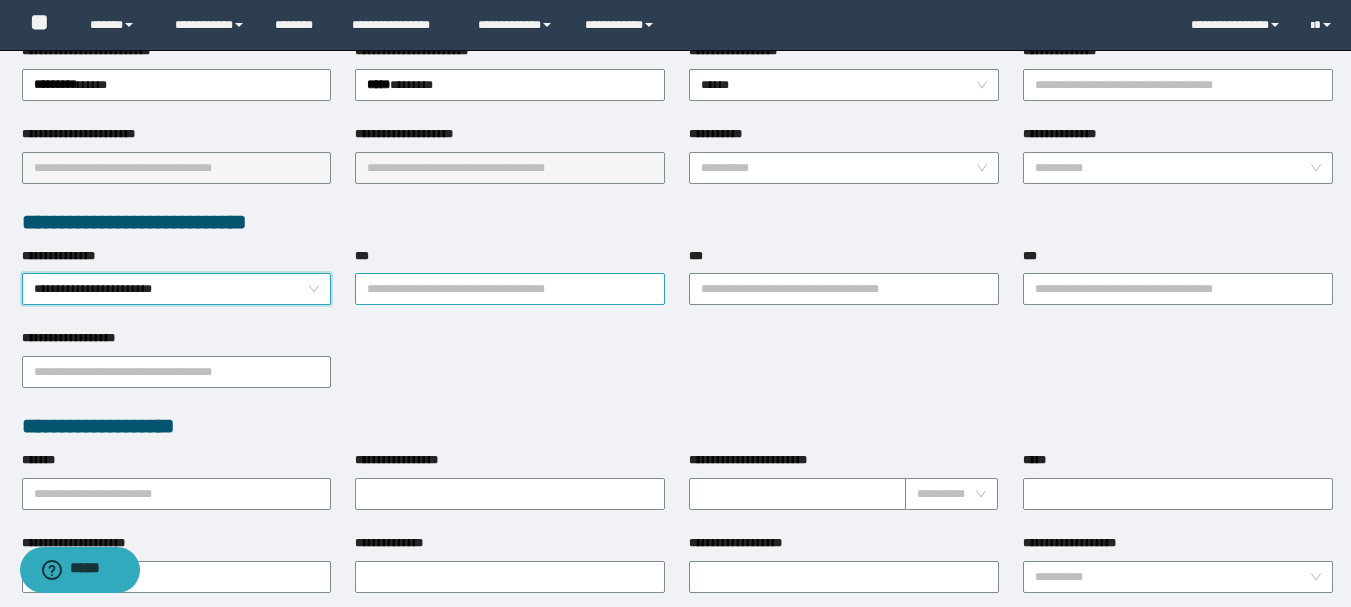 click on "***" at bounding box center [510, 289] 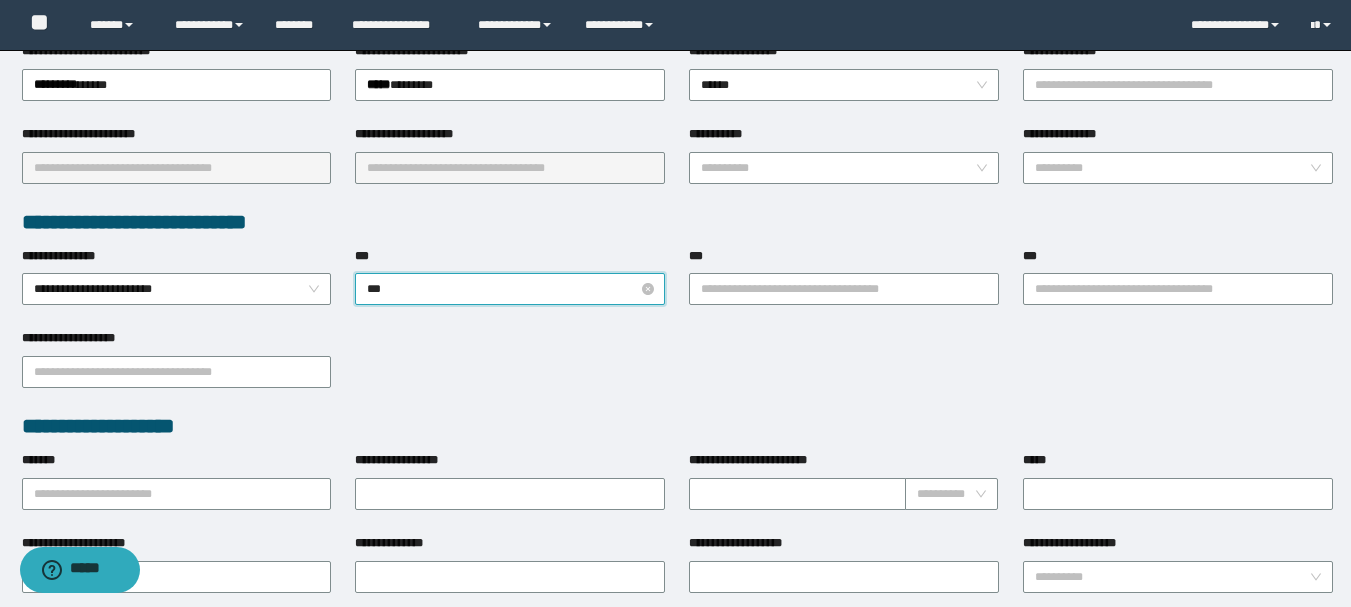 type on "****" 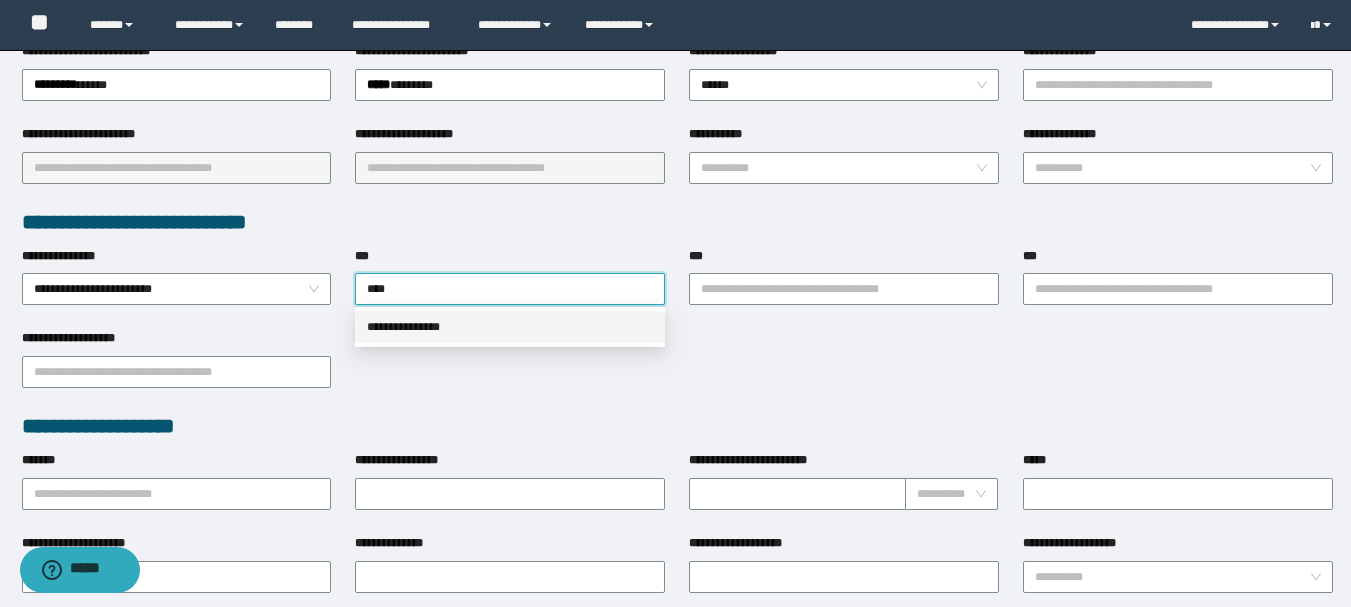 click on "**********" at bounding box center (510, 327) 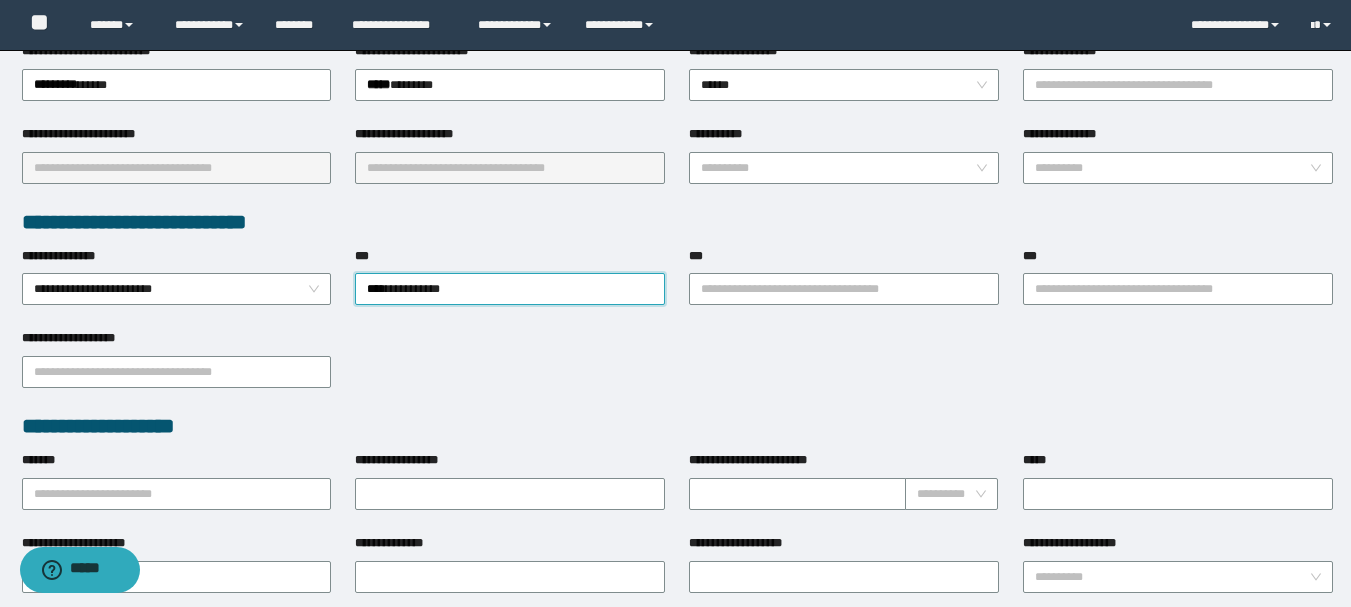 click on "**********" at bounding box center (844, 288) 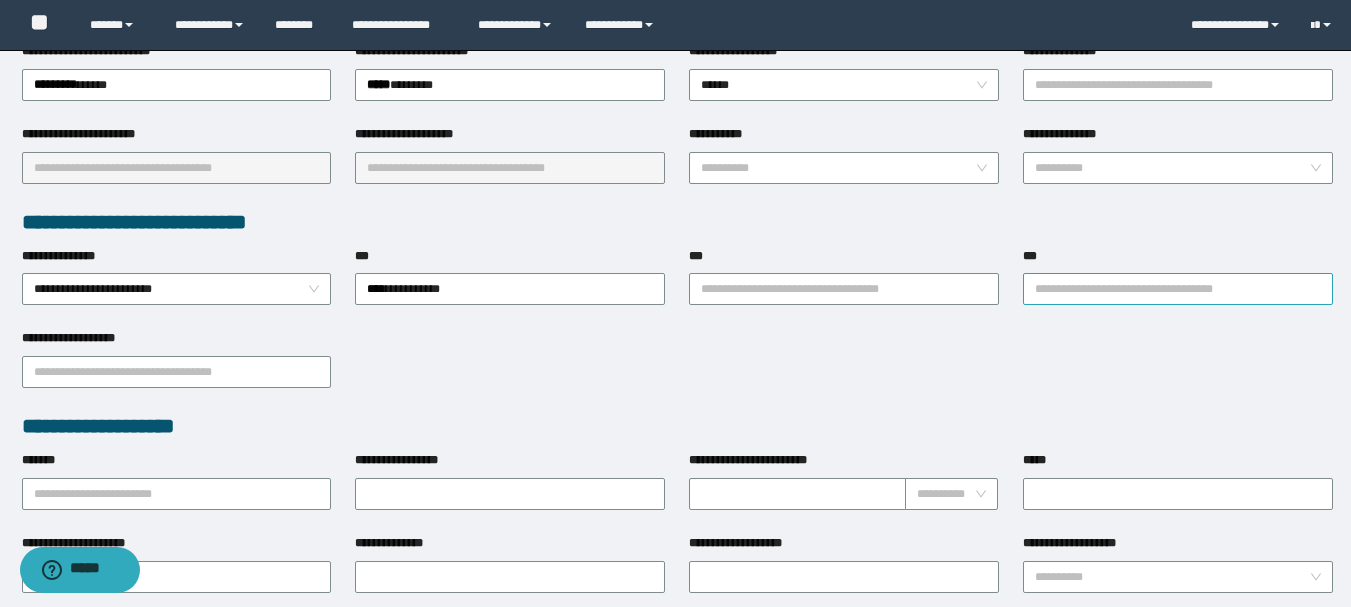 click on "***" at bounding box center (1178, 289) 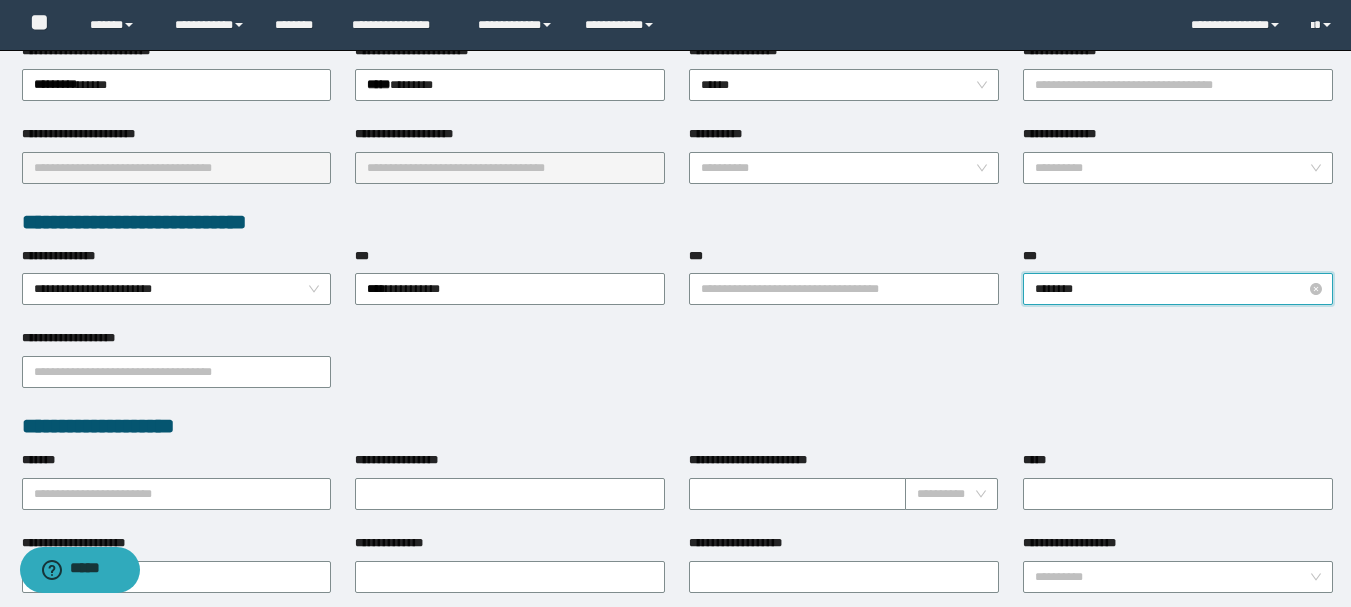 type on "*********" 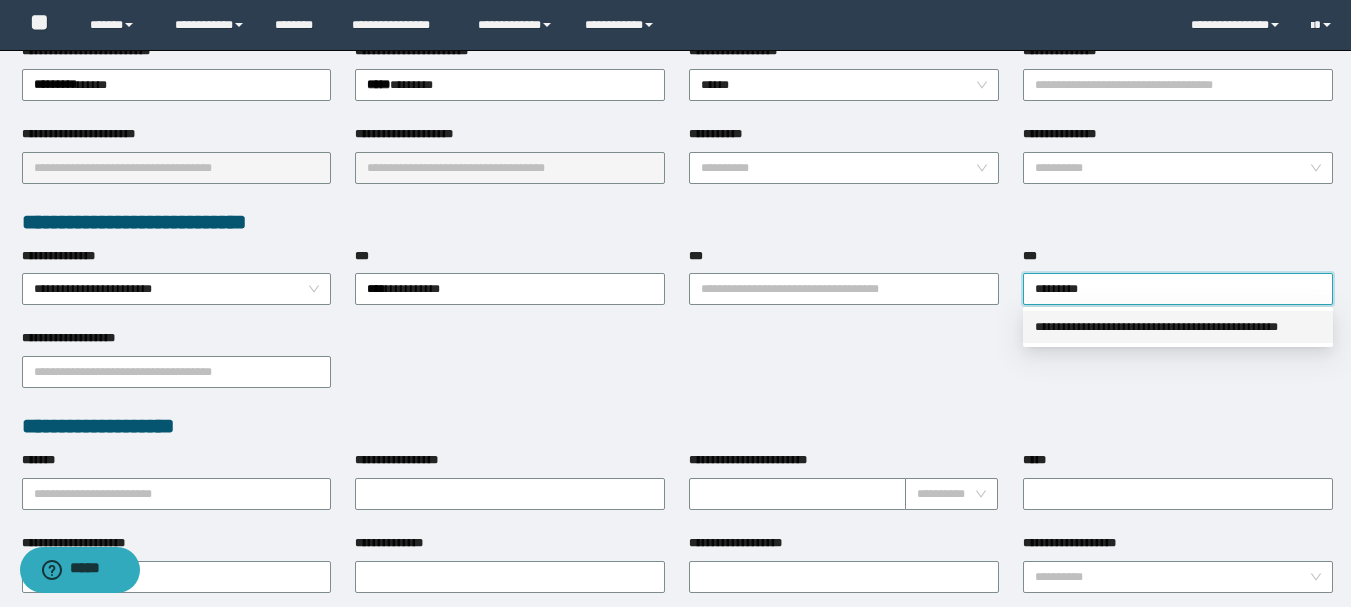 click on "**********" at bounding box center [1178, 327] 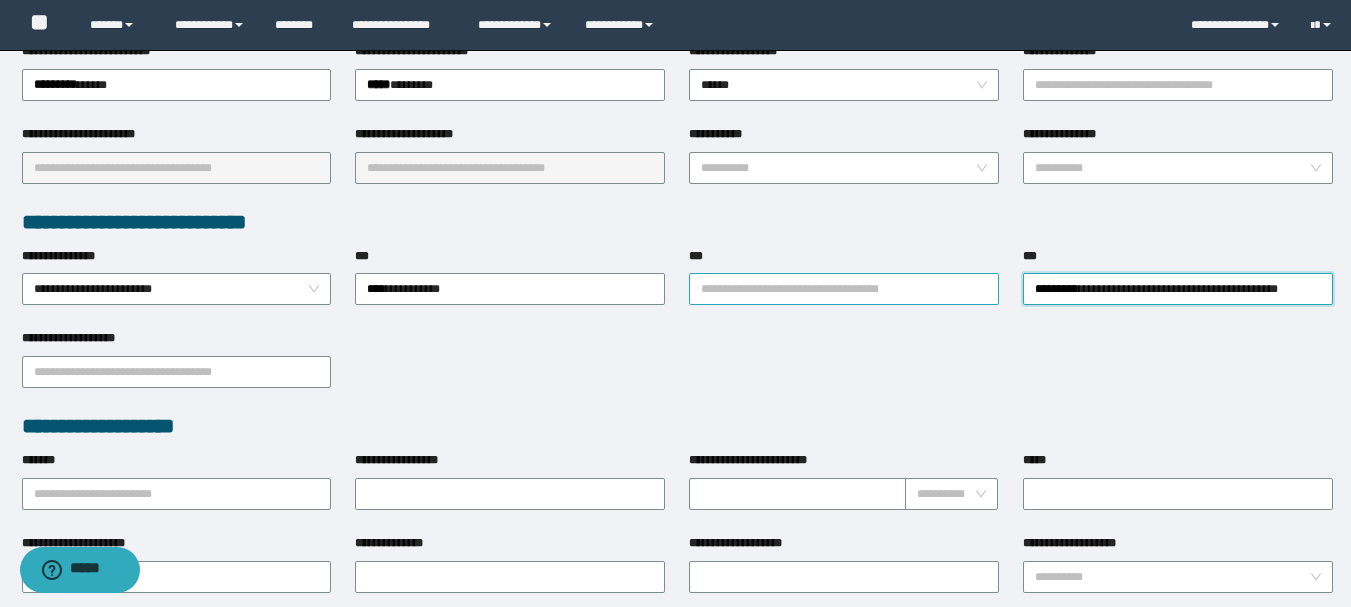 click on "***" at bounding box center [844, 289] 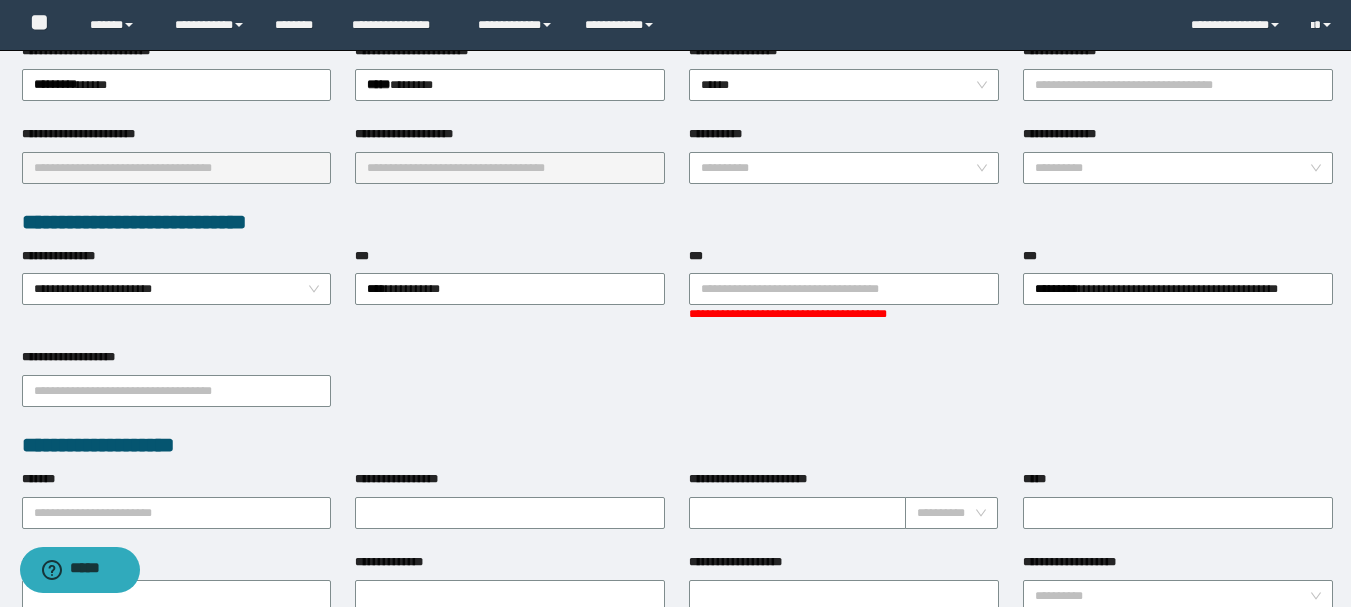 click on "**********" at bounding box center [675, 448] 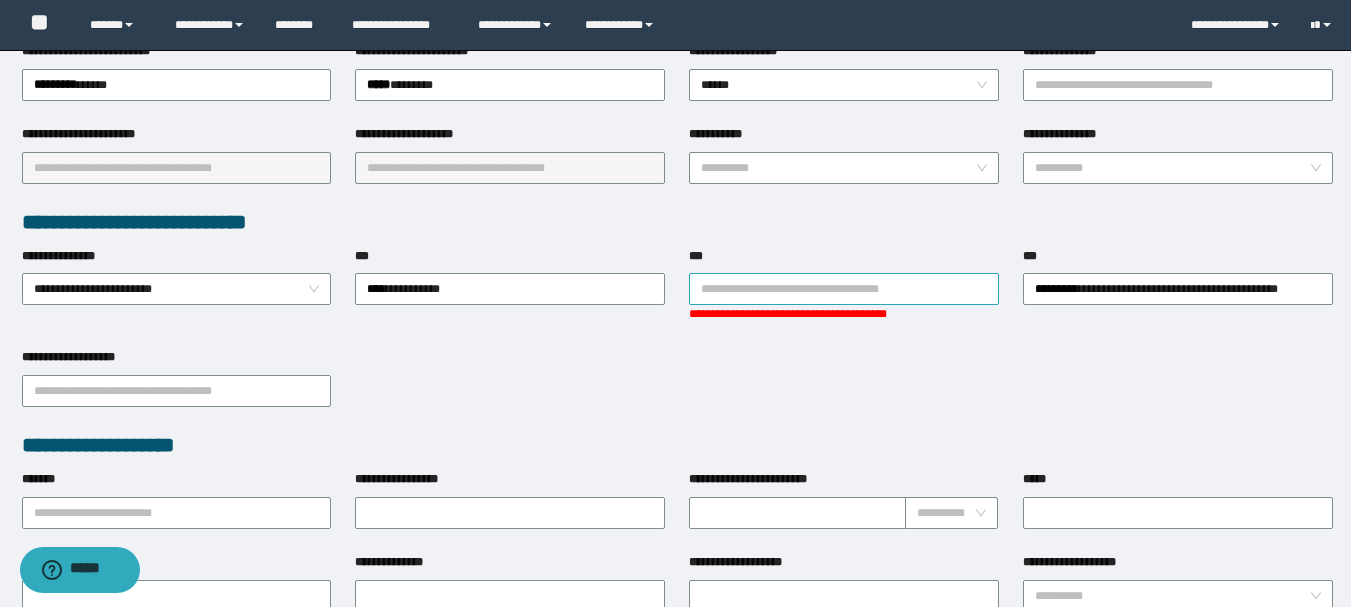 click on "***" at bounding box center [844, 289] 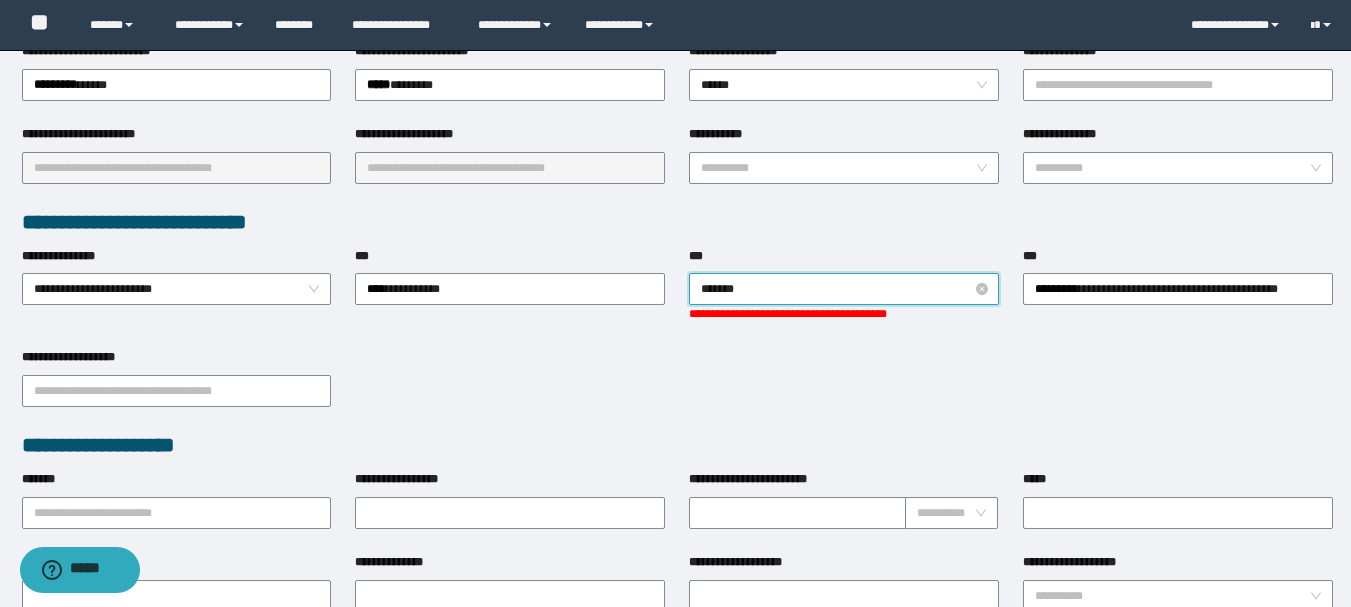 type on "********" 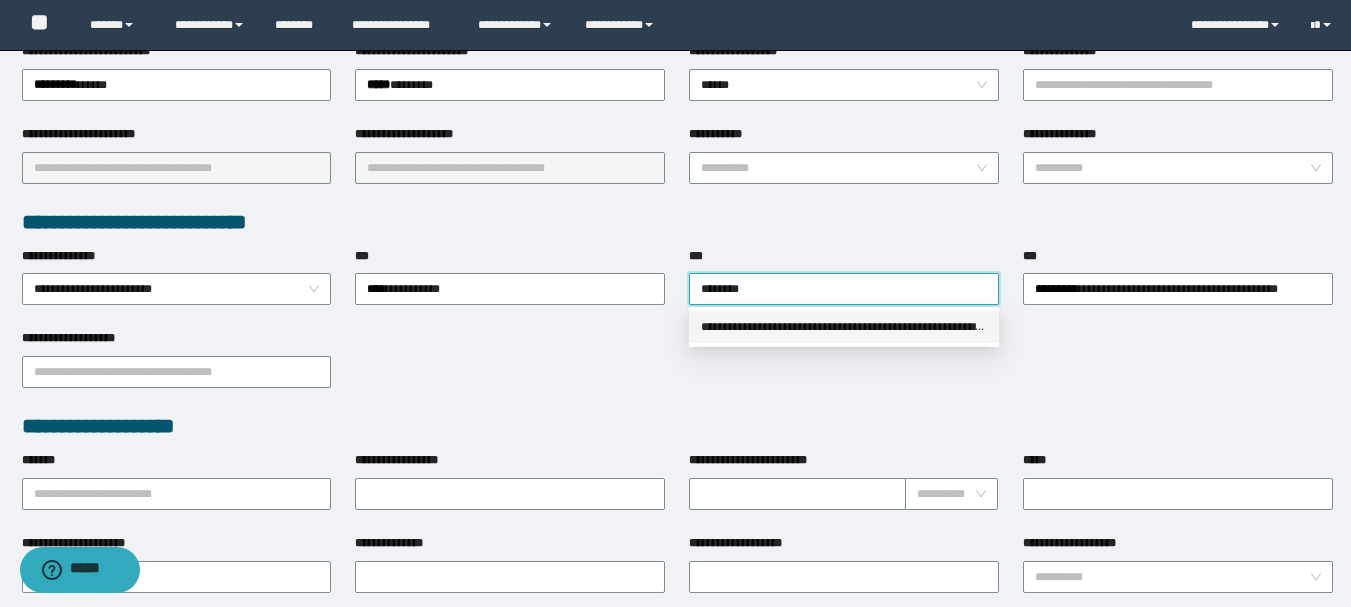 click on "**********" at bounding box center (844, 327) 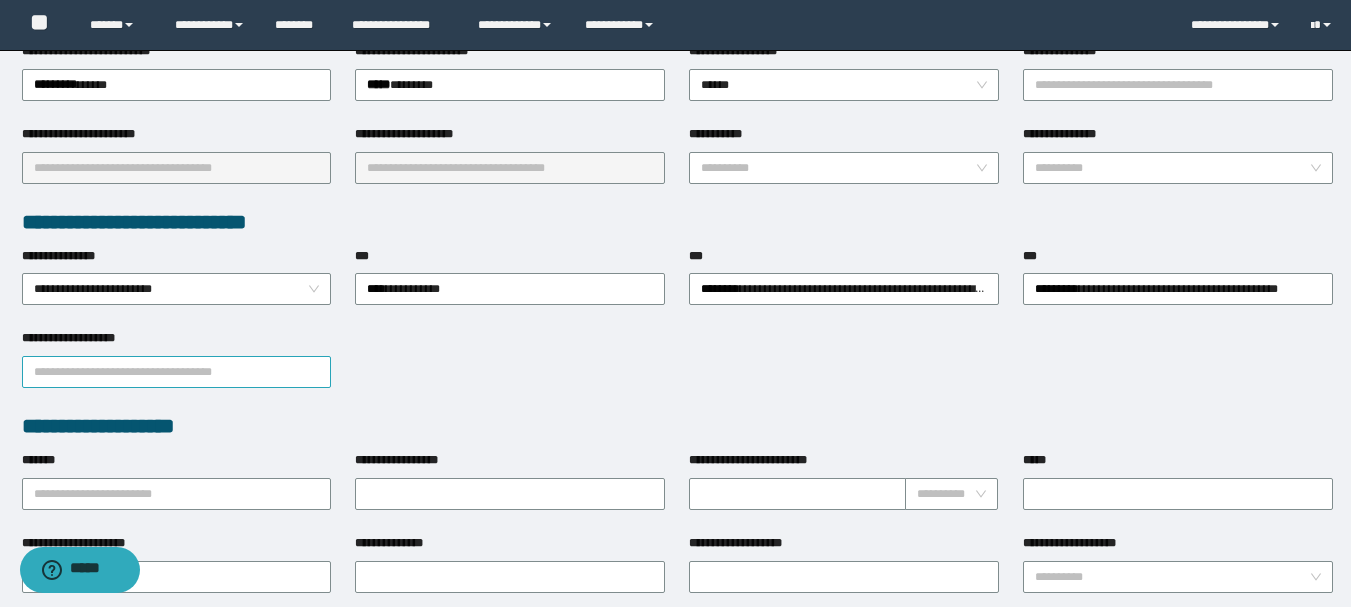 click on "**********" at bounding box center (177, 372) 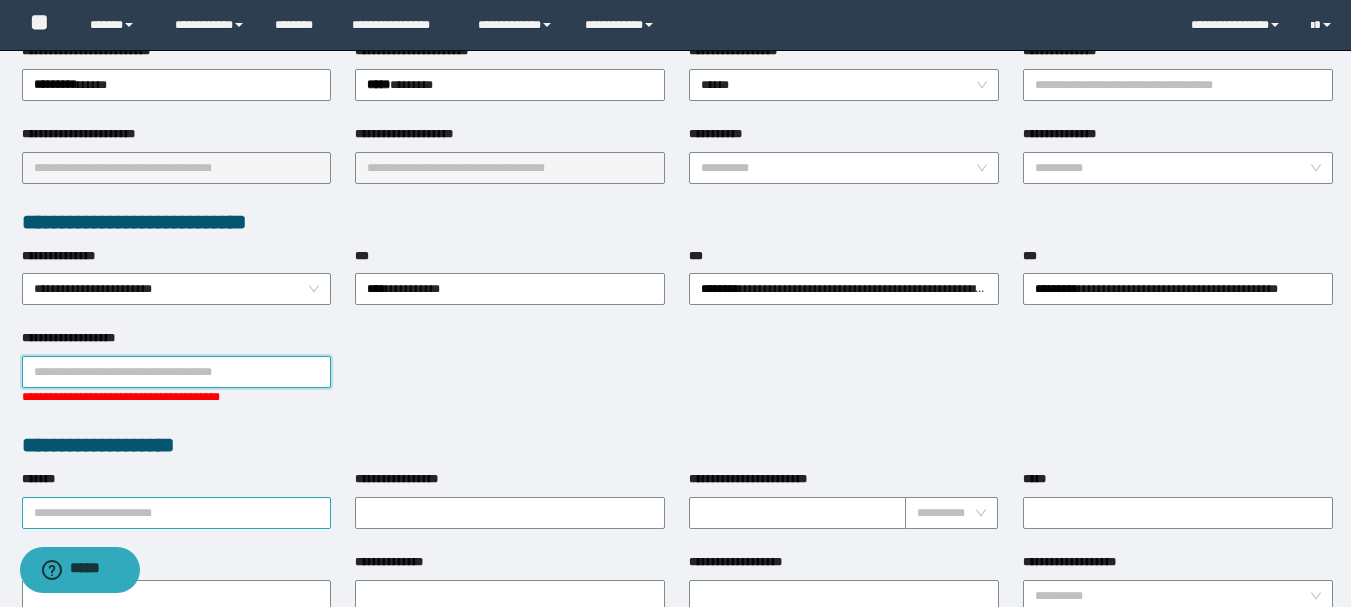 click on "**********" at bounding box center (177, 499) 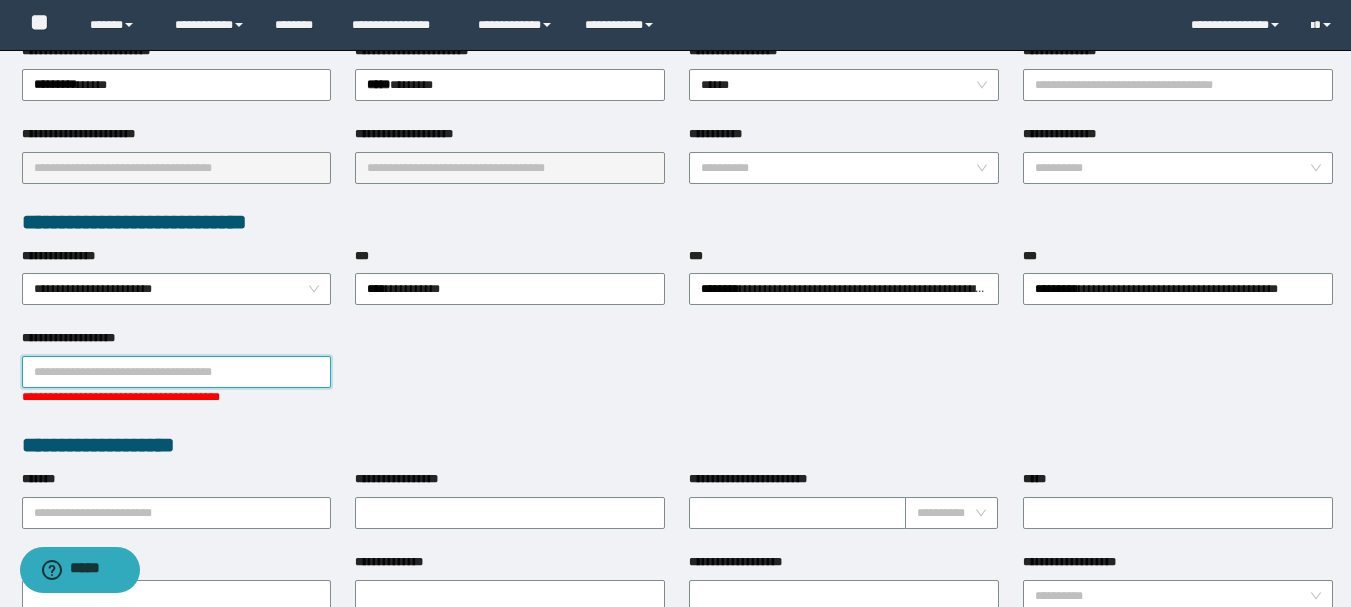 paste on "*********" 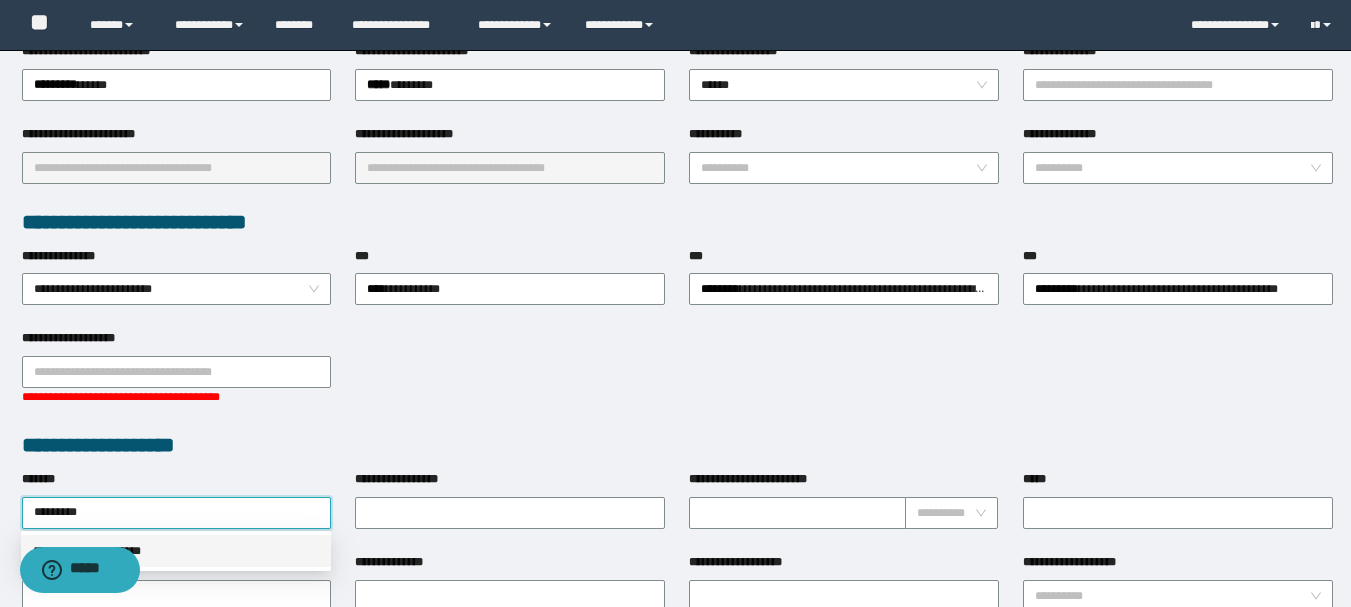 click on "**********" at bounding box center (176, 551) 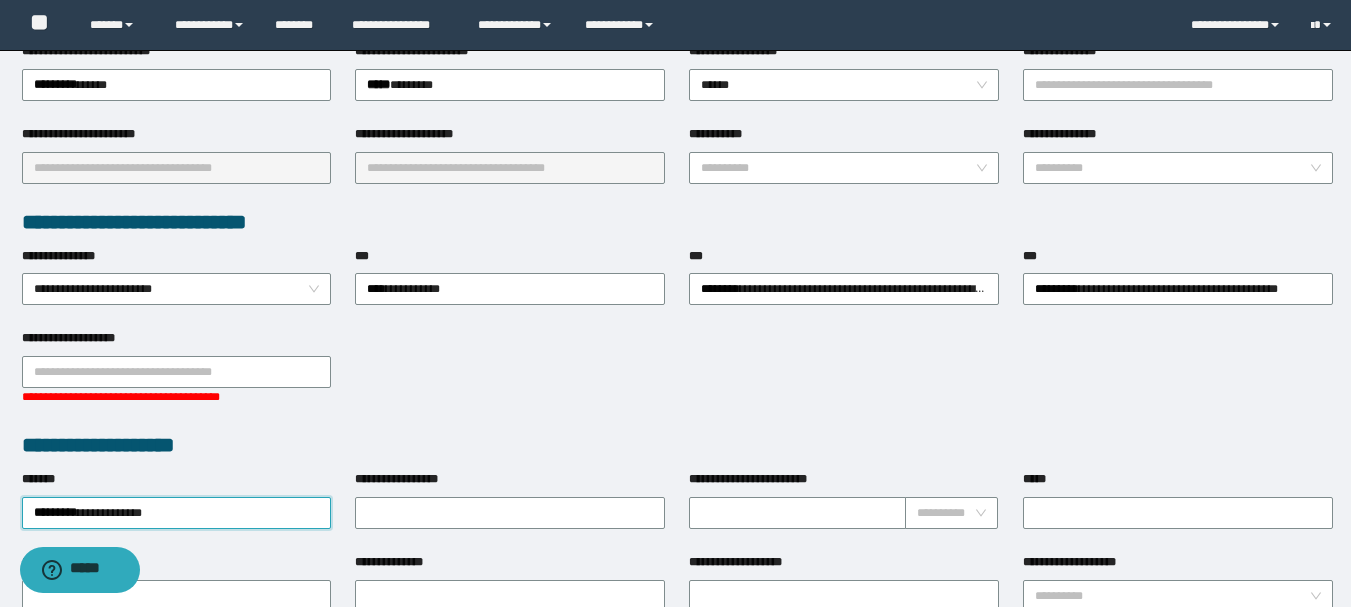 type 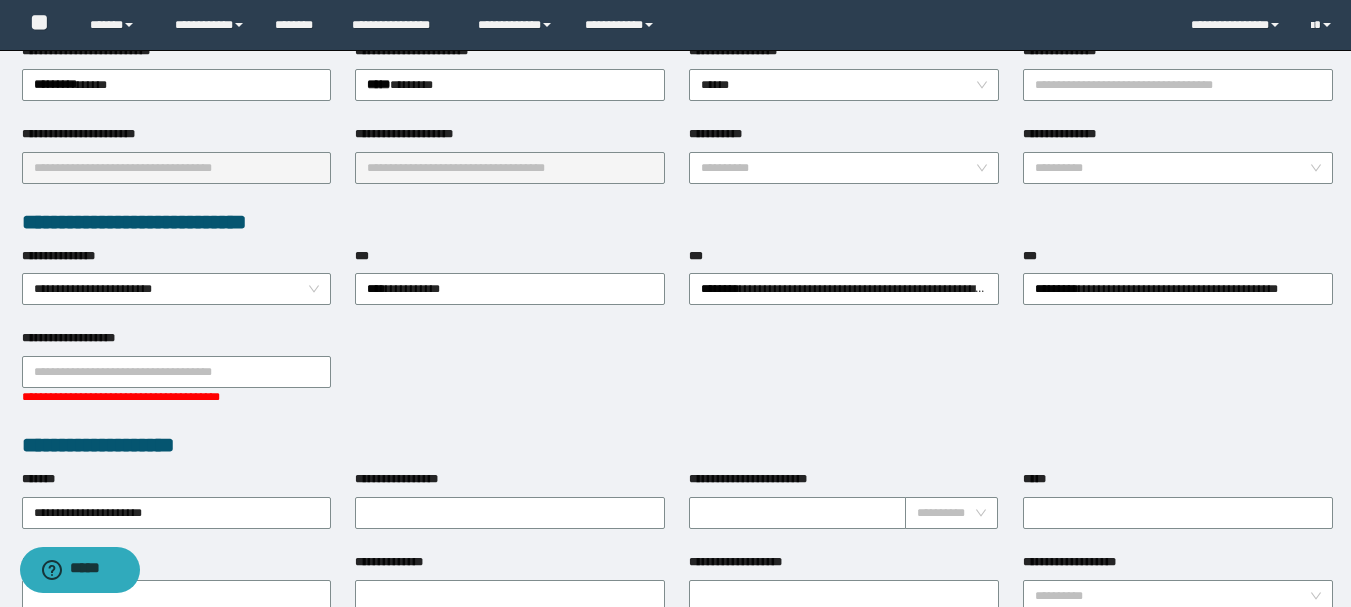 click on "some text here" at bounding box center [675, 448] 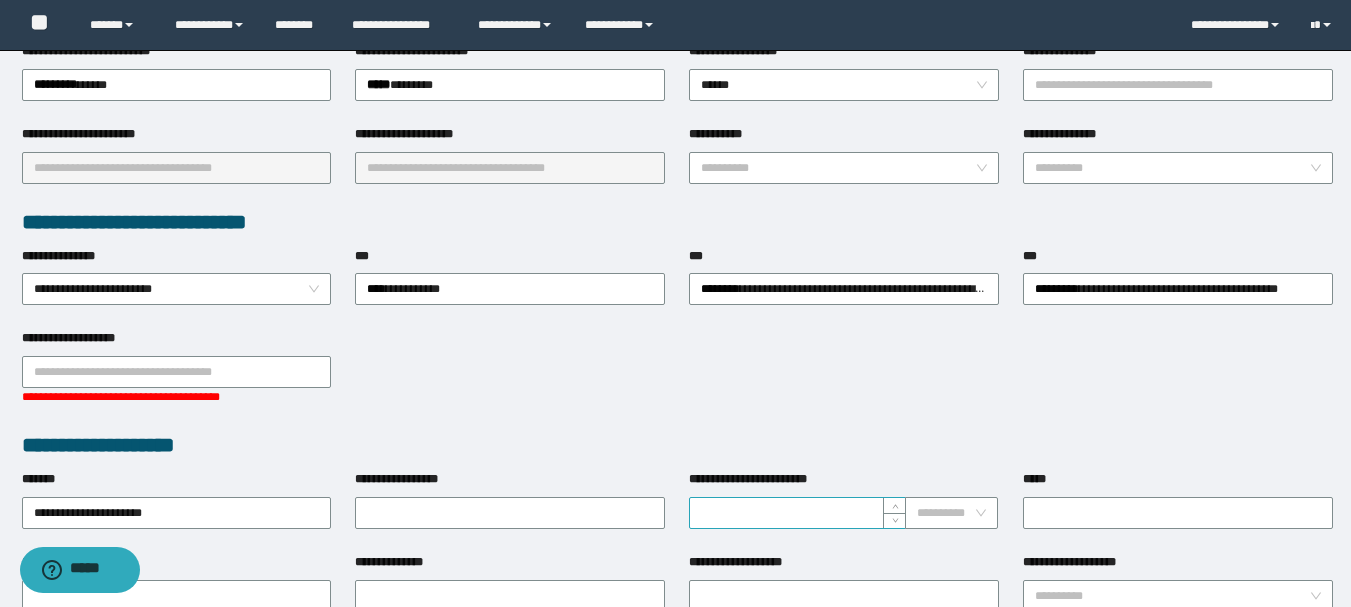 click on "**********" at bounding box center (797, 513) 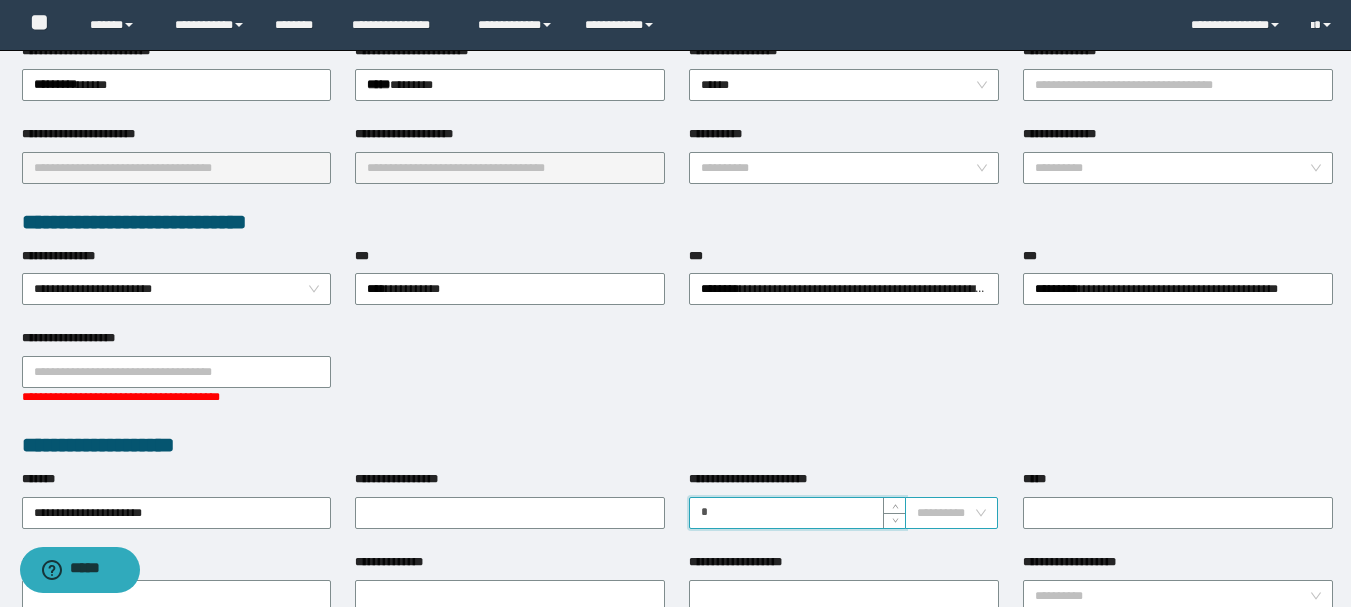 type on "*" 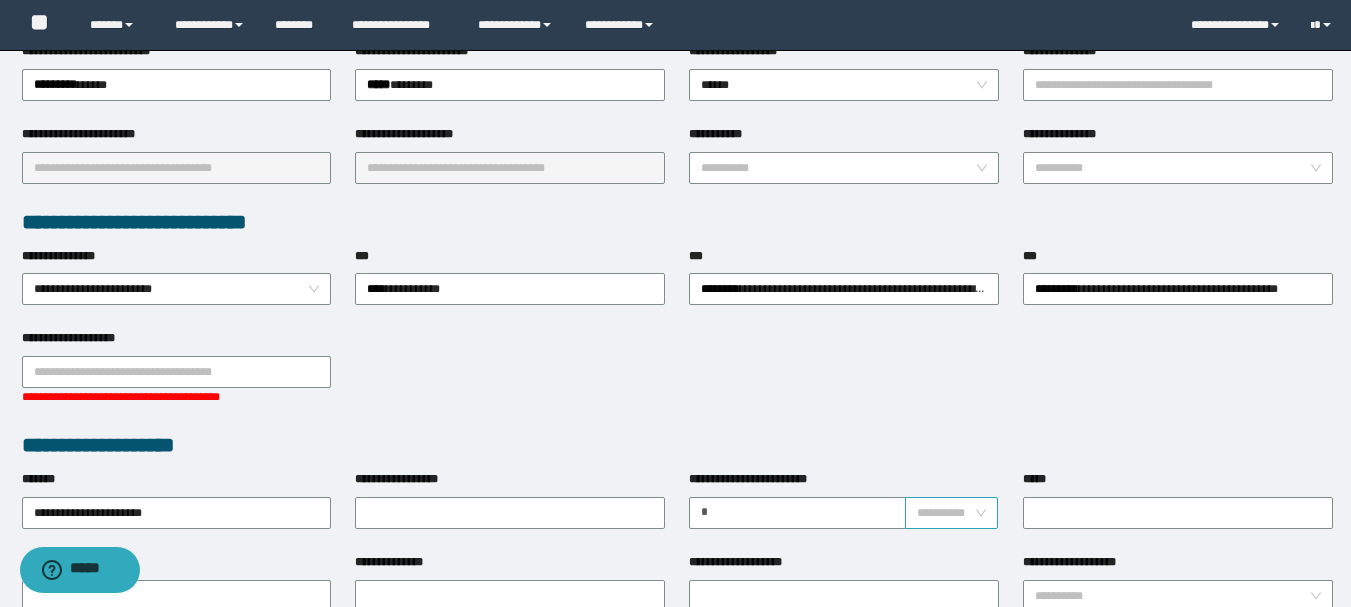 click at bounding box center (945, 513) 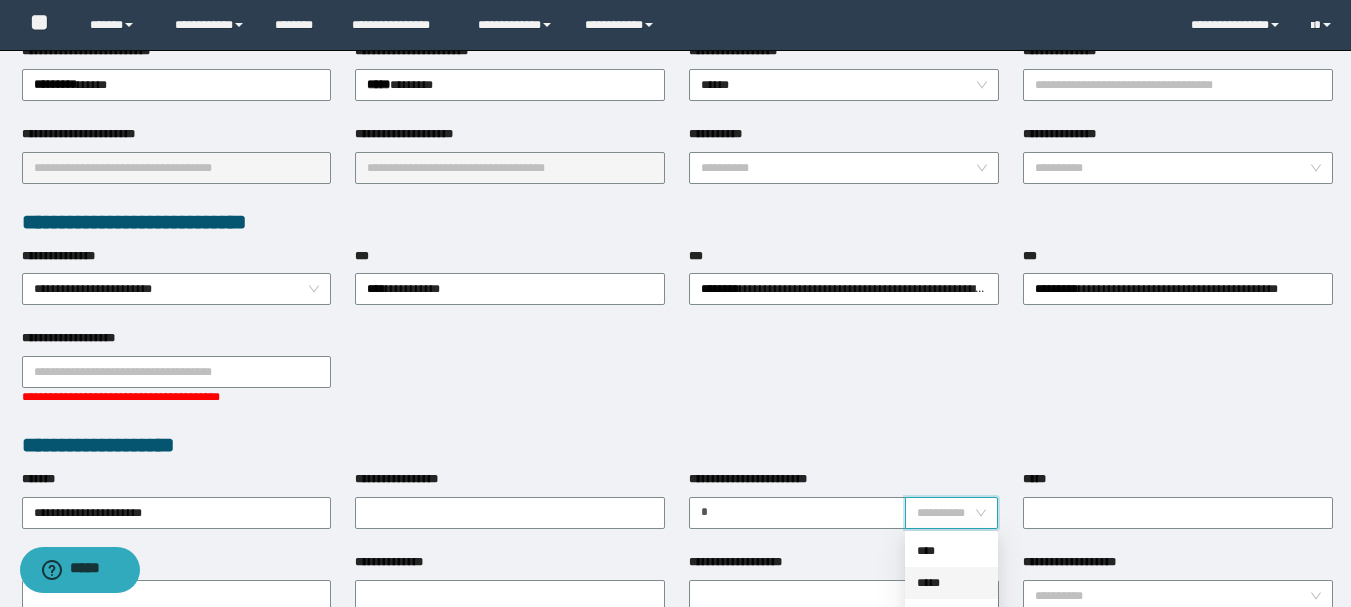 click on "*****" at bounding box center (951, 583) 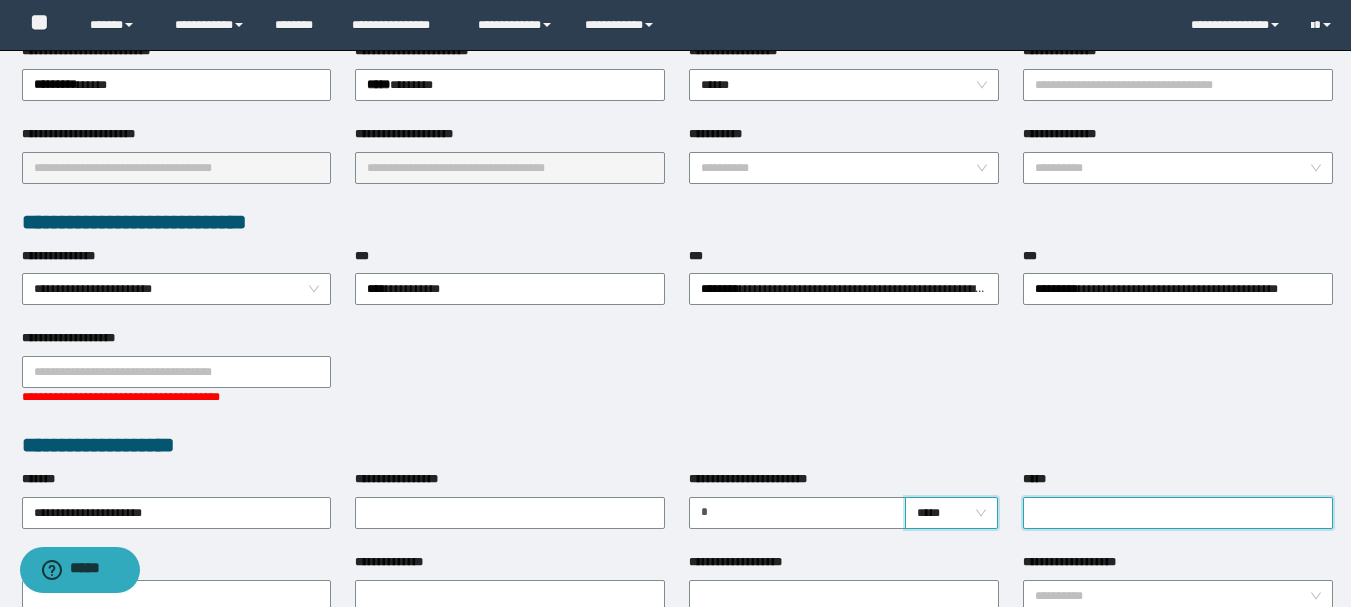 click on "*****" at bounding box center [1178, 513] 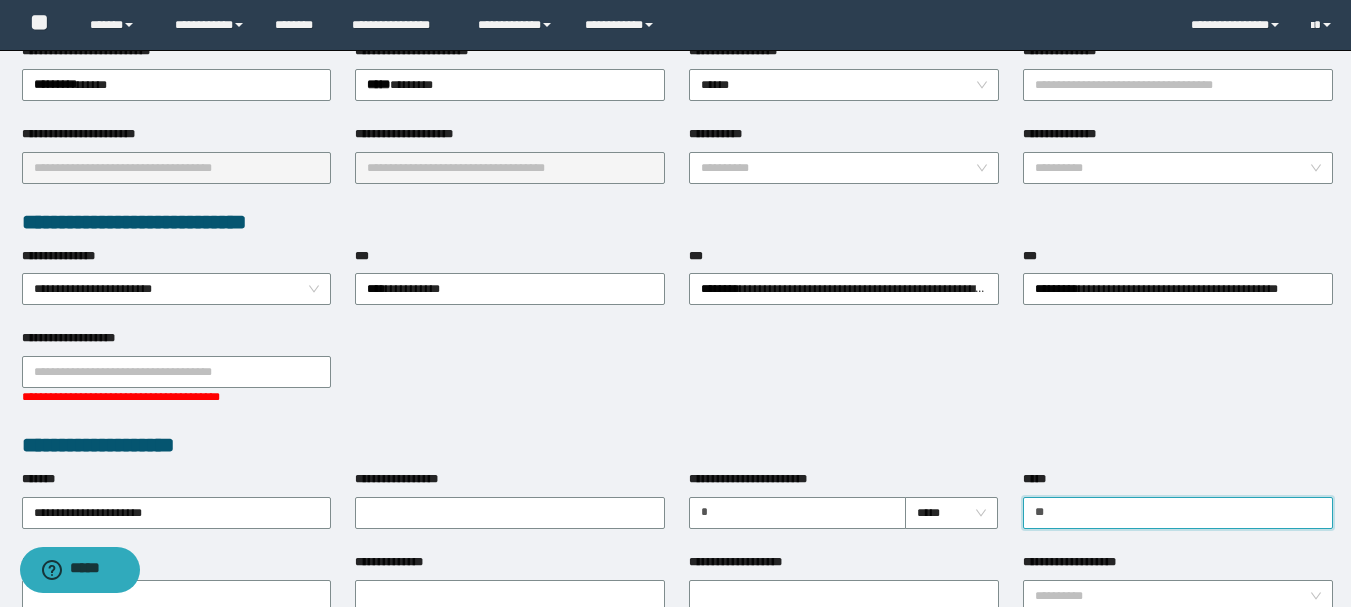type on "********" 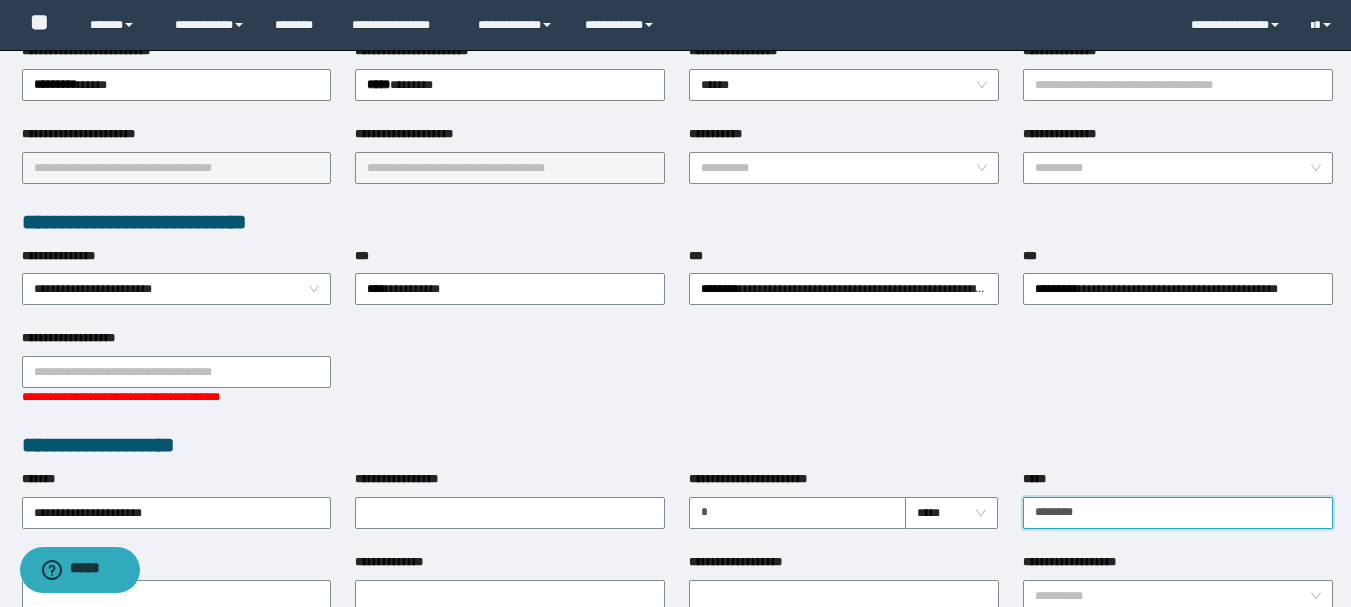 click on "********" at bounding box center [1178, 513] 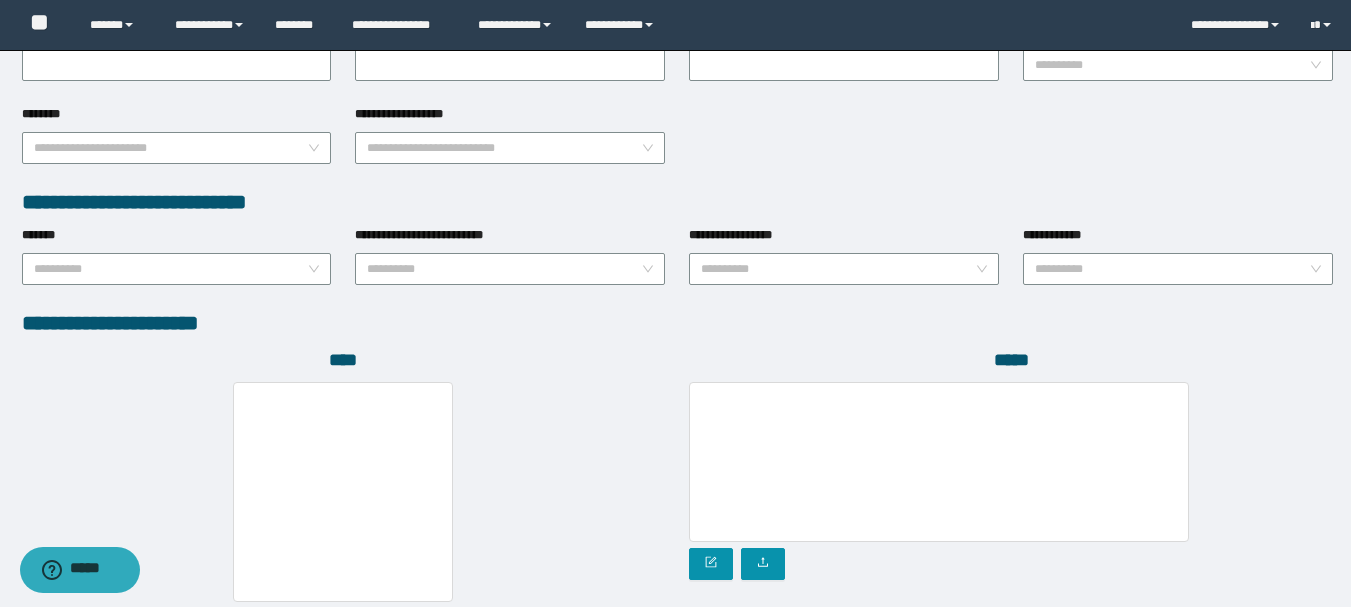 scroll, scrollTop: 802, scrollLeft: 0, axis: vertical 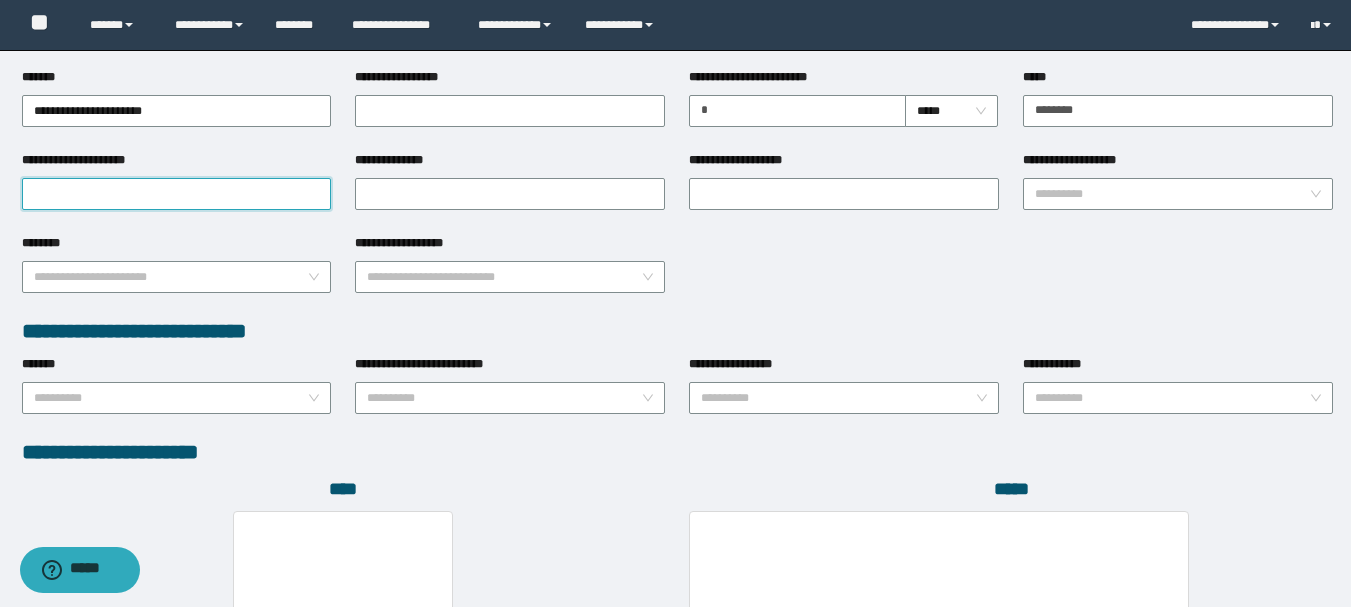click on "**********" at bounding box center (177, 194) 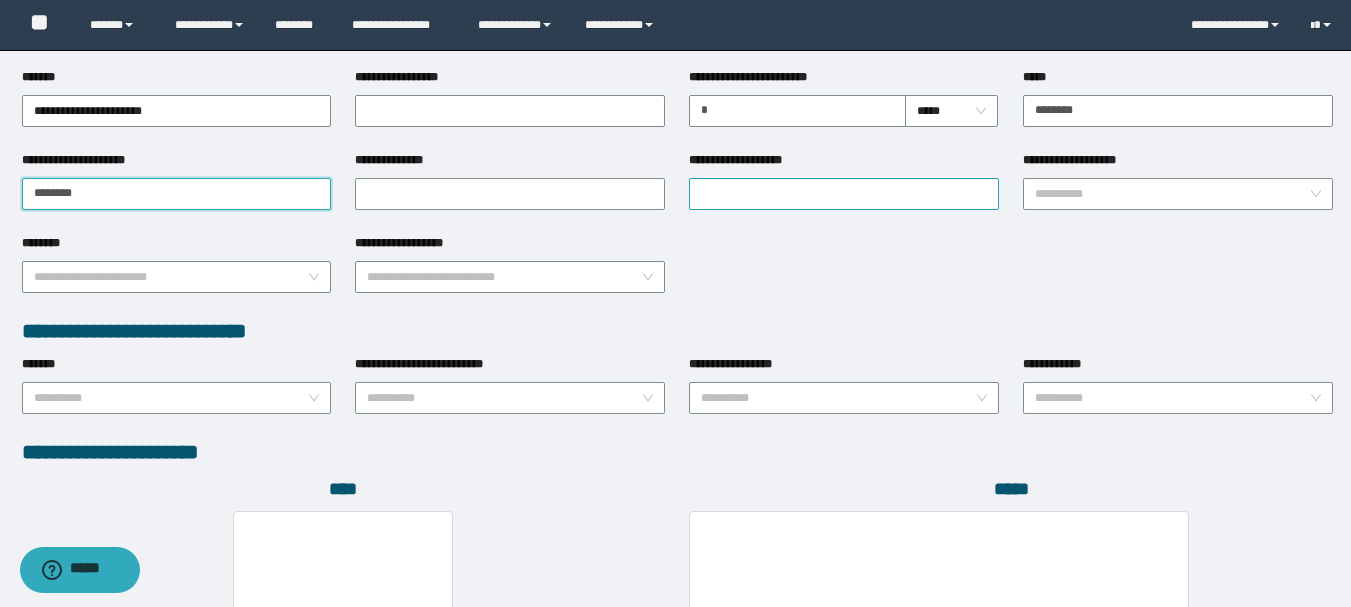 type on "********" 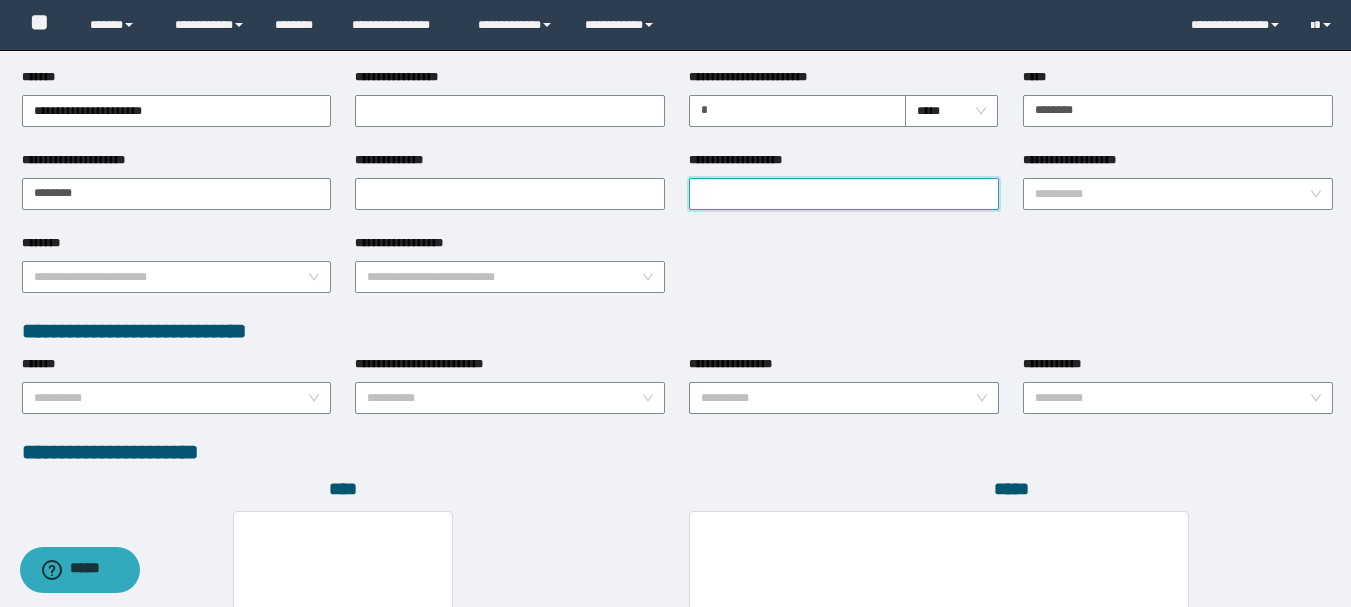 click on "**********" at bounding box center (844, 194) 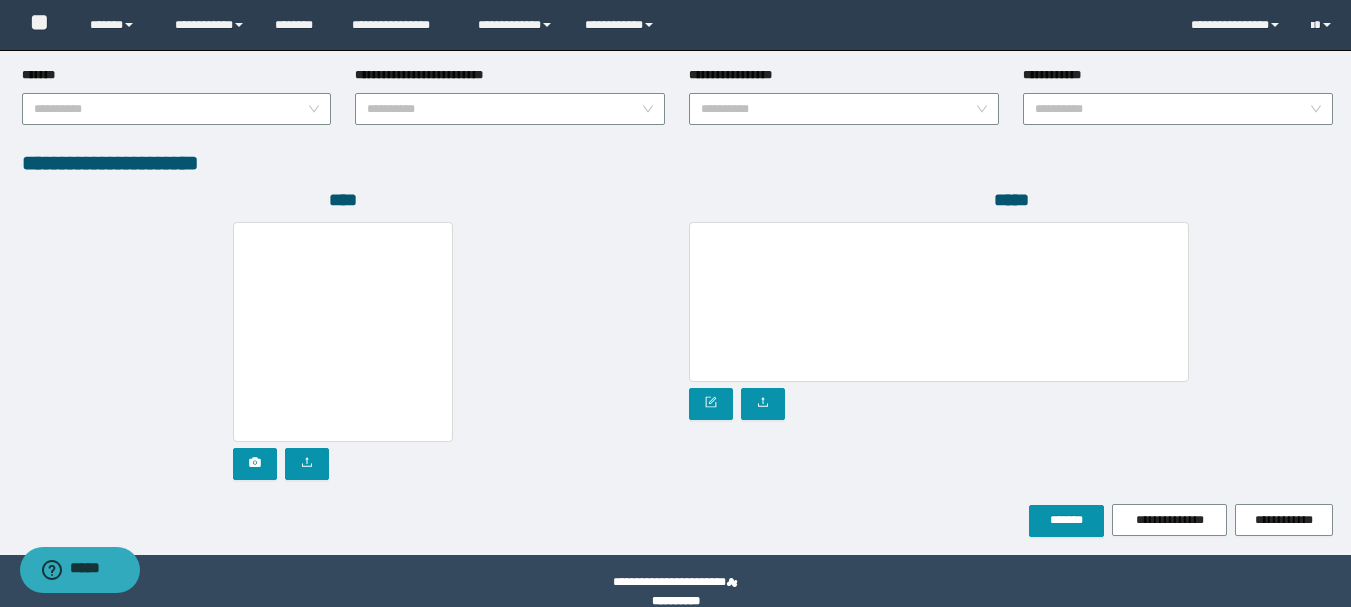 scroll, scrollTop: 1115, scrollLeft: 0, axis: vertical 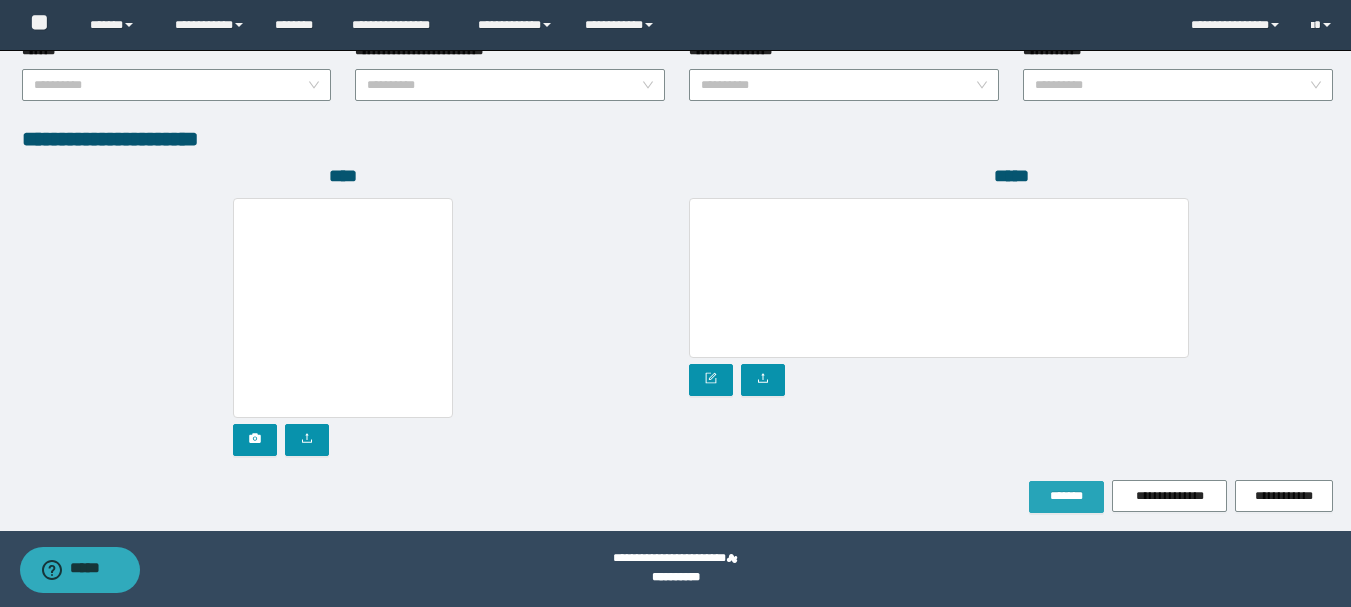 type on "********" 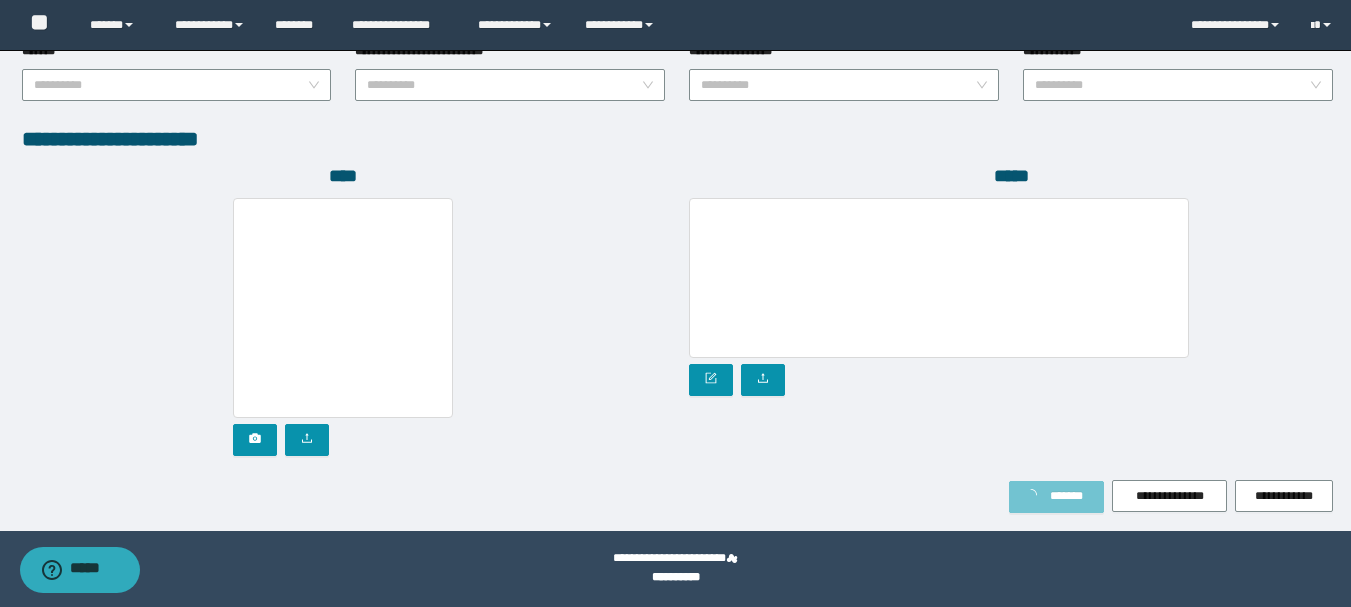 scroll, scrollTop: 1168, scrollLeft: 0, axis: vertical 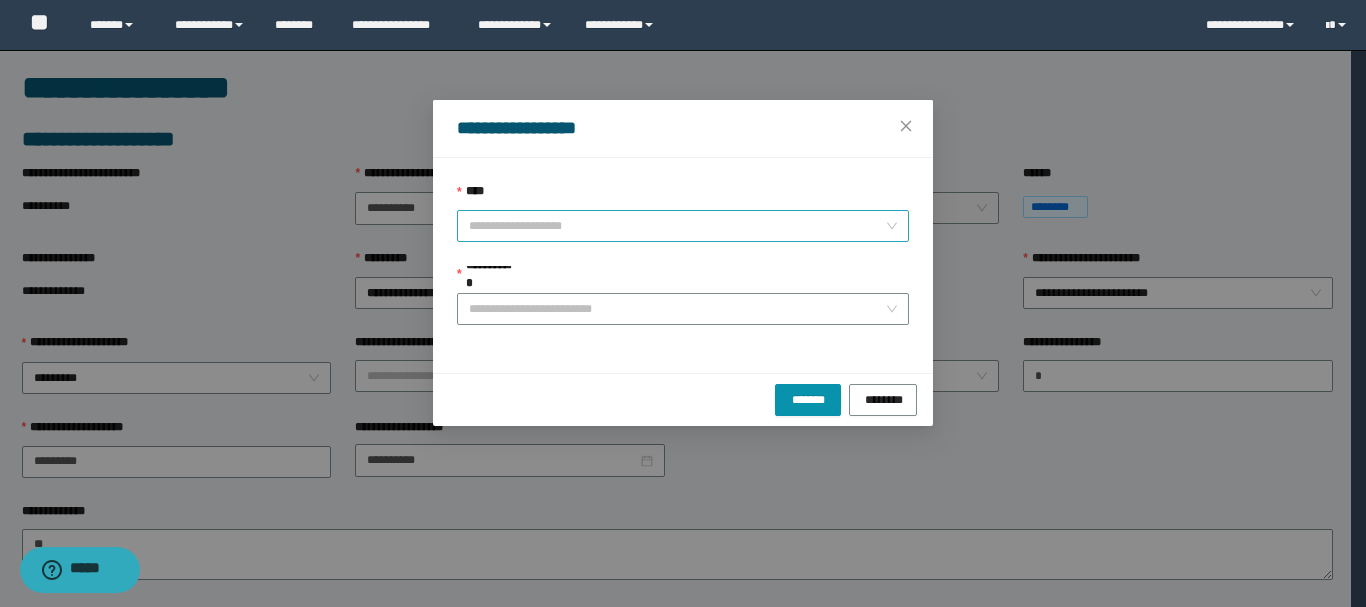 click on "****" at bounding box center [677, 226] 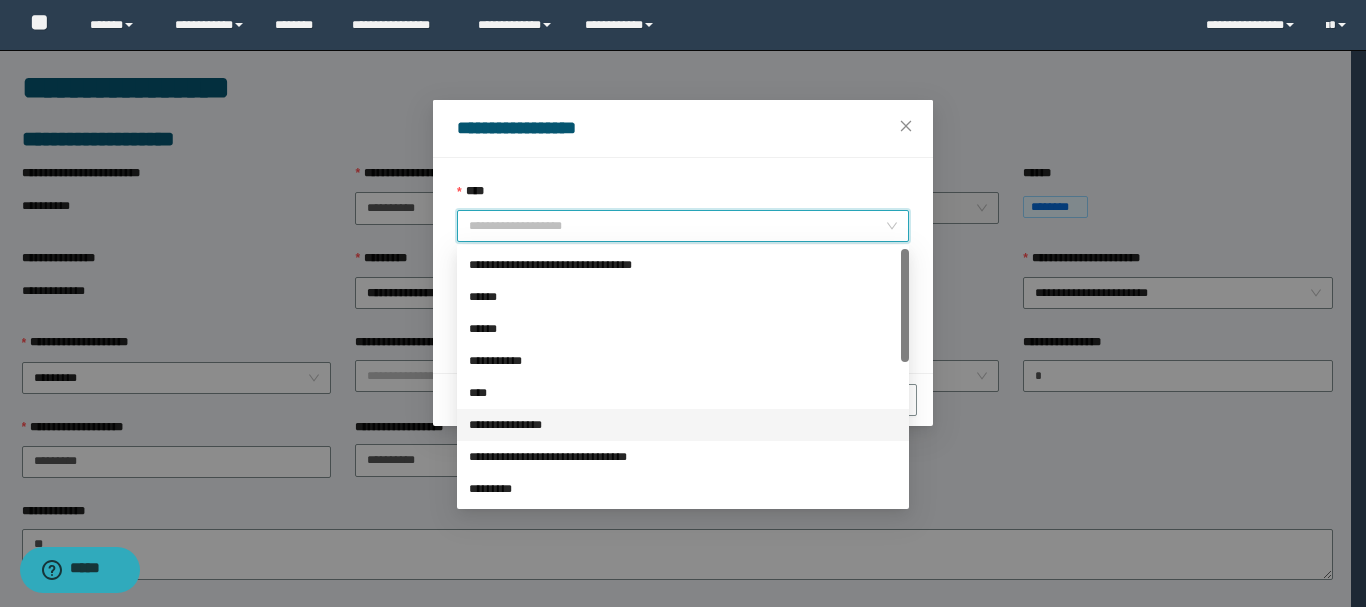 click on "**********" at bounding box center (683, 425) 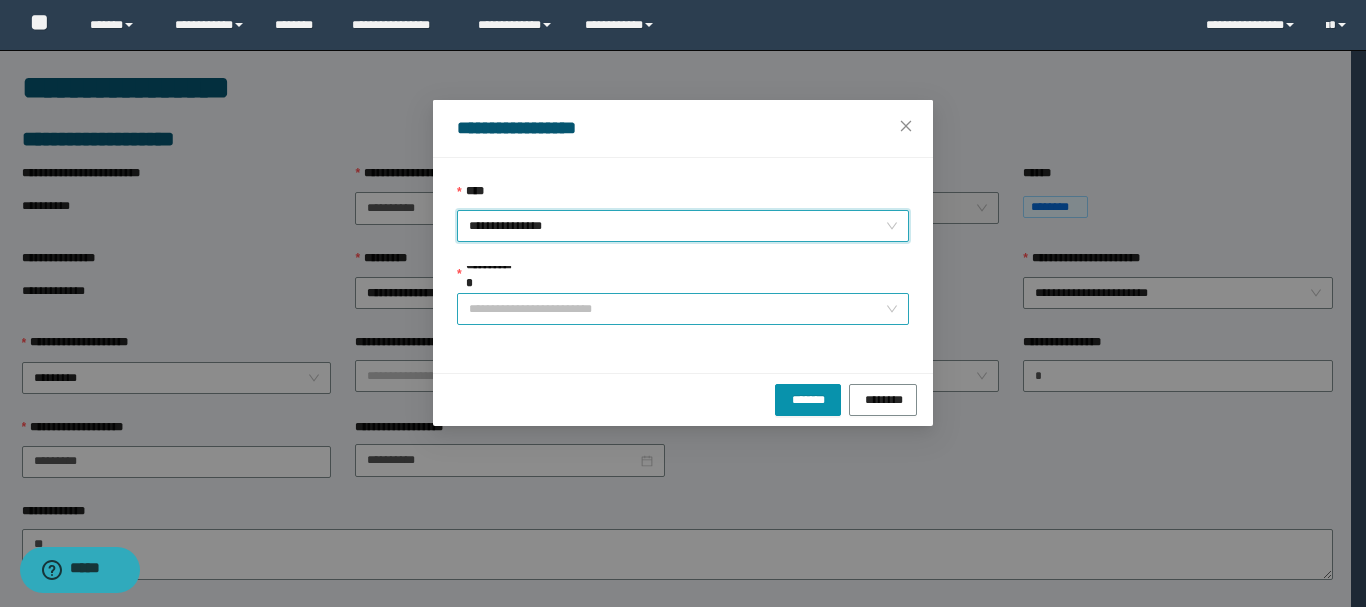 click on "**********" at bounding box center (677, 309) 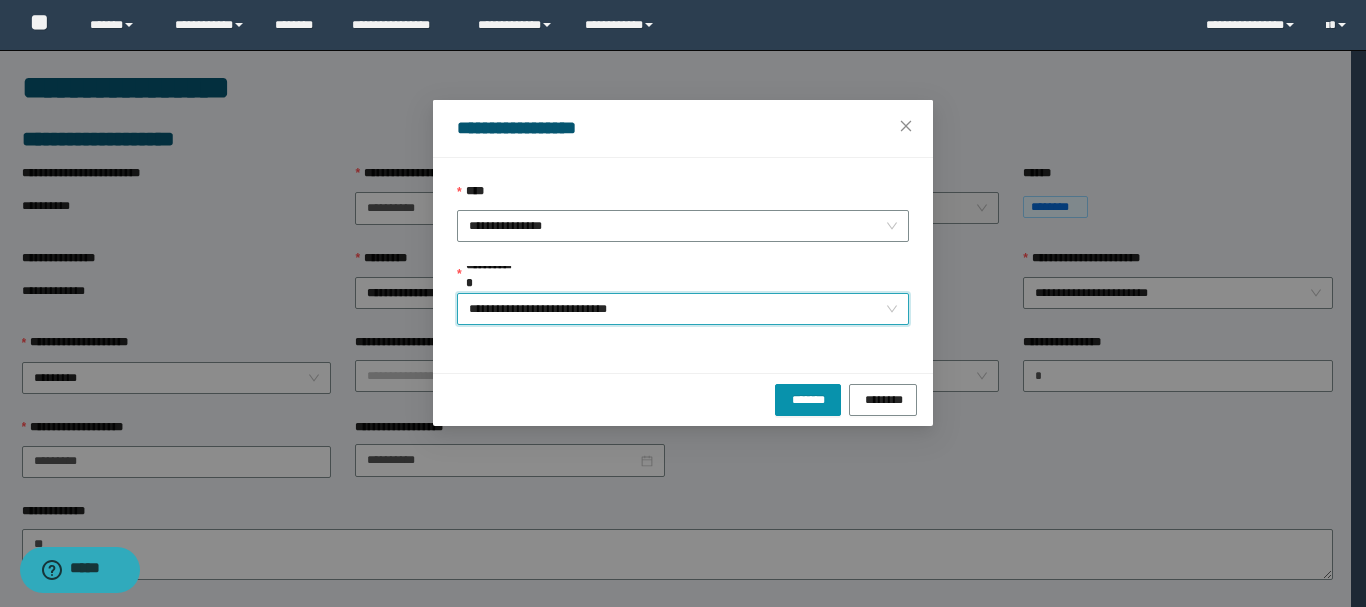 click on "**********" at bounding box center (683, 309) 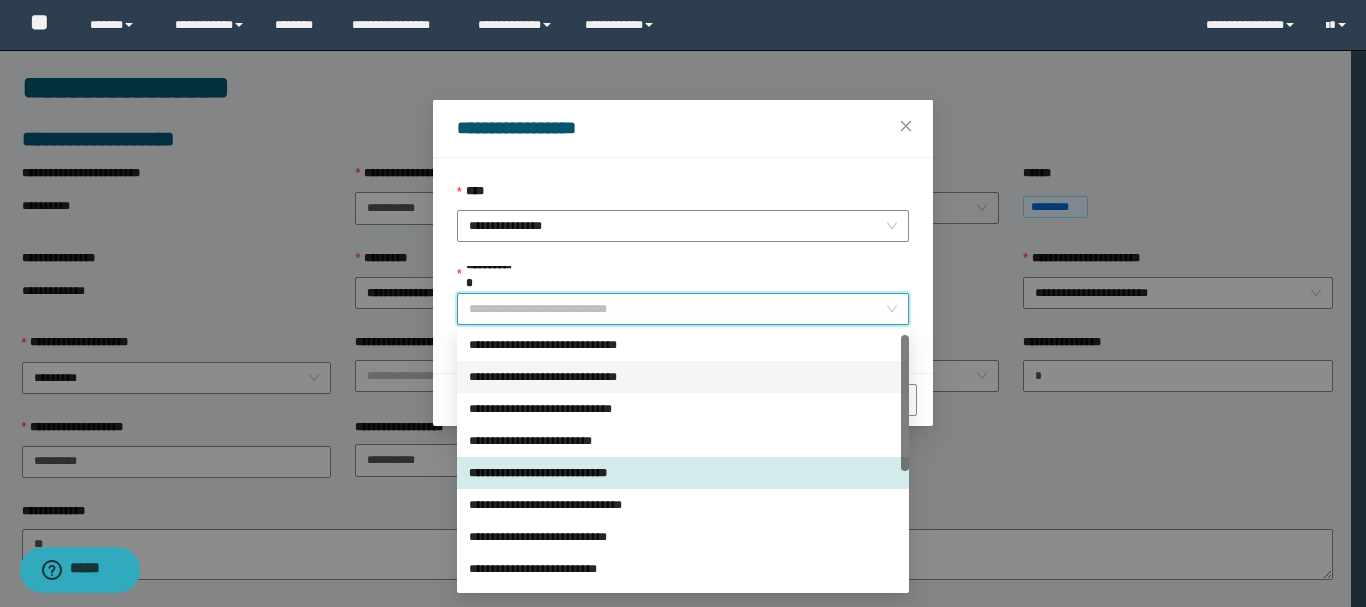 scroll, scrollTop: 9, scrollLeft: 0, axis: vertical 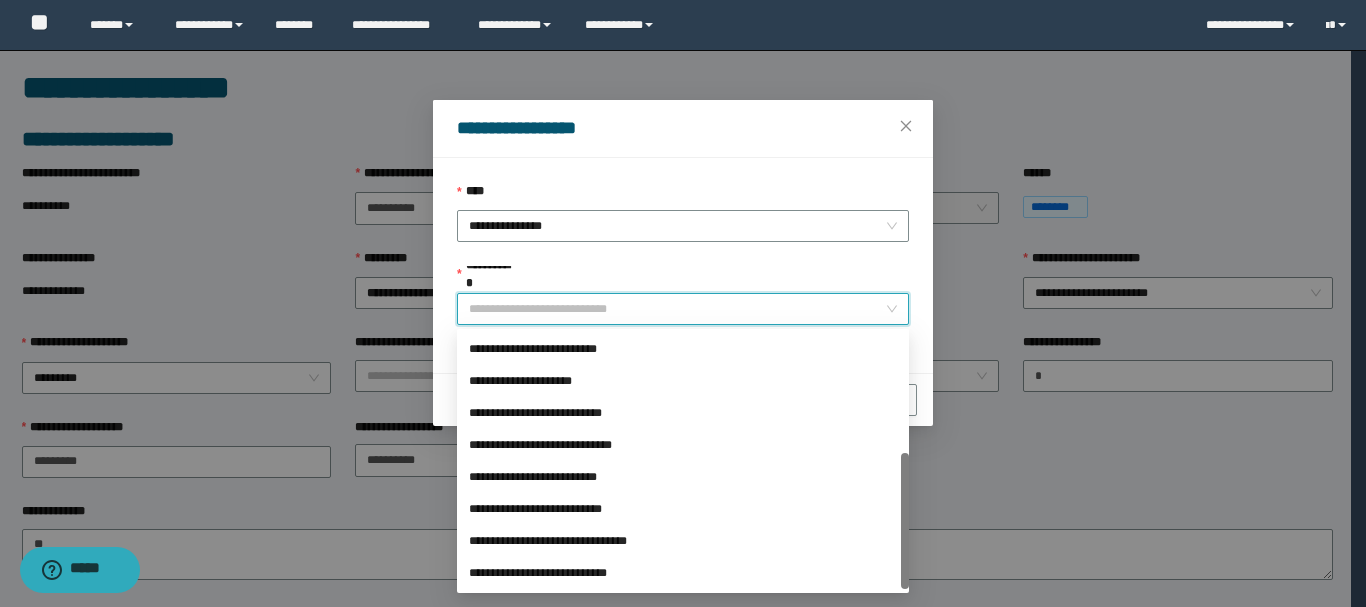 drag, startPoint x: 902, startPoint y: 380, endPoint x: 765, endPoint y: 530, distance: 203.14774 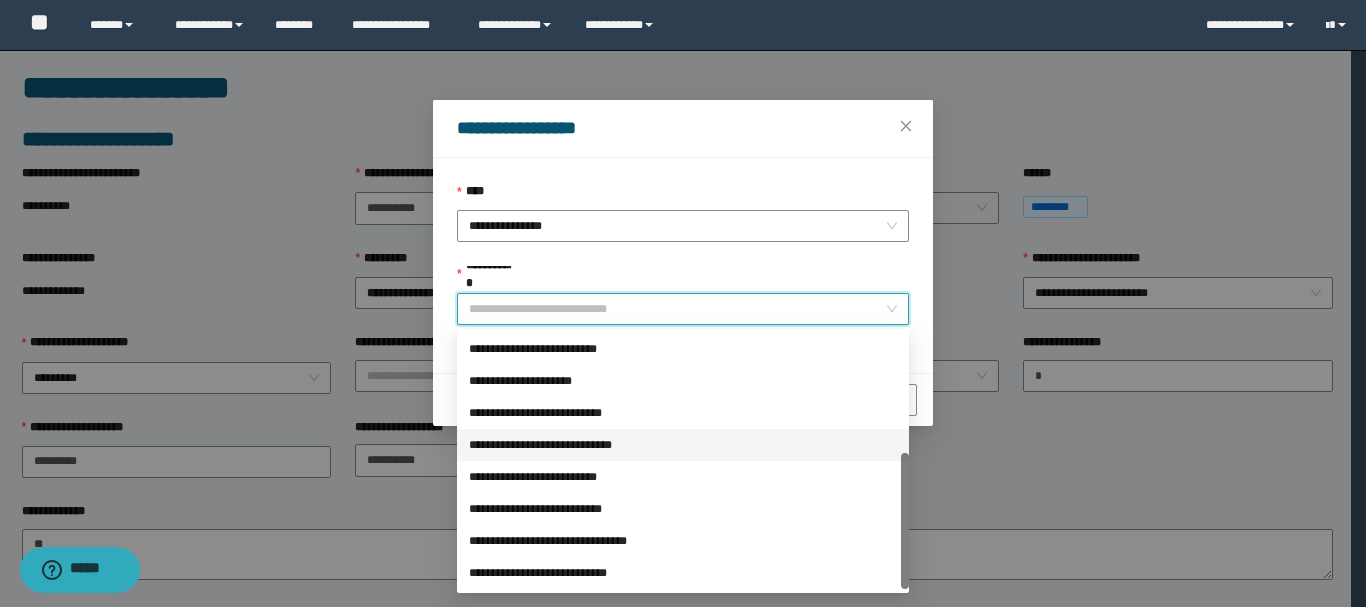 click on "**********" at bounding box center [683, 445] 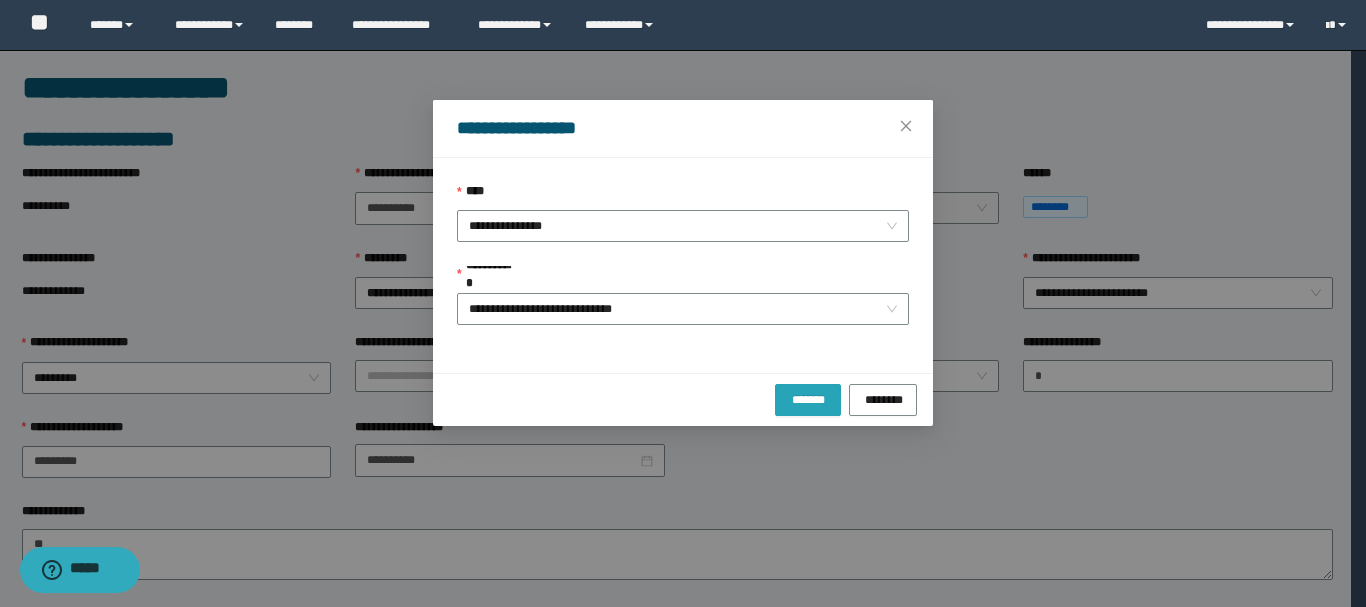 click on "*******" at bounding box center [808, 398] 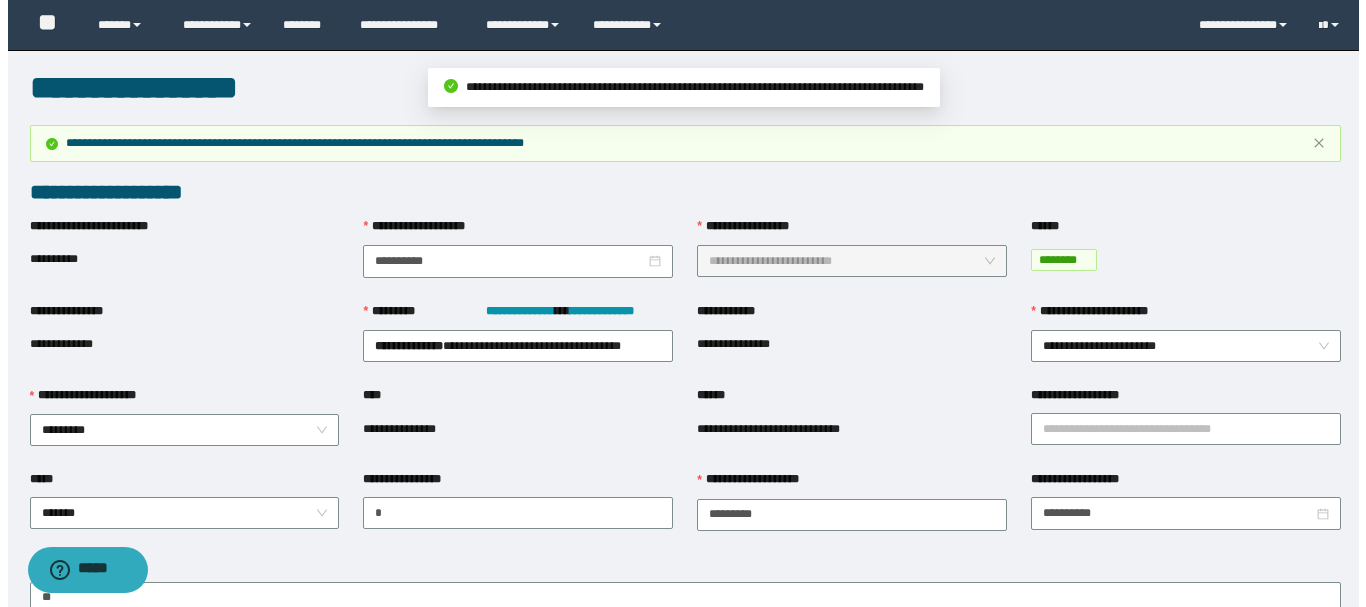 scroll, scrollTop: 480, scrollLeft: 0, axis: vertical 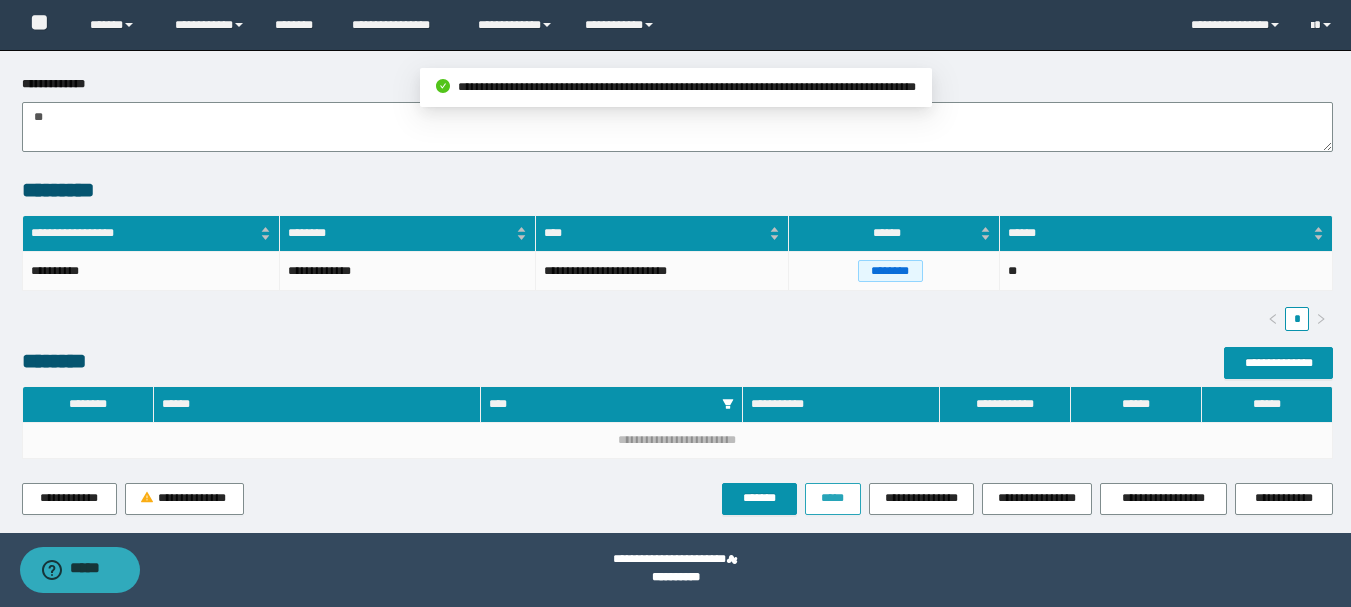 click on "*****" at bounding box center (833, 498) 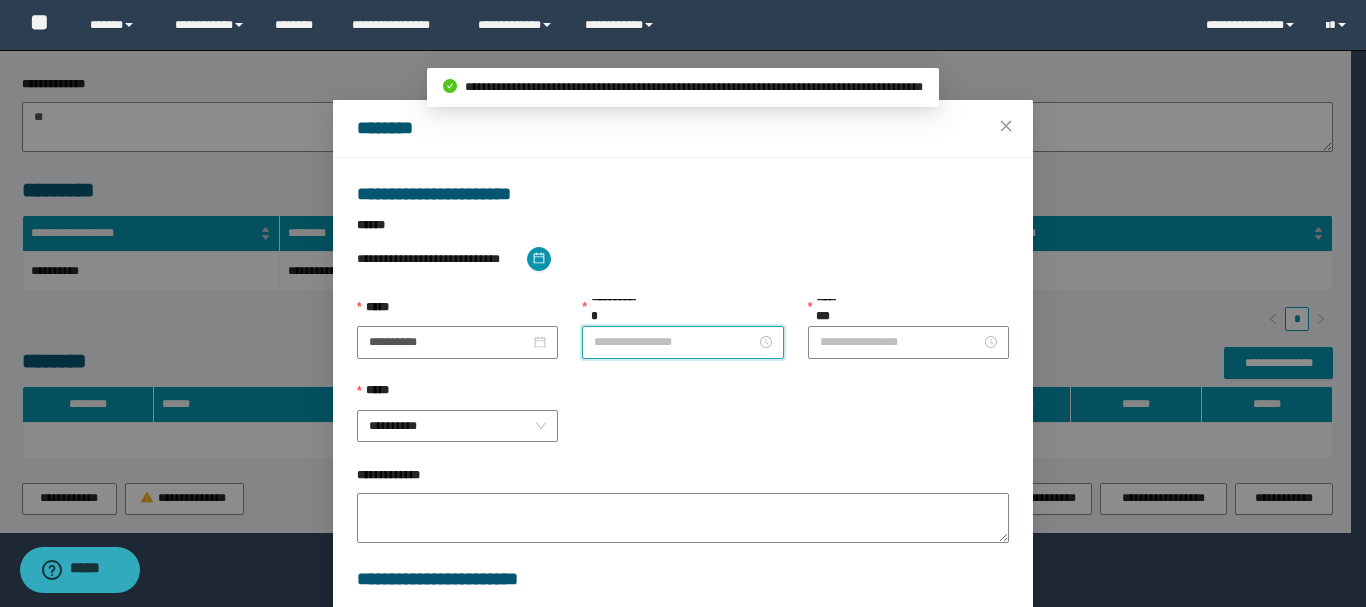click on "**********" at bounding box center (674, 342) 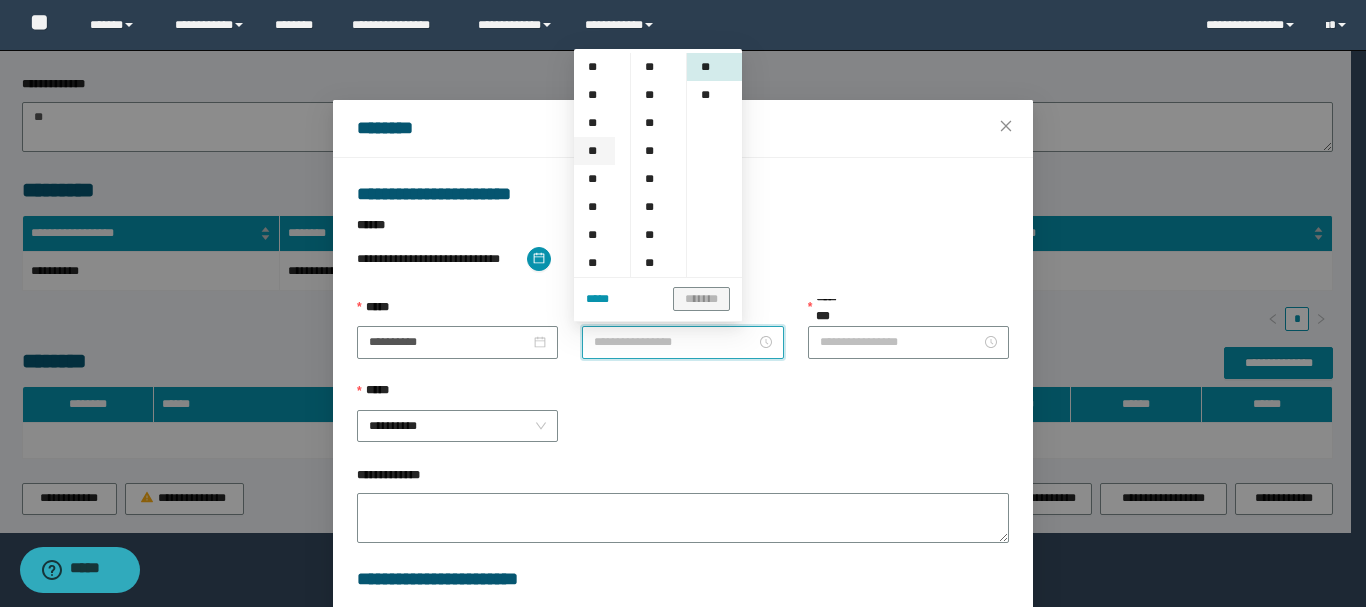 click on "**" at bounding box center [594, 151] 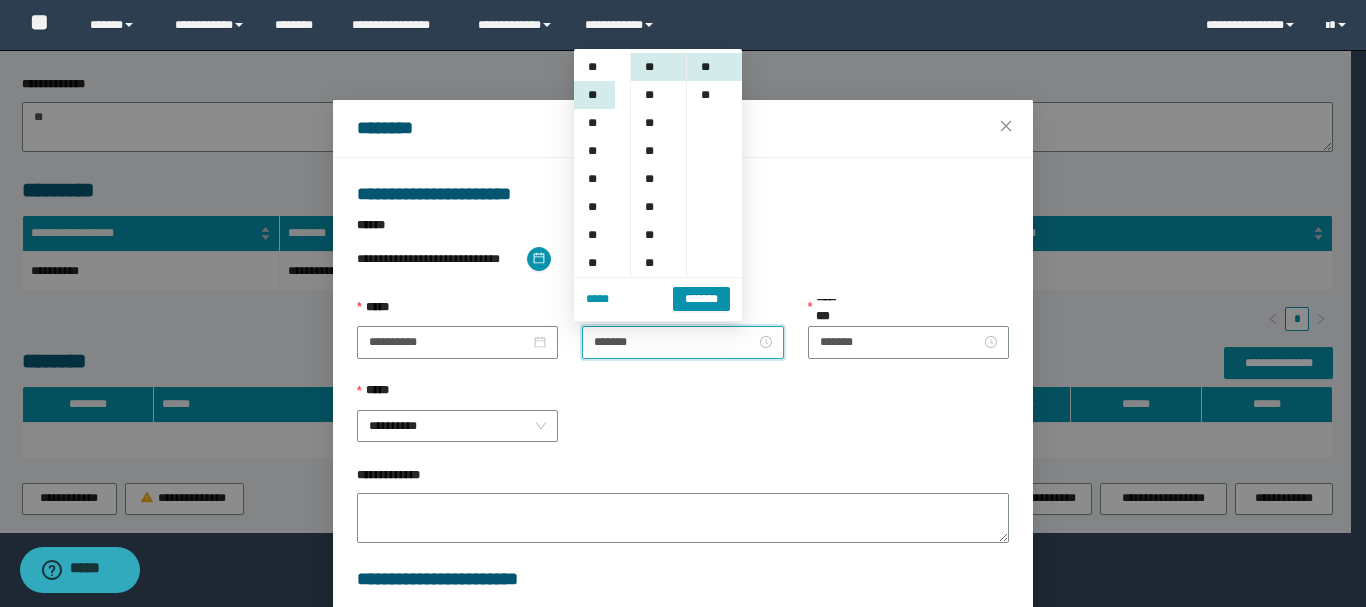 scroll, scrollTop: 84, scrollLeft: 0, axis: vertical 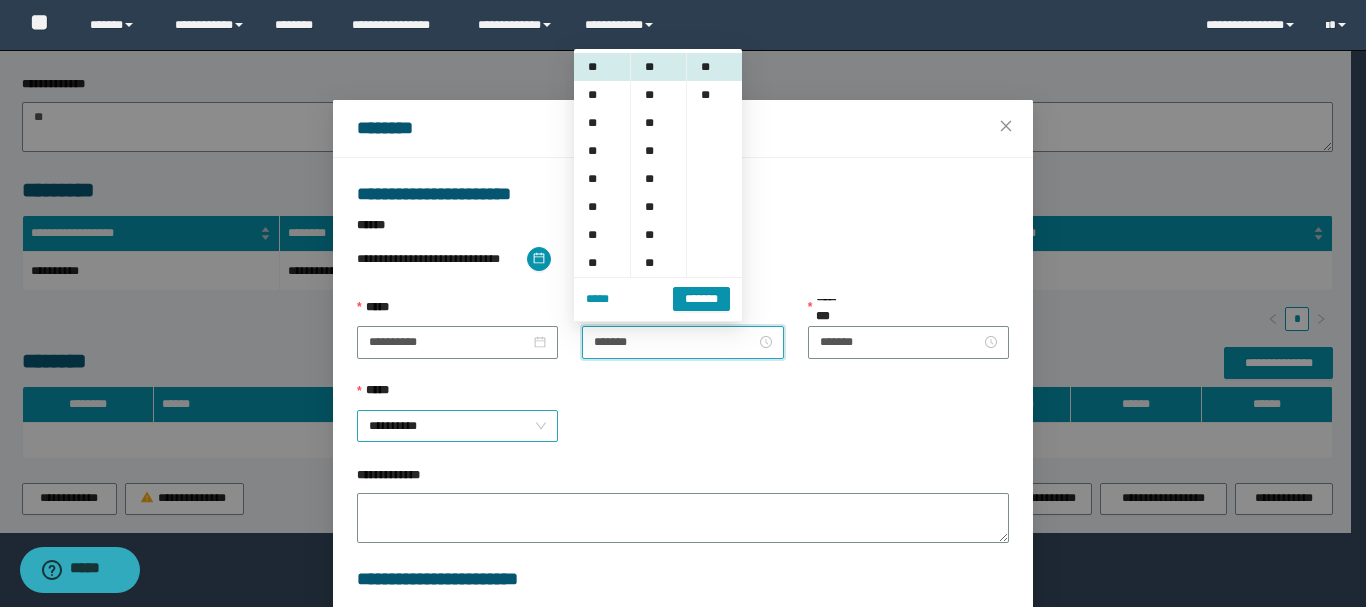 click on "**********" at bounding box center [457, 426] 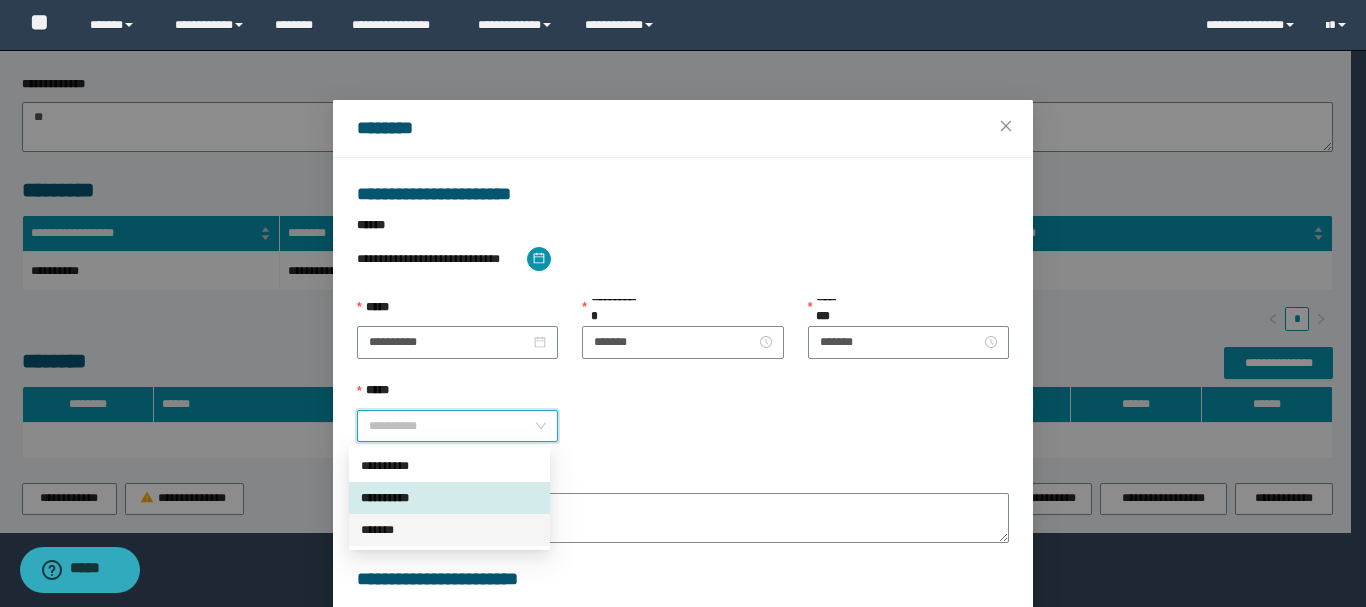 click on "*******" at bounding box center (449, 530) 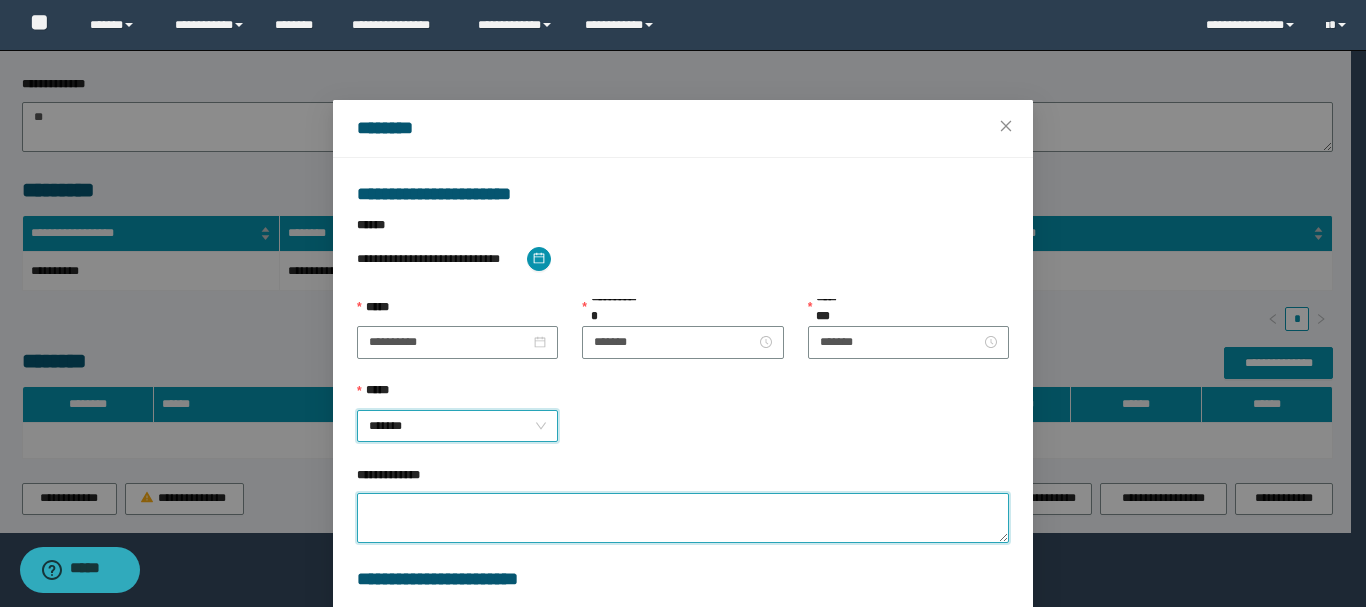 click on "**********" at bounding box center (683, 518) 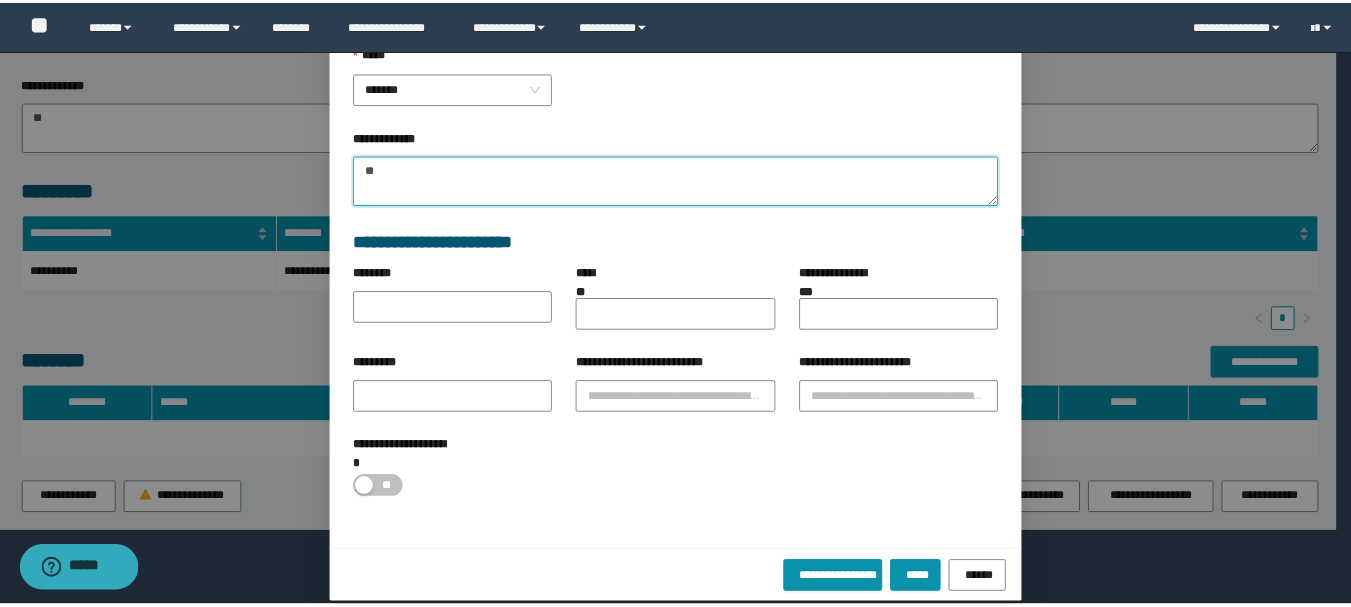 scroll, scrollTop: 345, scrollLeft: 0, axis: vertical 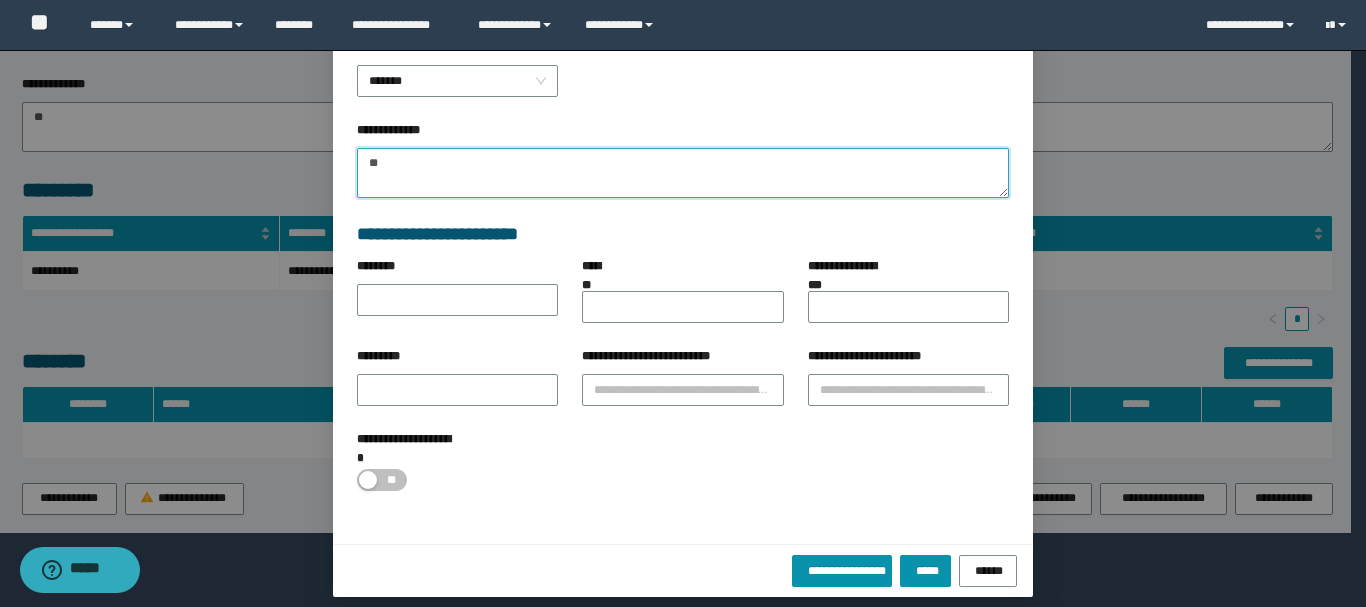 type on "**" 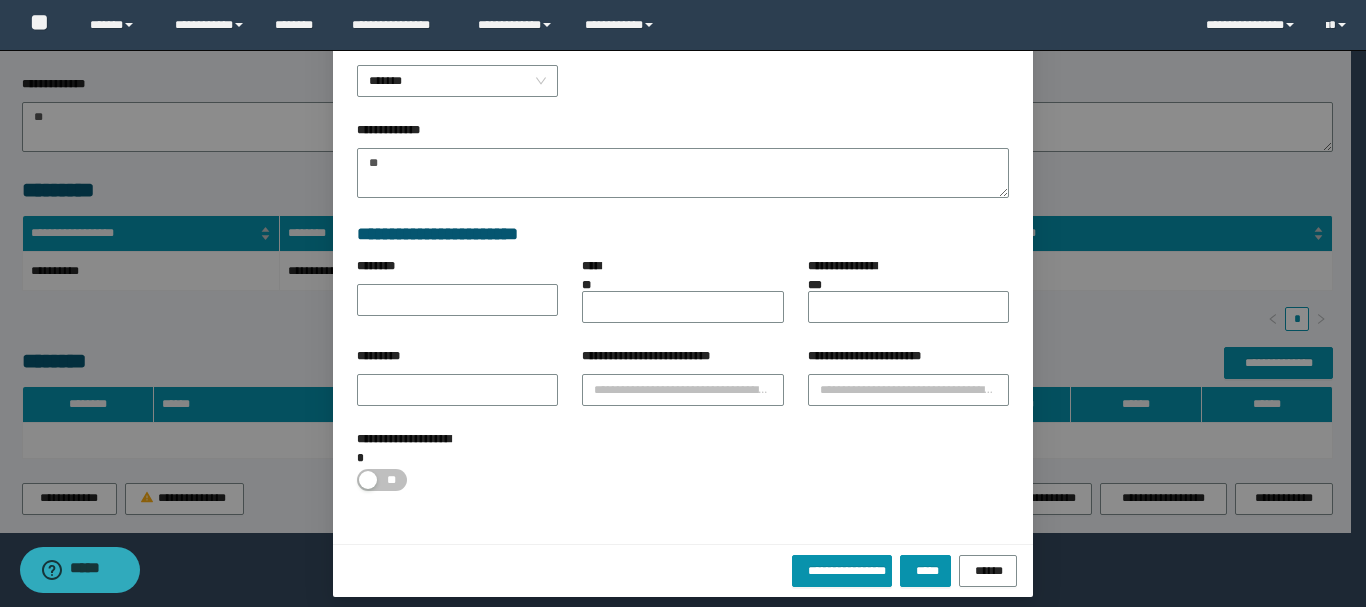 click on "**********" at bounding box center [683, 570] 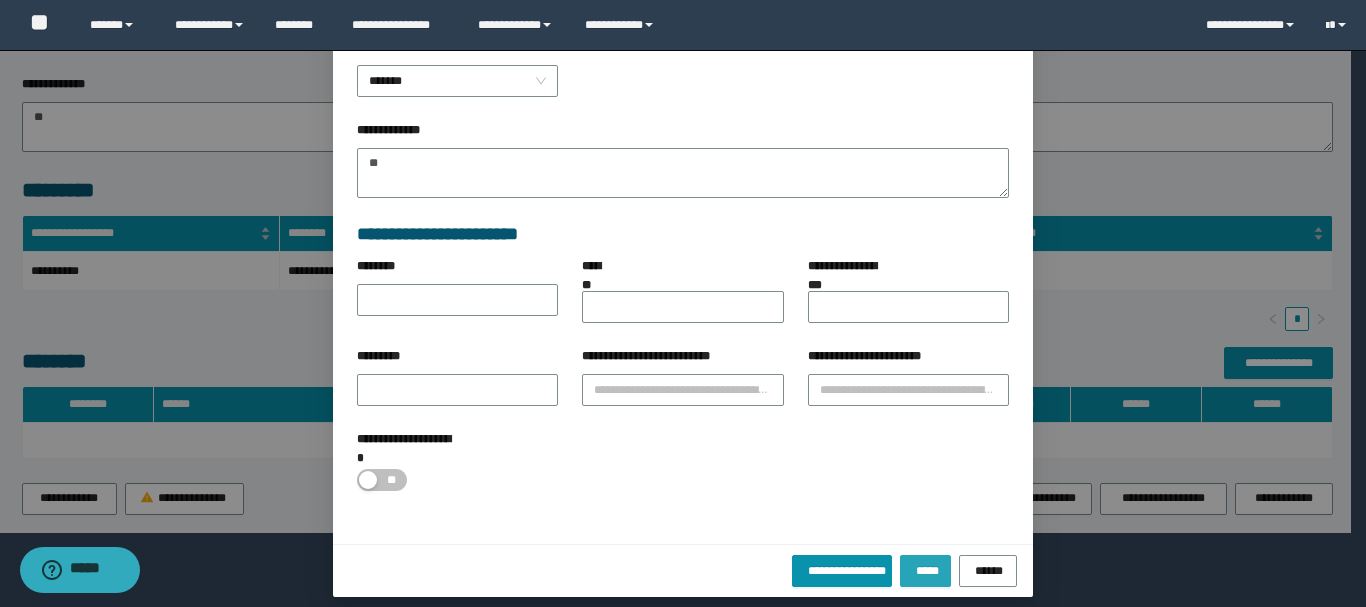 click on "*****" at bounding box center [925, 569] 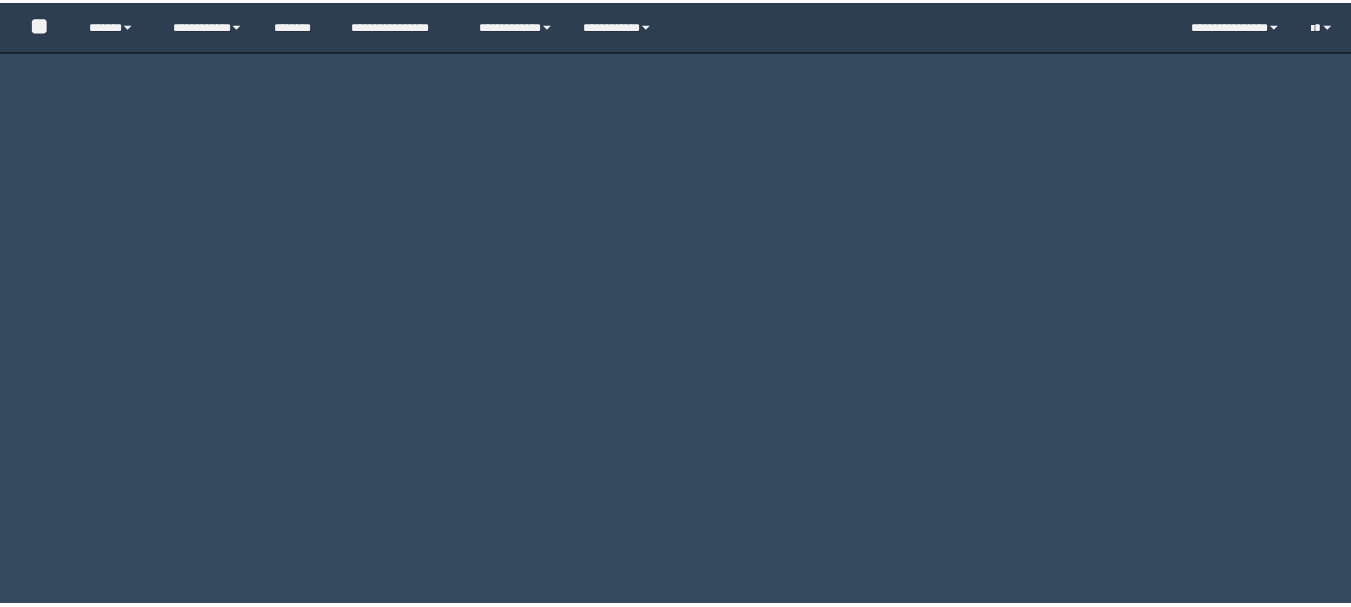 scroll, scrollTop: 0, scrollLeft: 0, axis: both 